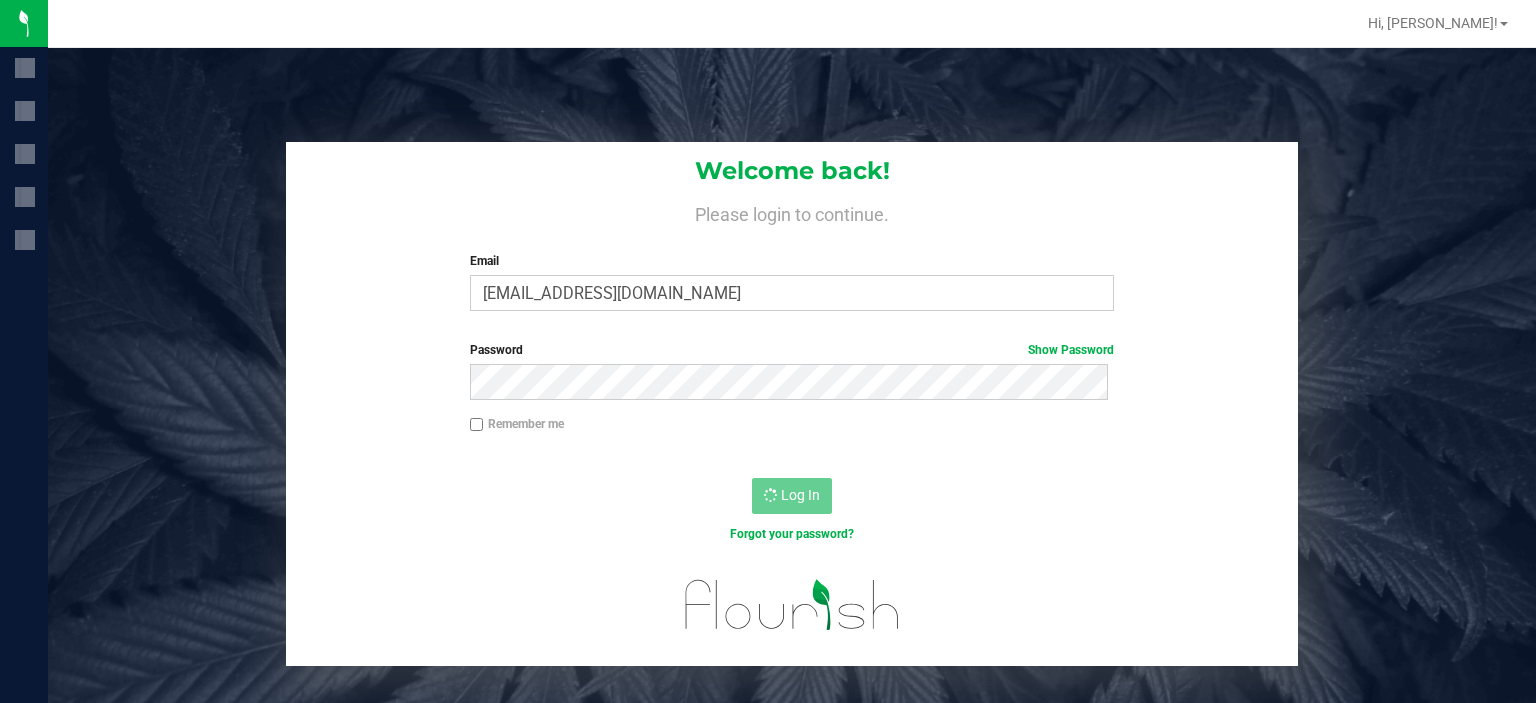 scroll, scrollTop: 0, scrollLeft: 0, axis: both 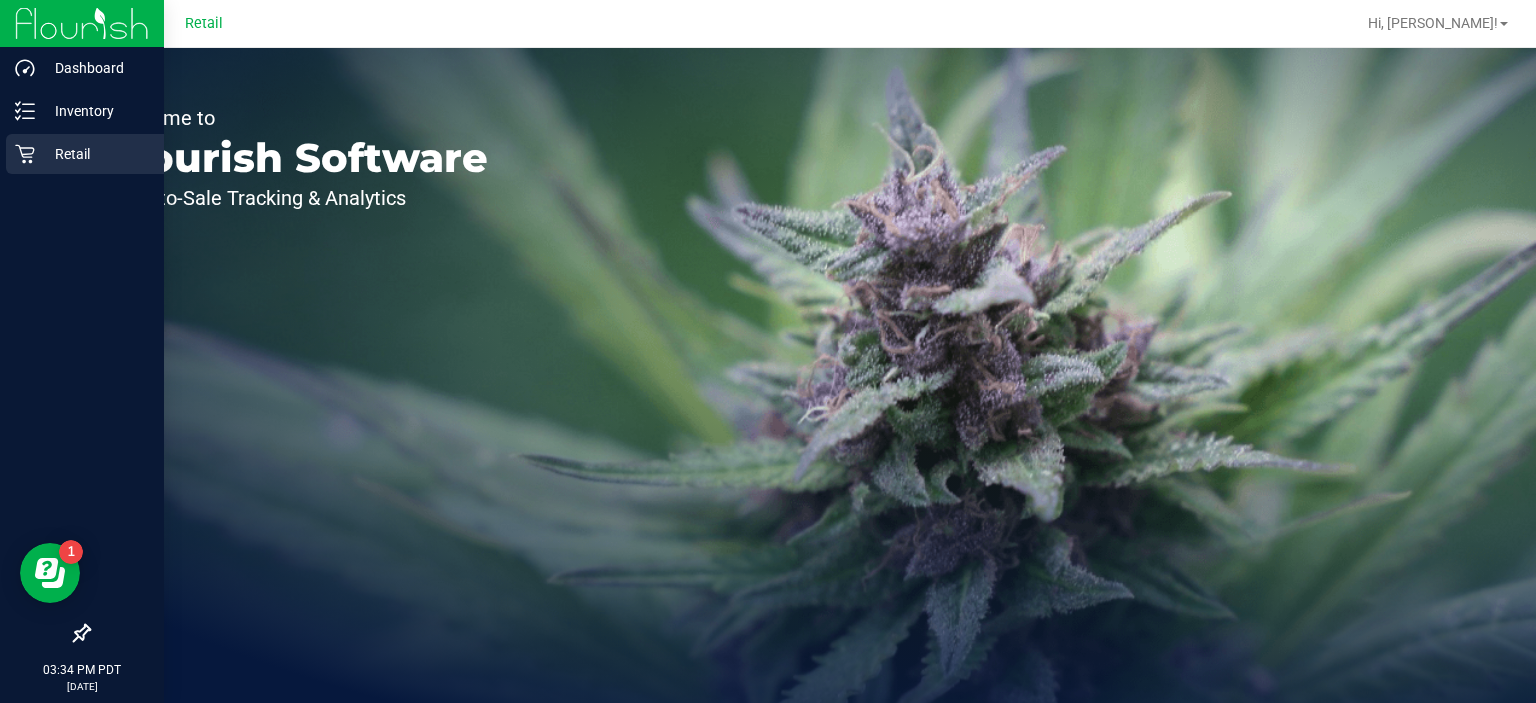 click on "Retail" at bounding box center [85, 154] 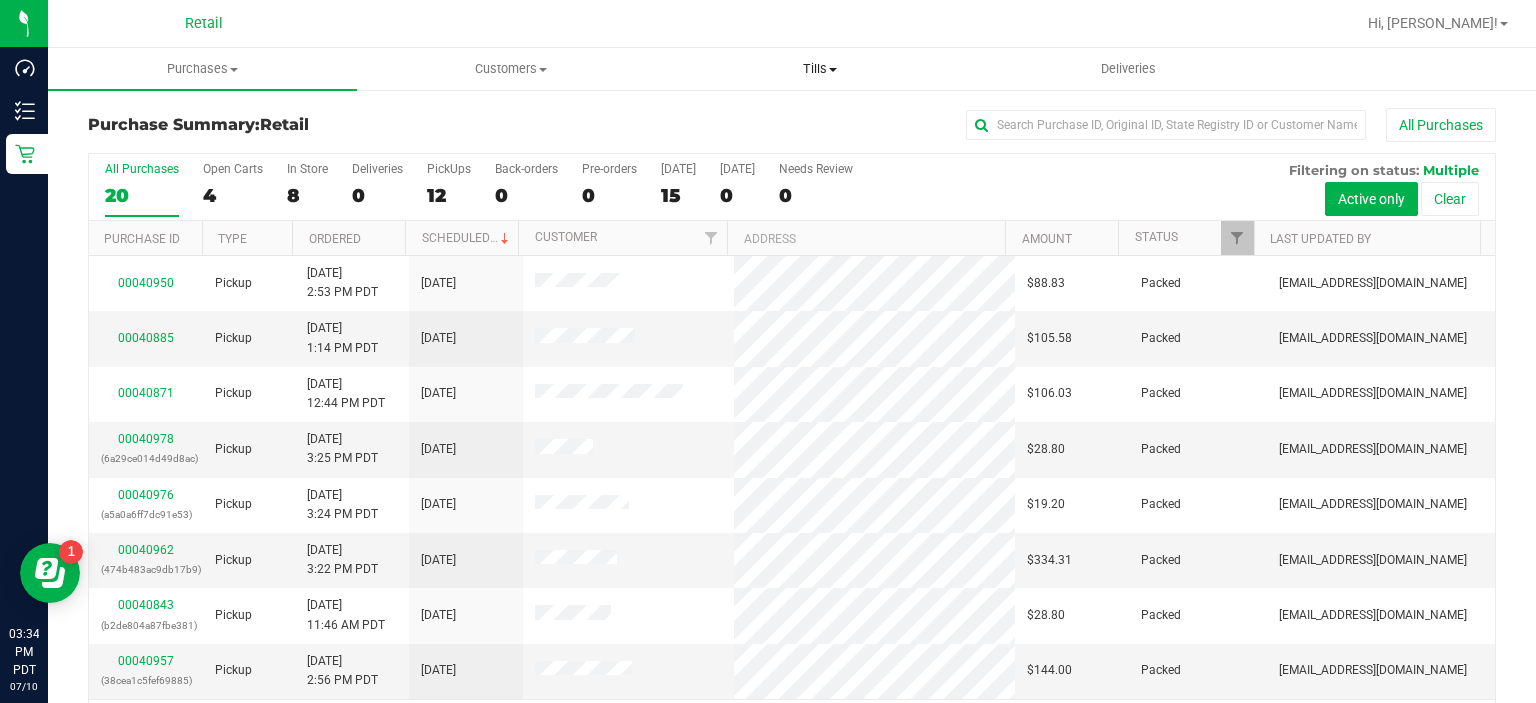 click on "Tills" at bounding box center (819, 69) 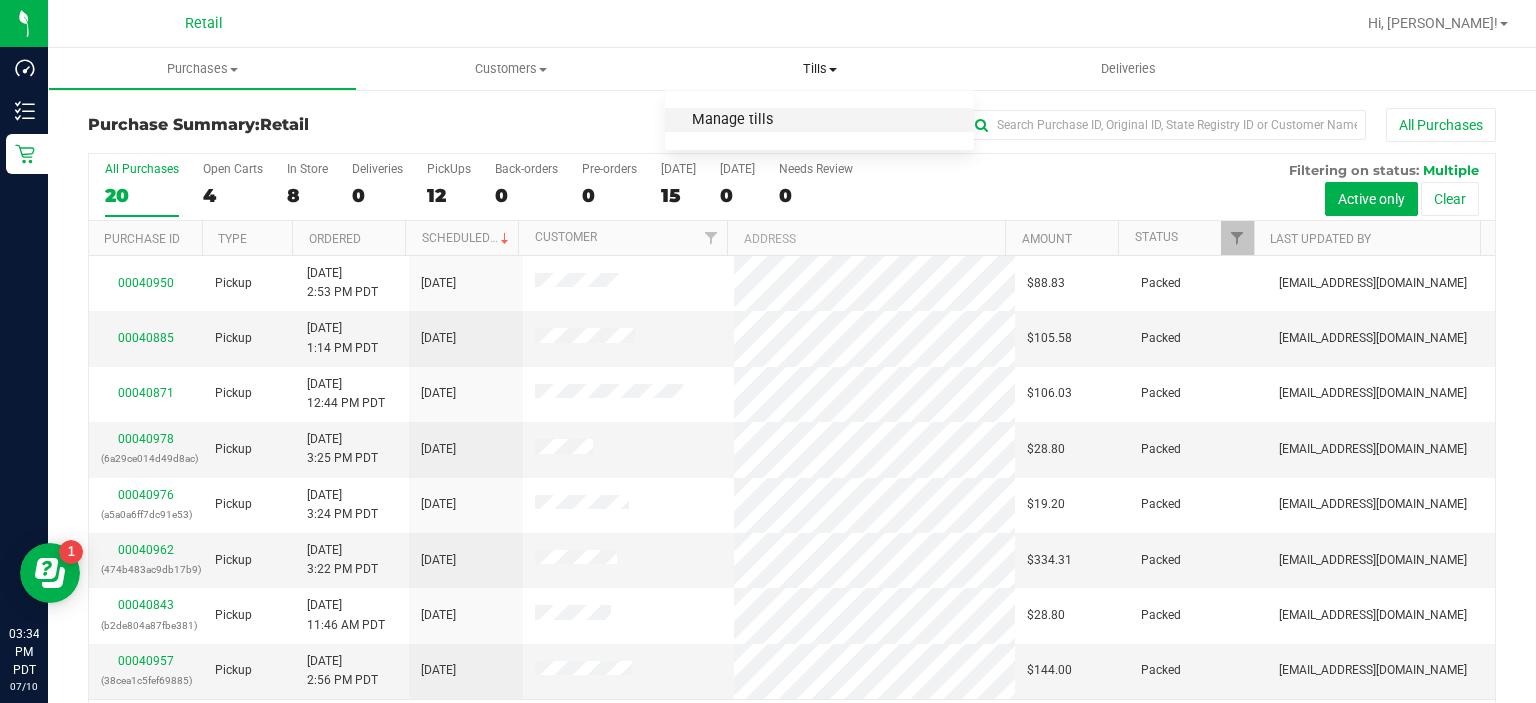 click on "Manage tills" at bounding box center (732, 120) 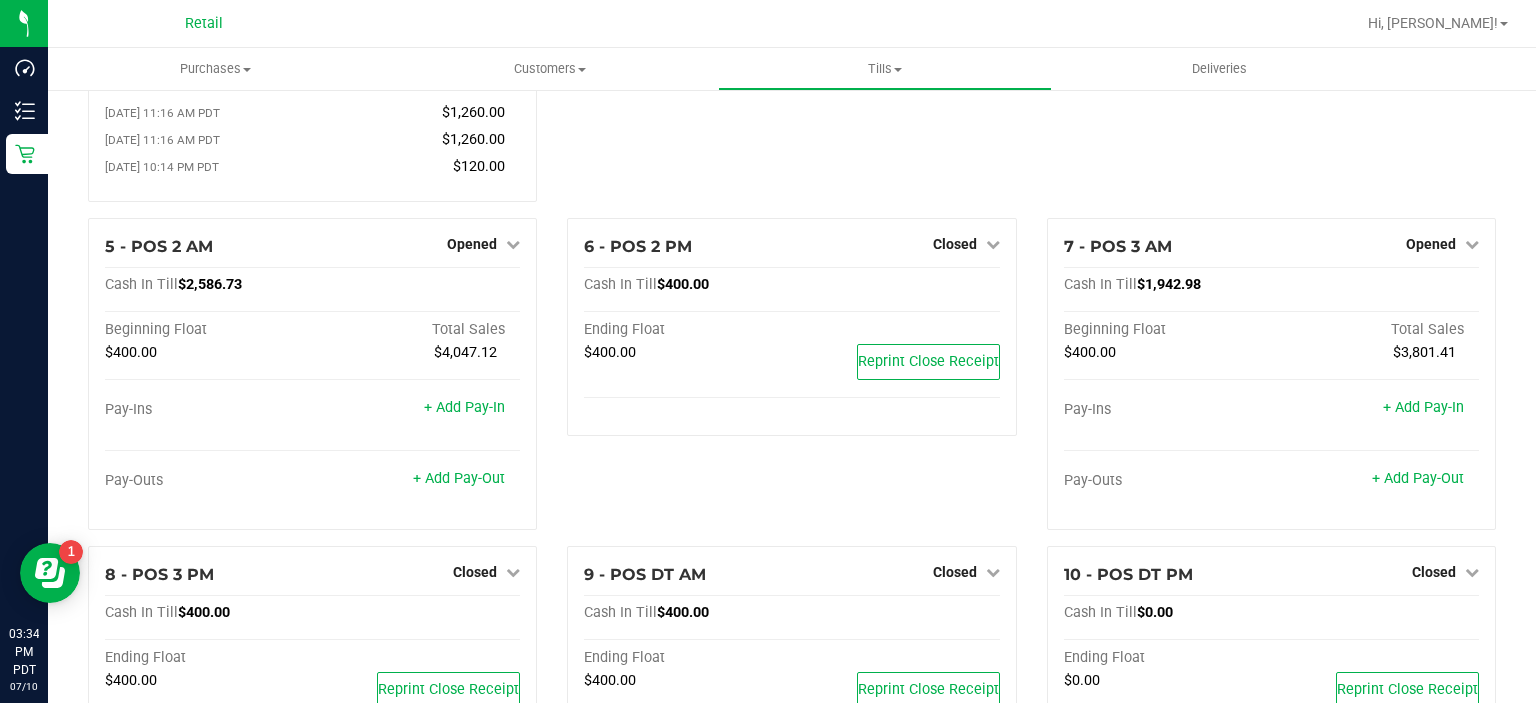 scroll, scrollTop: 473, scrollLeft: 0, axis: vertical 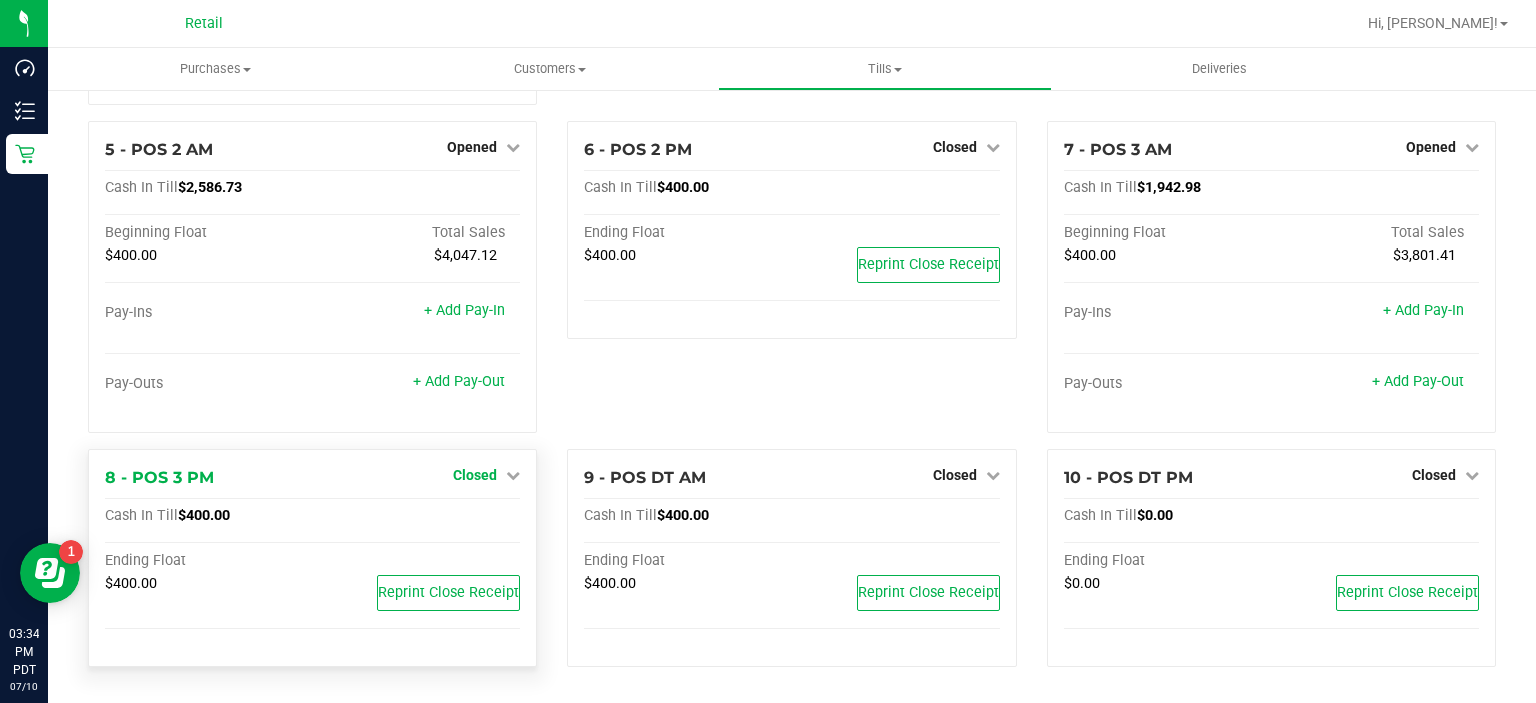 click on "Closed" at bounding box center [475, 475] 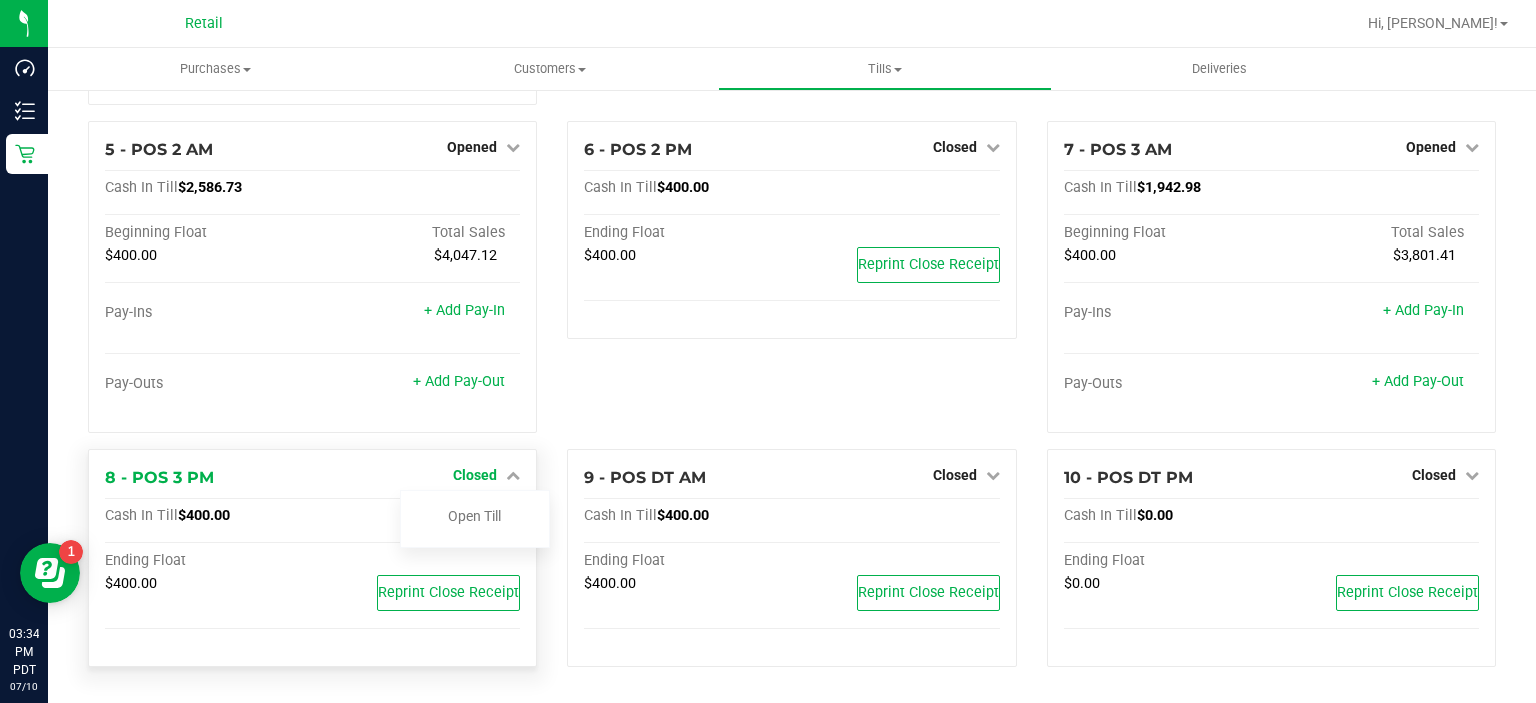 click on "Open Till" at bounding box center [474, 516] 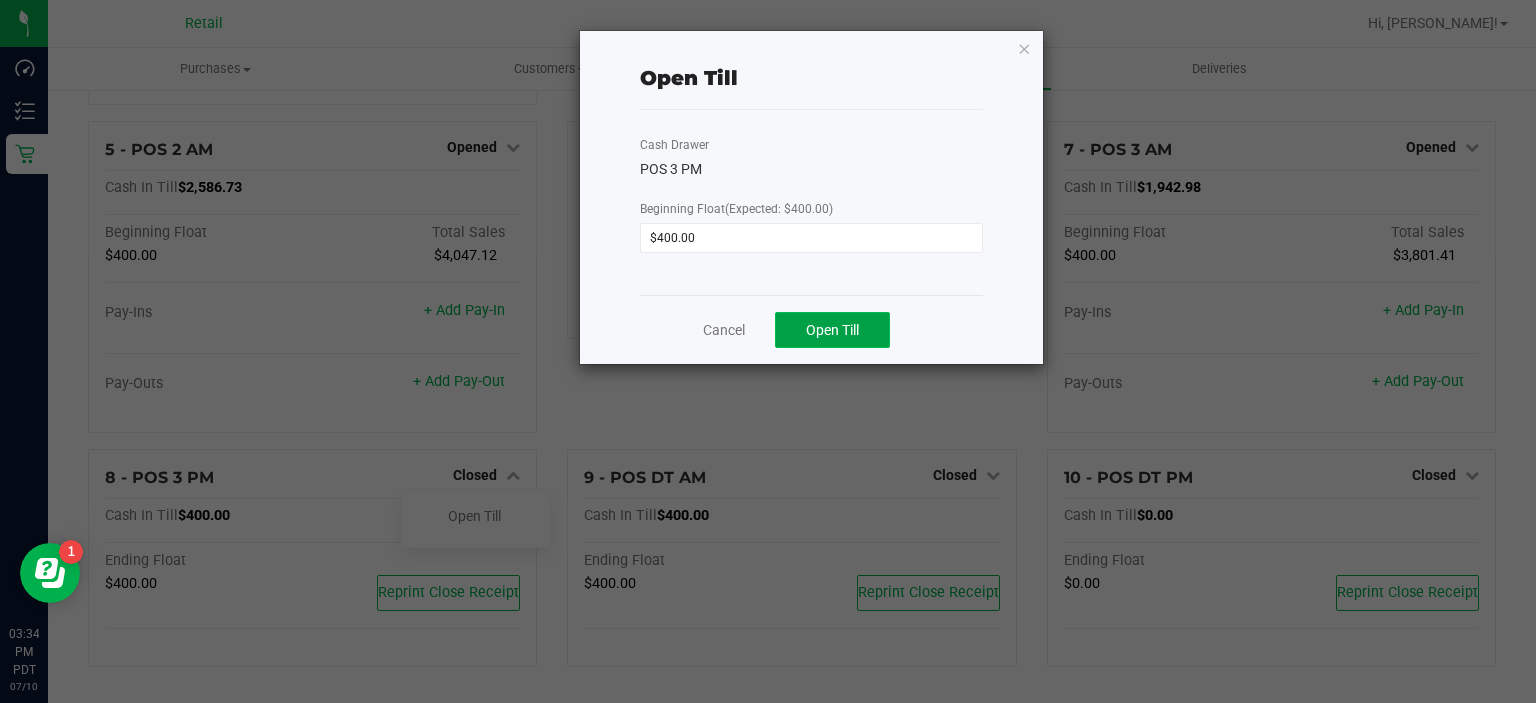click on "Open Till" 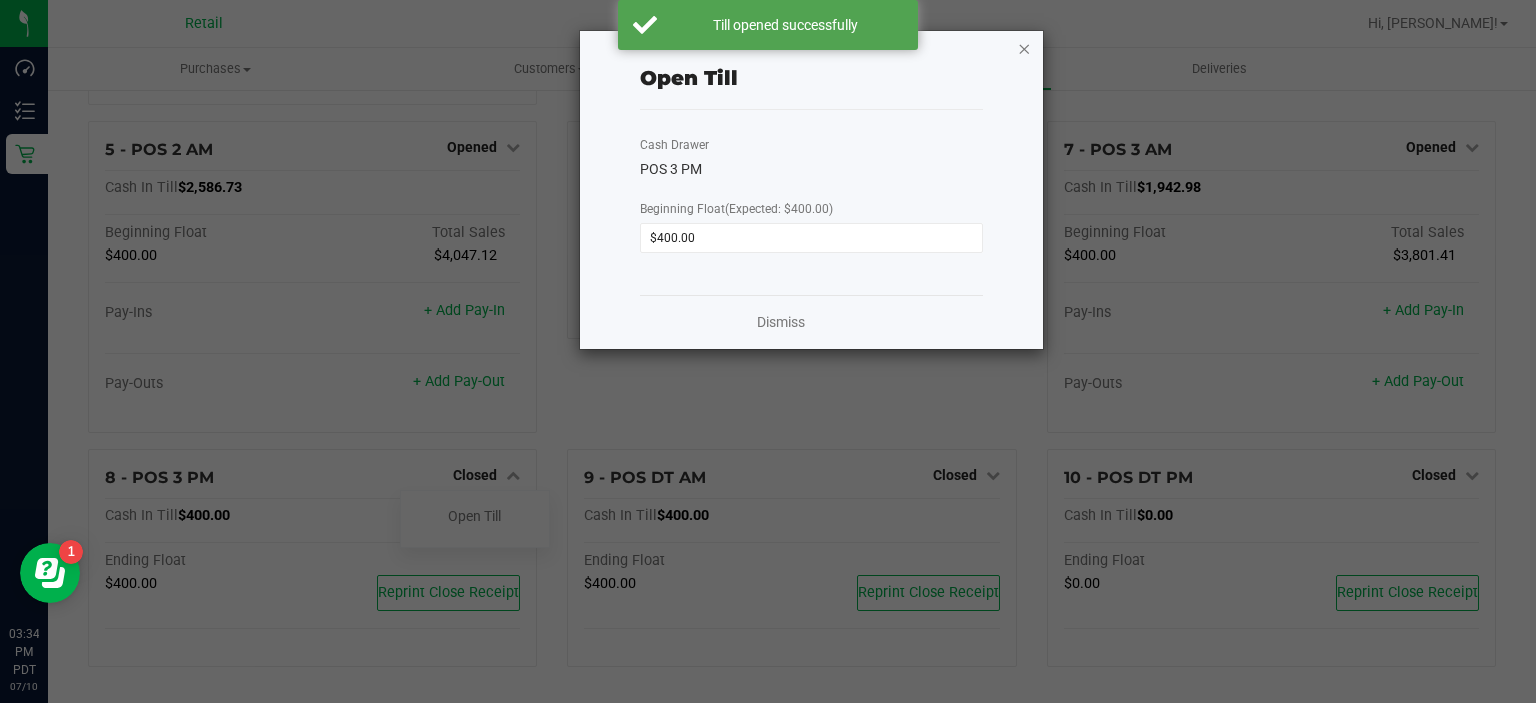 click 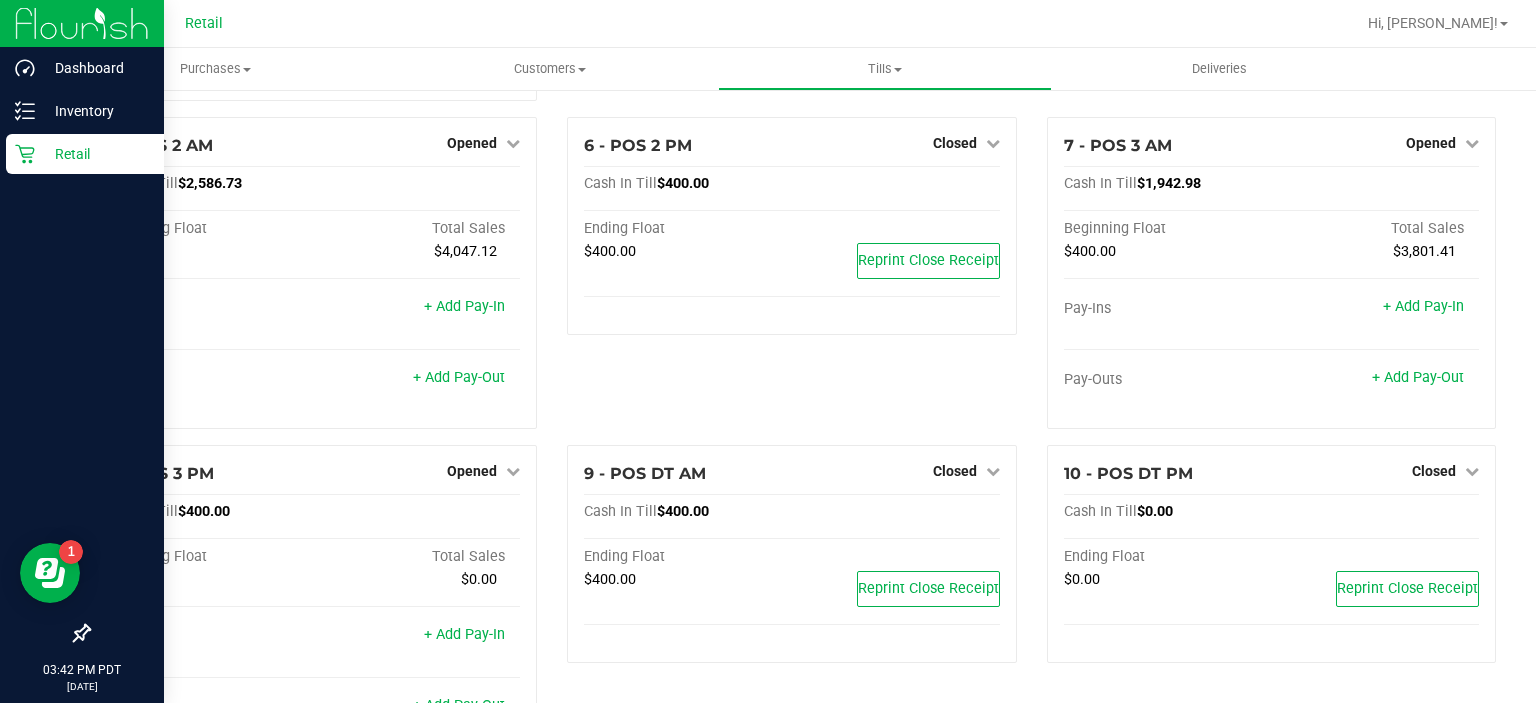 click on "Retail" at bounding box center [85, 154] 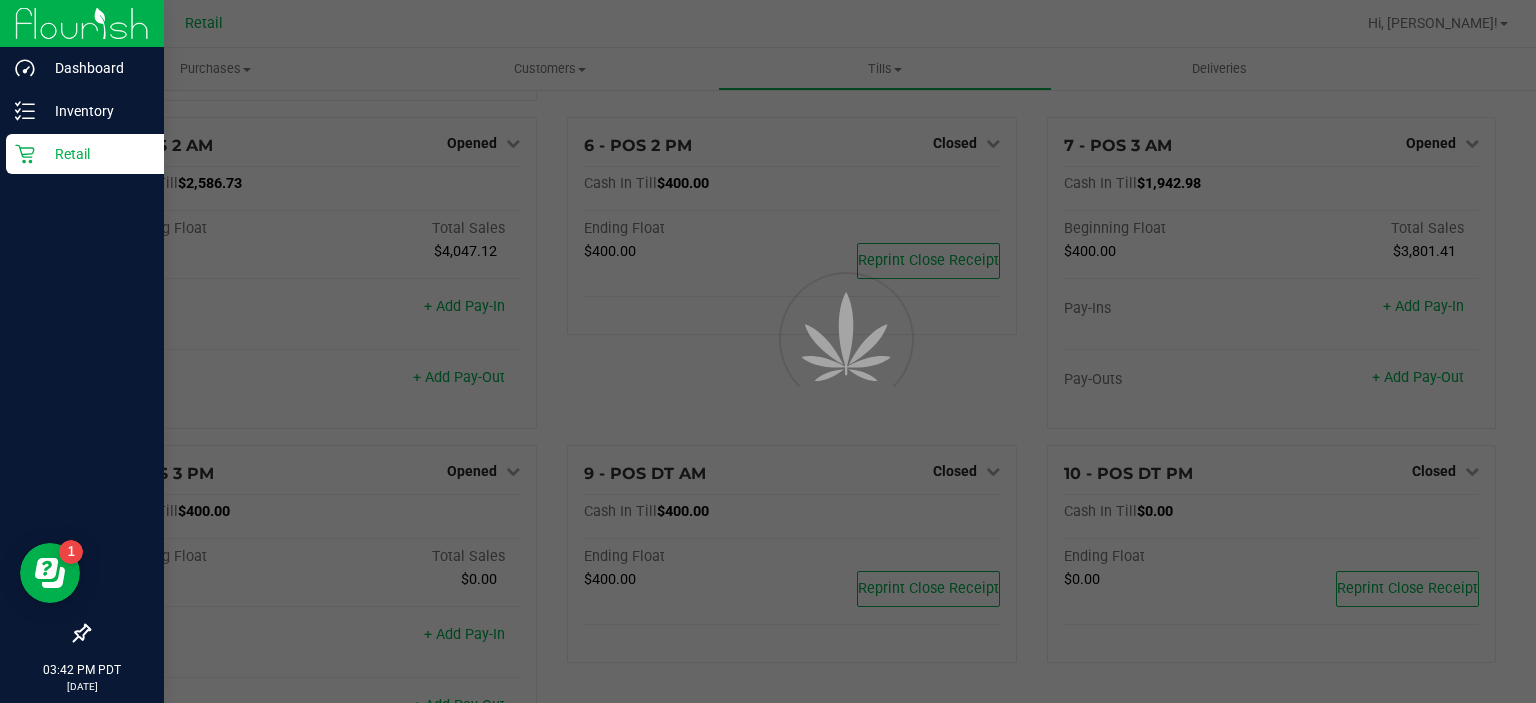 scroll, scrollTop: 0, scrollLeft: 0, axis: both 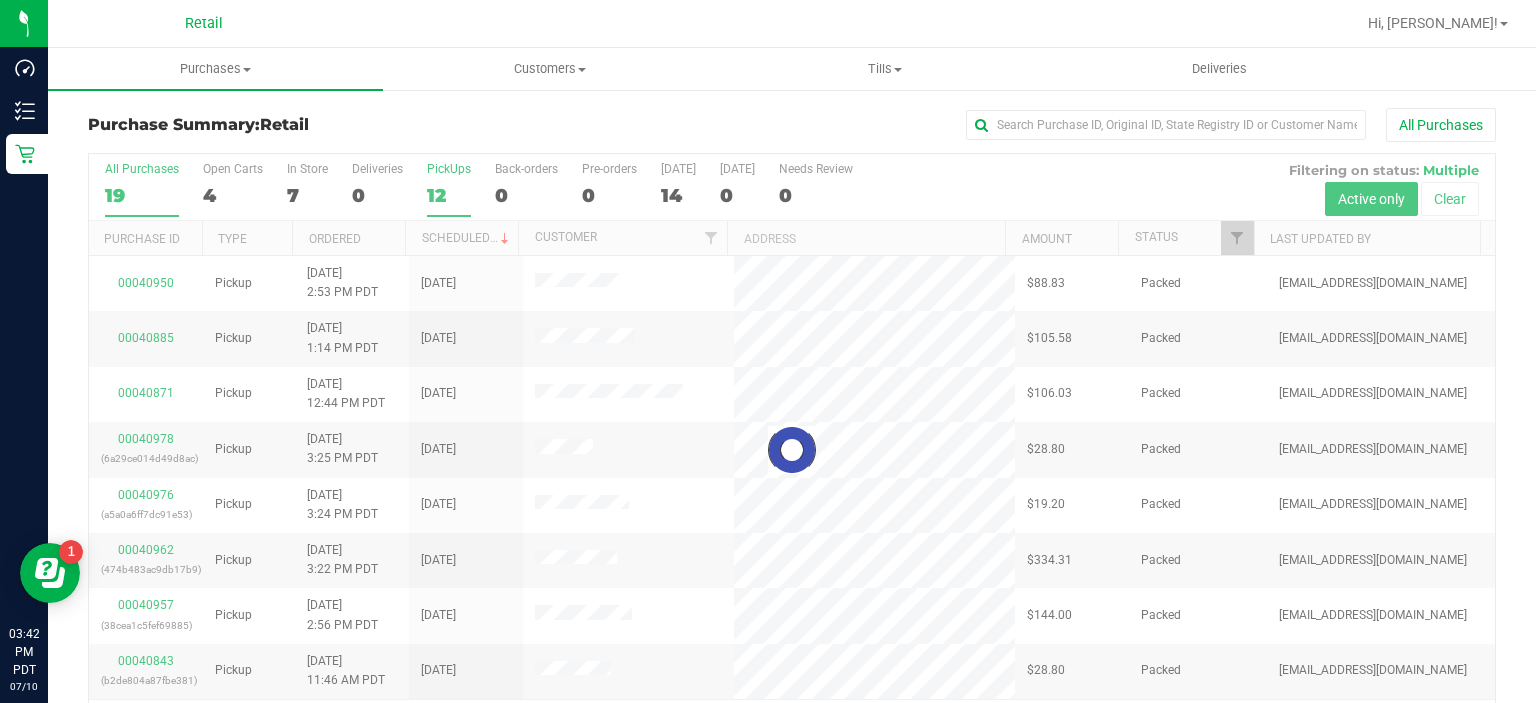 click on "PickUps
12" at bounding box center [449, 189] 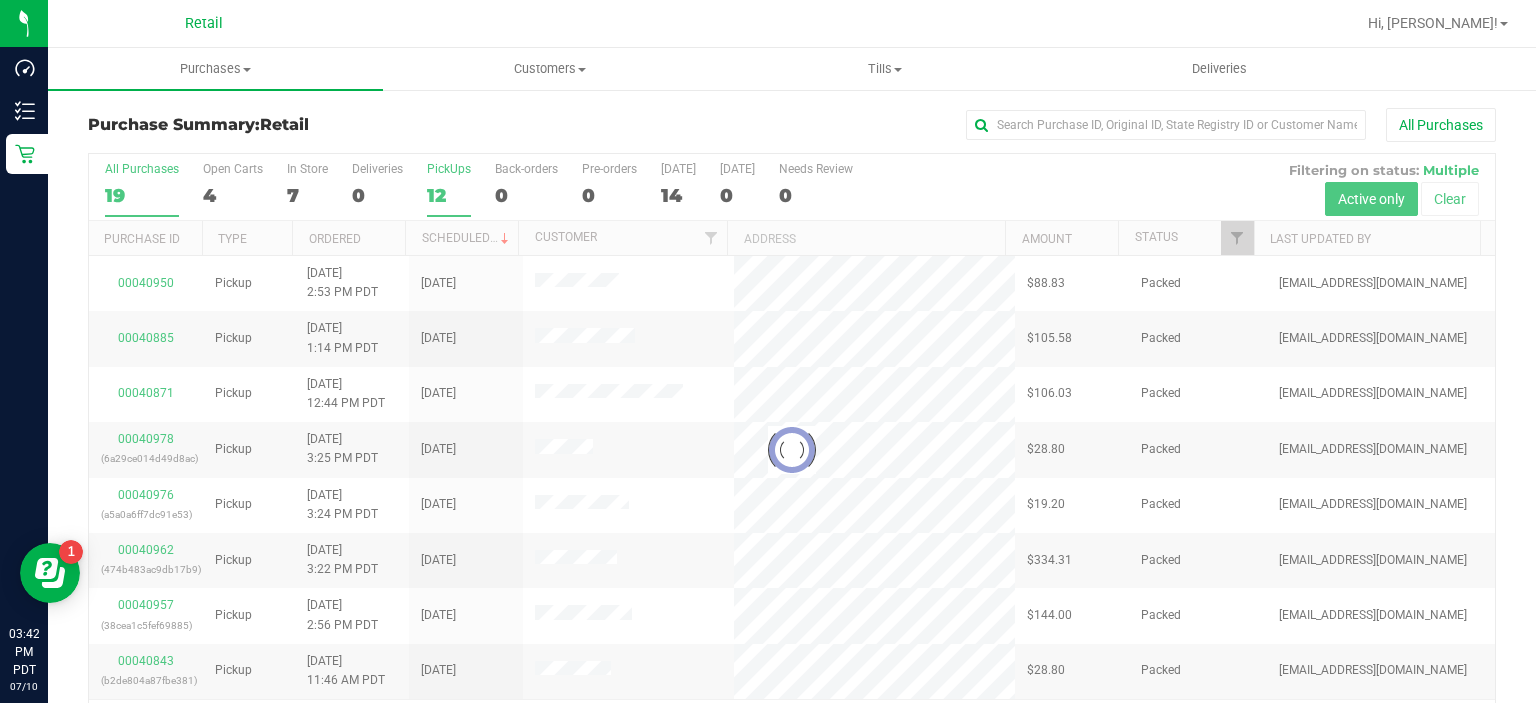 click on "PickUps
12" at bounding box center (0, 0) 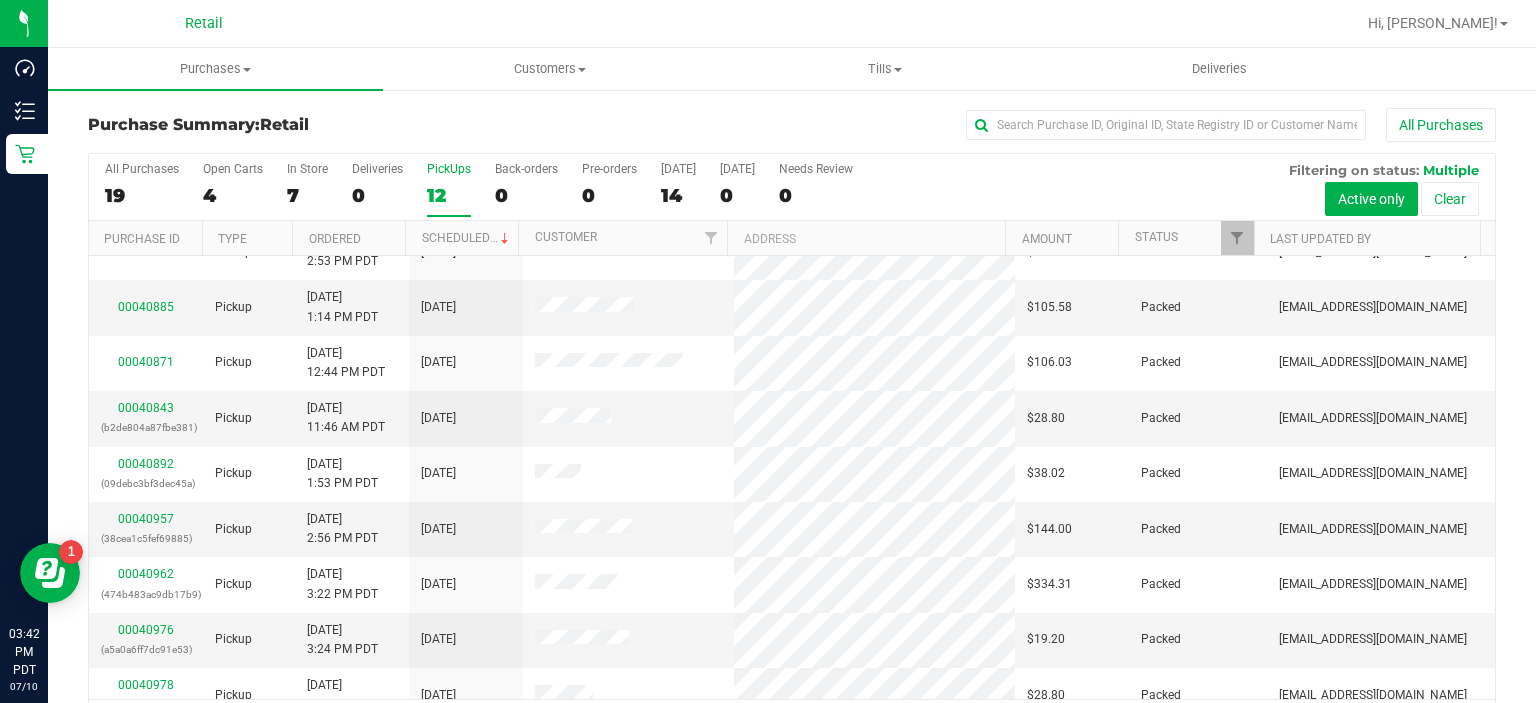 scroll, scrollTop: 0, scrollLeft: 0, axis: both 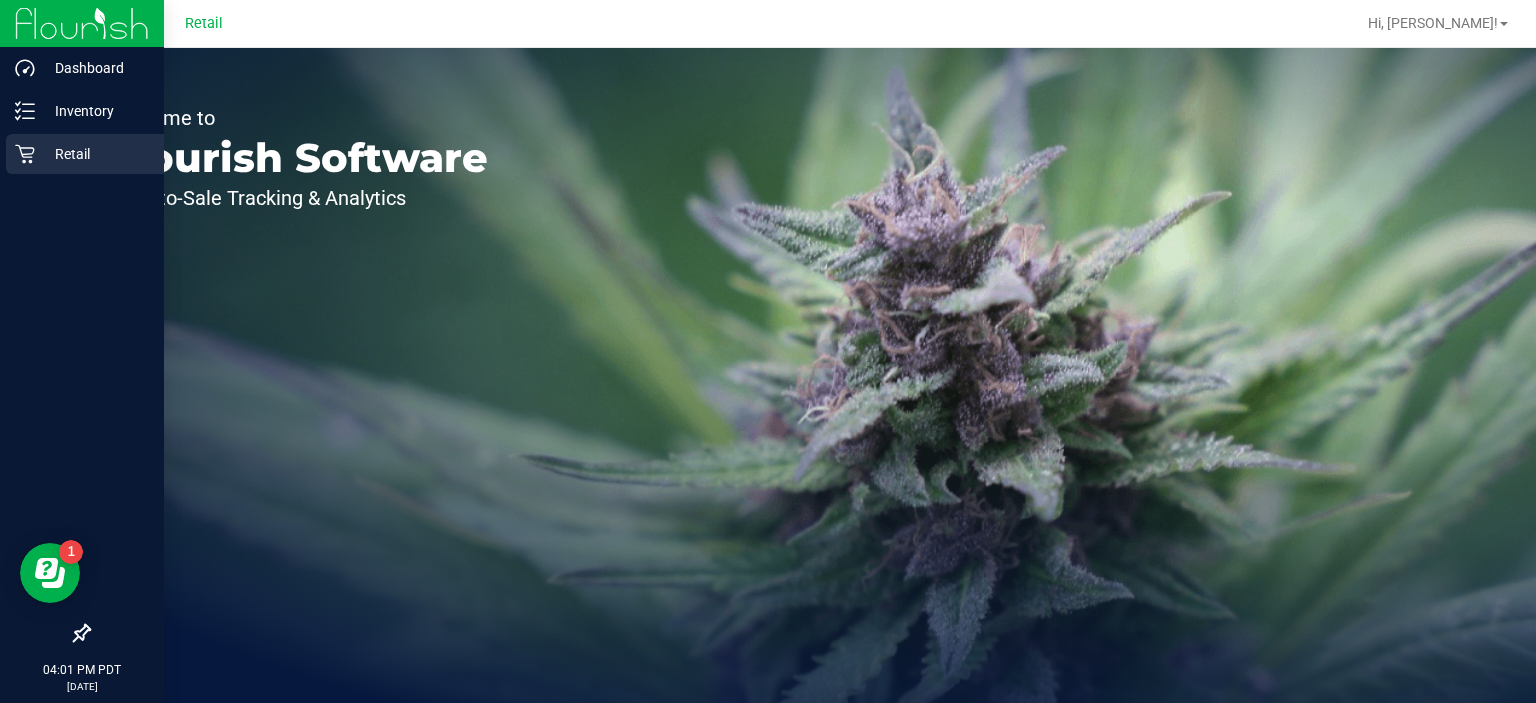 click 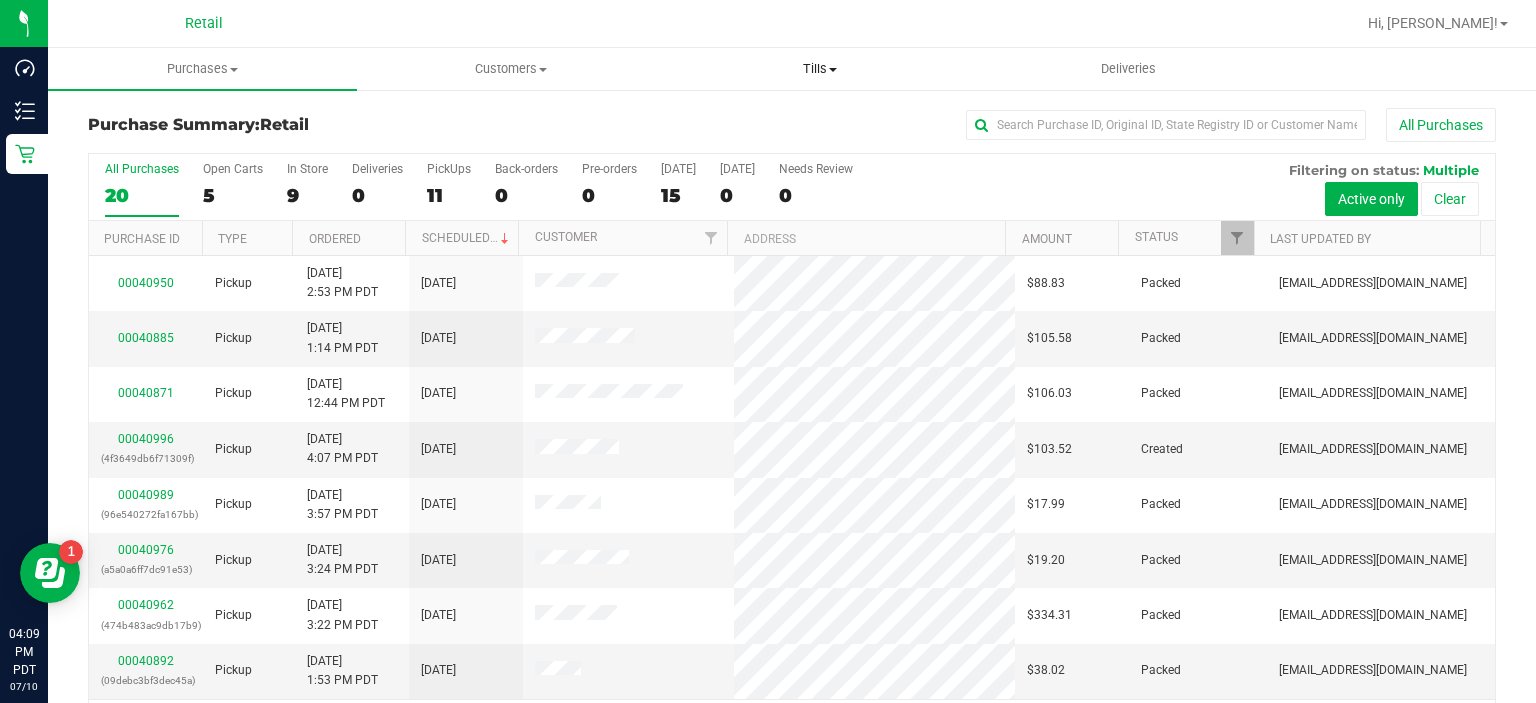 click at bounding box center (833, 70) 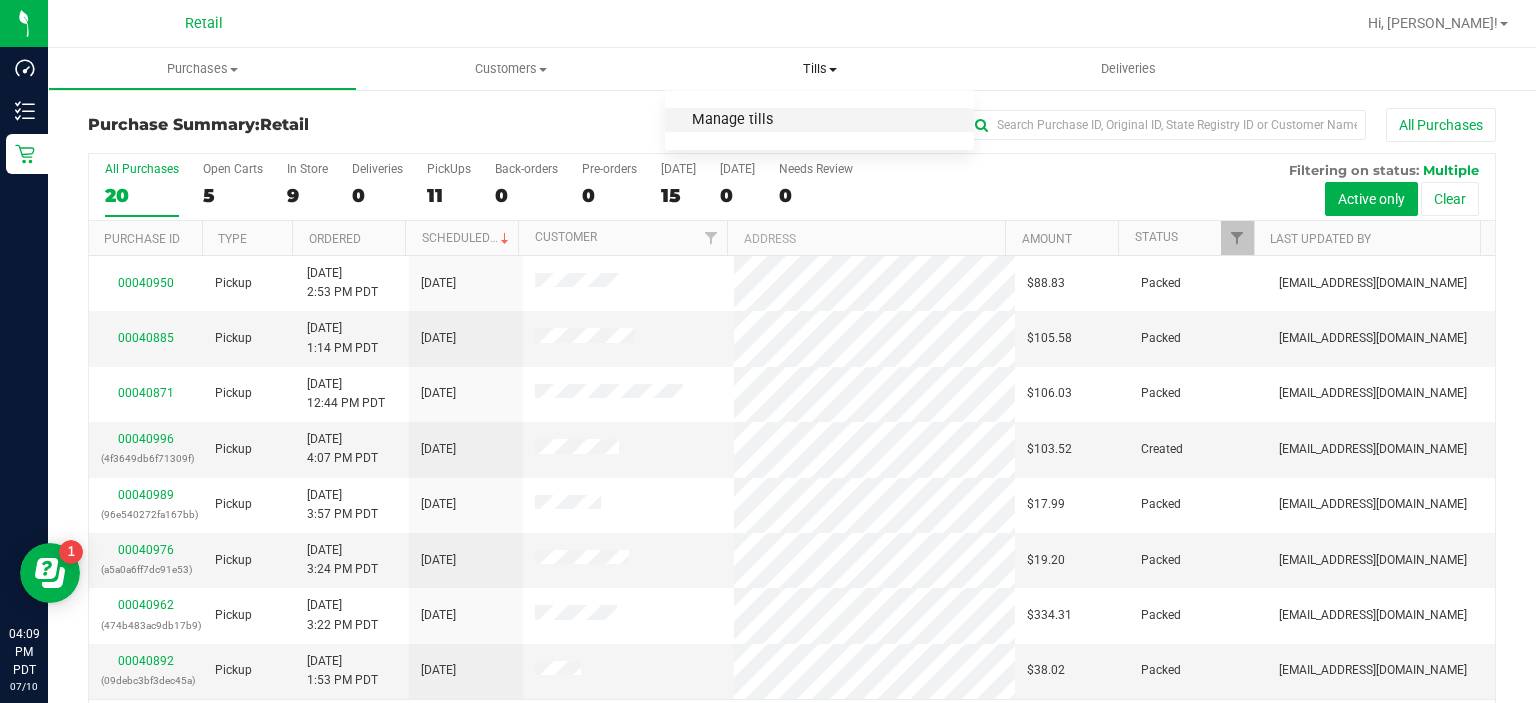 click on "Manage tills" at bounding box center (732, 120) 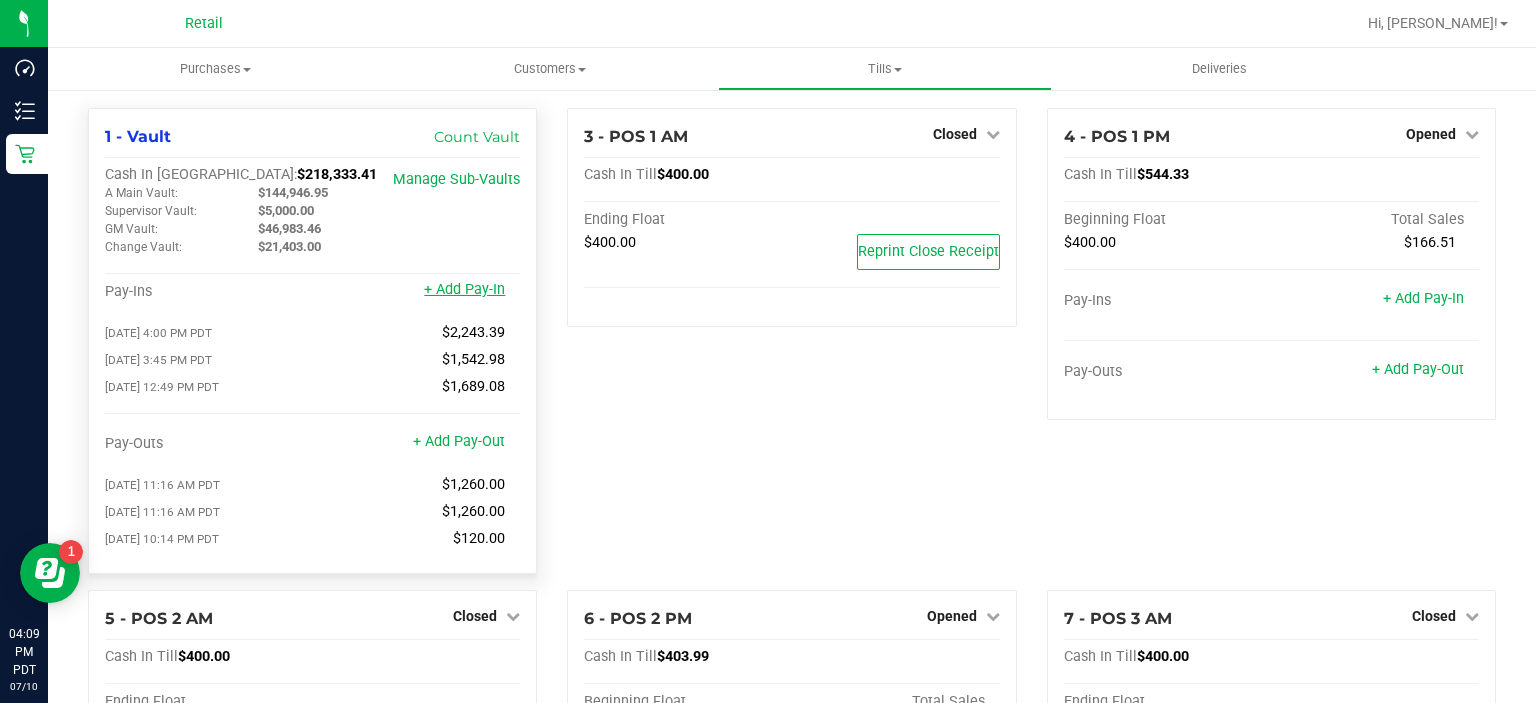 click on "+ Add Pay-In" at bounding box center (464, 289) 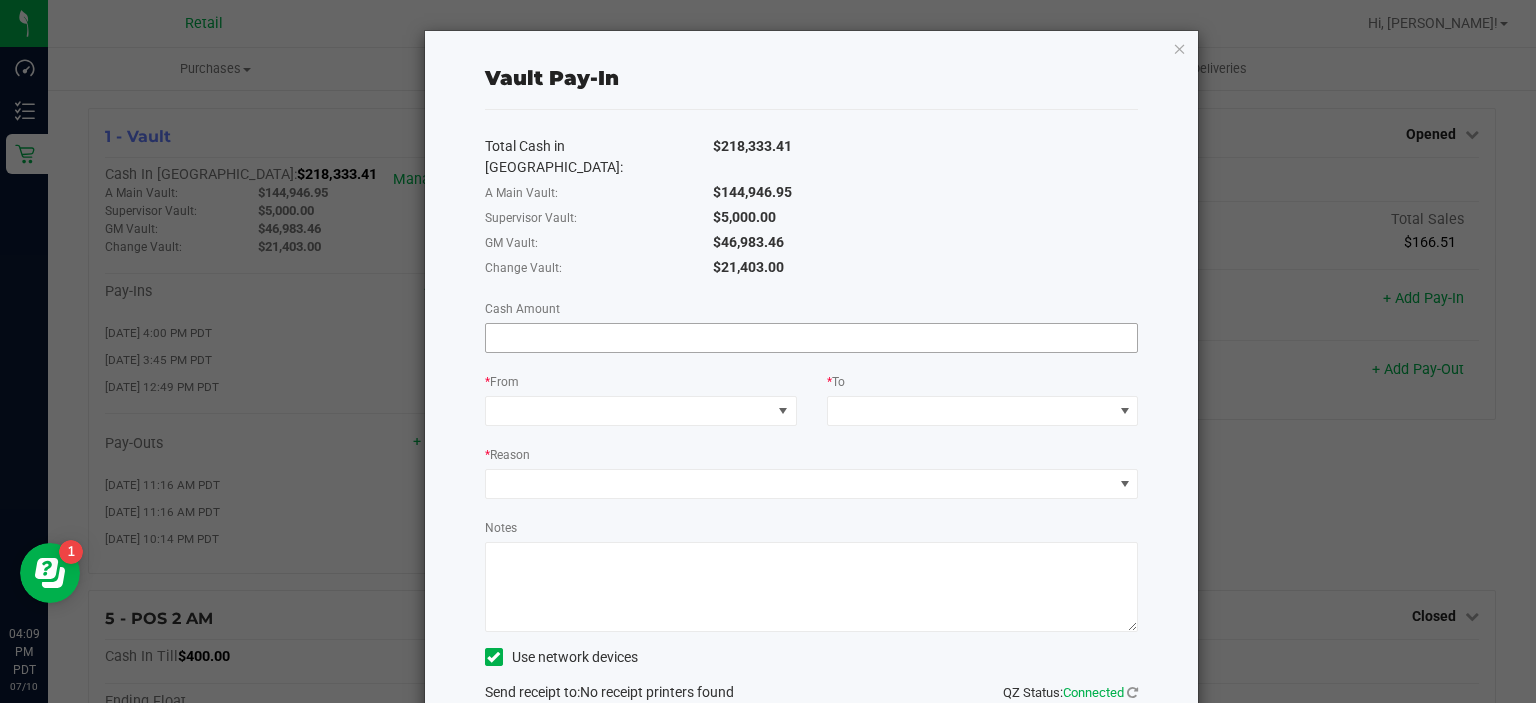 click at bounding box center [812, 338] 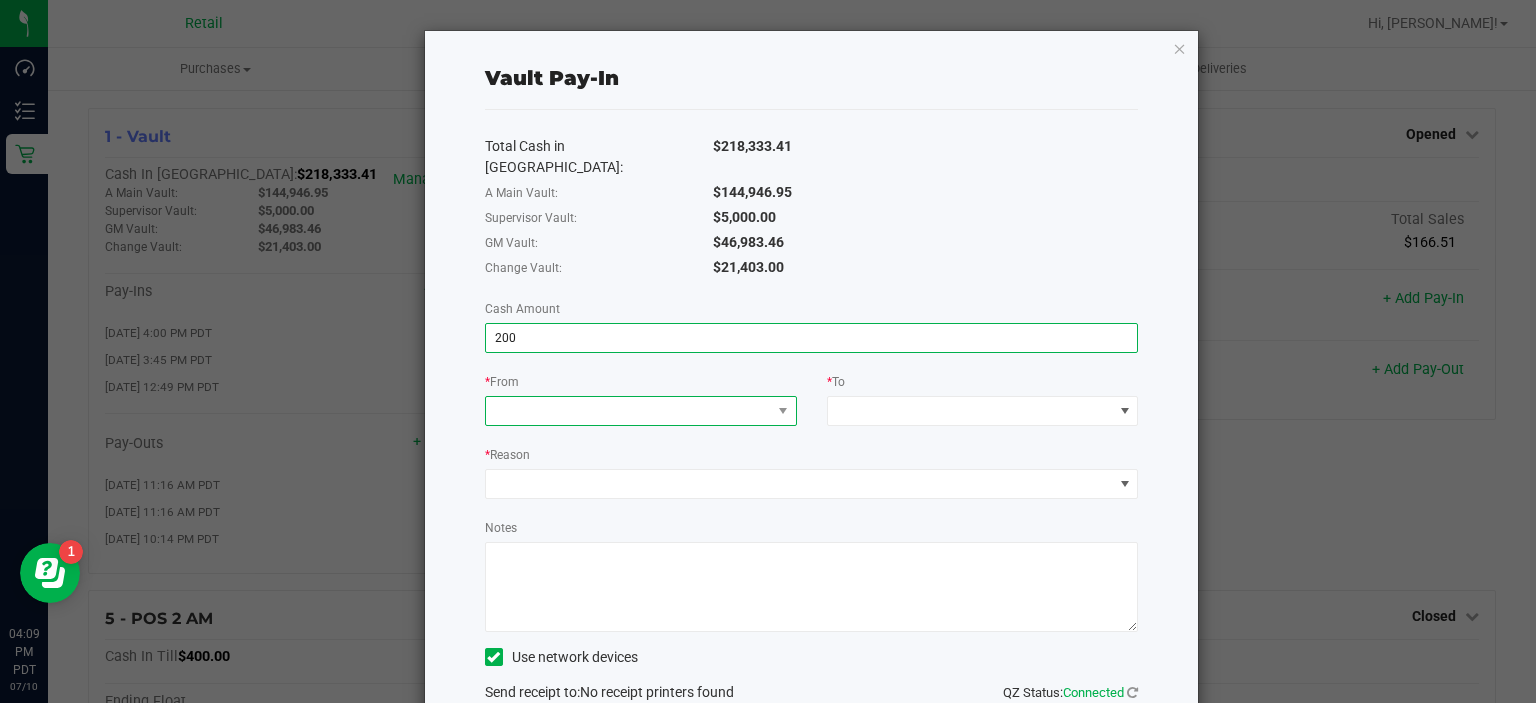 click at bounding box center [628, 411] 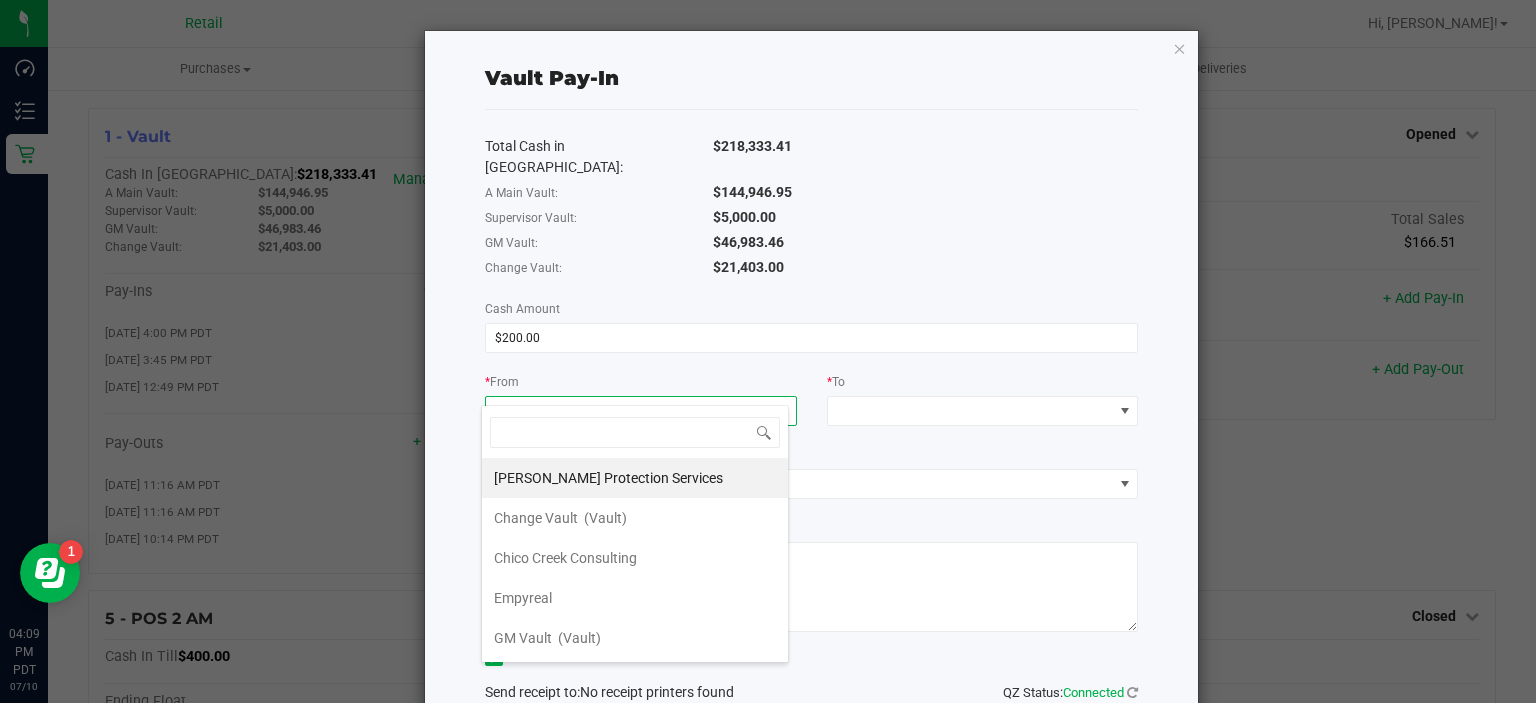 scroll, scrollTop: 99970, scrollLeft: 99692, axis: both 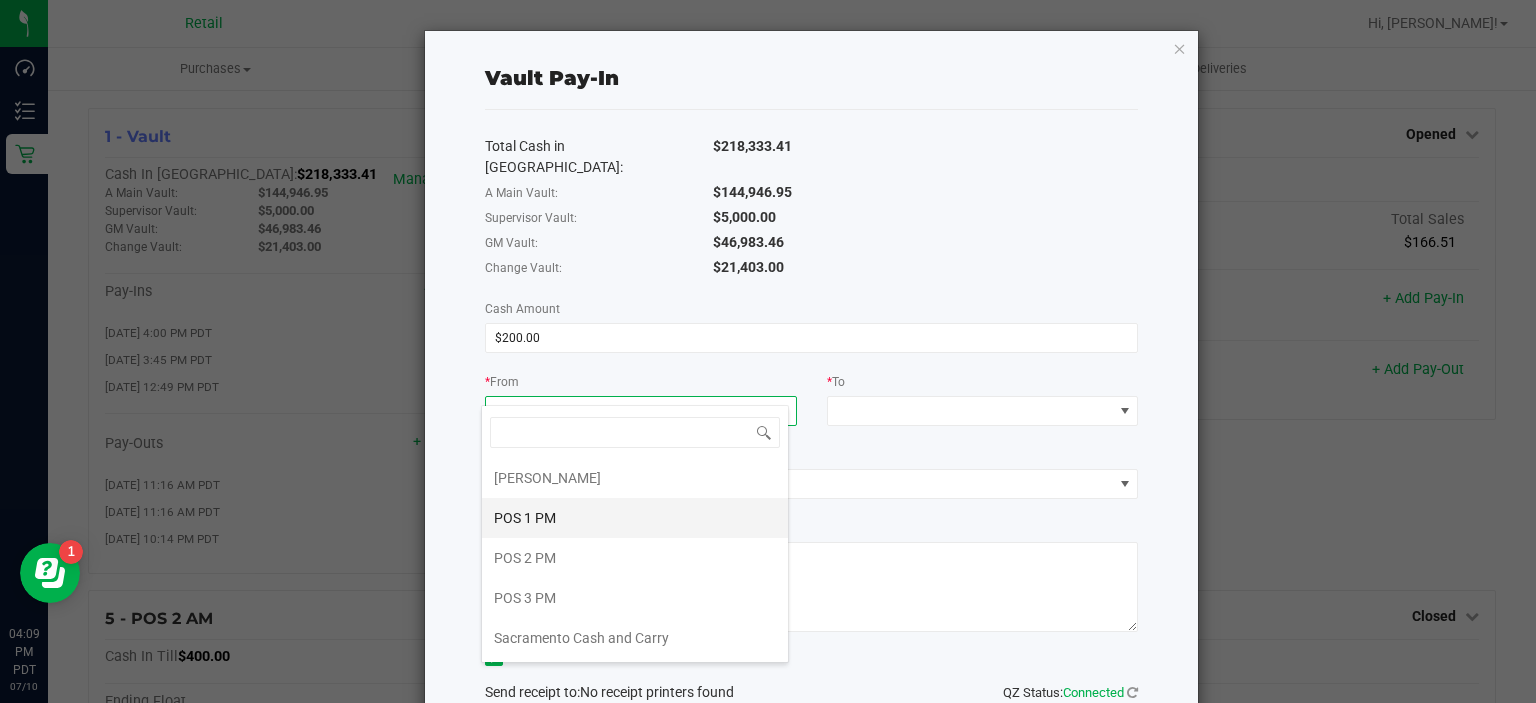 click on "POS 1 PM" at bounding box center [635, 518] 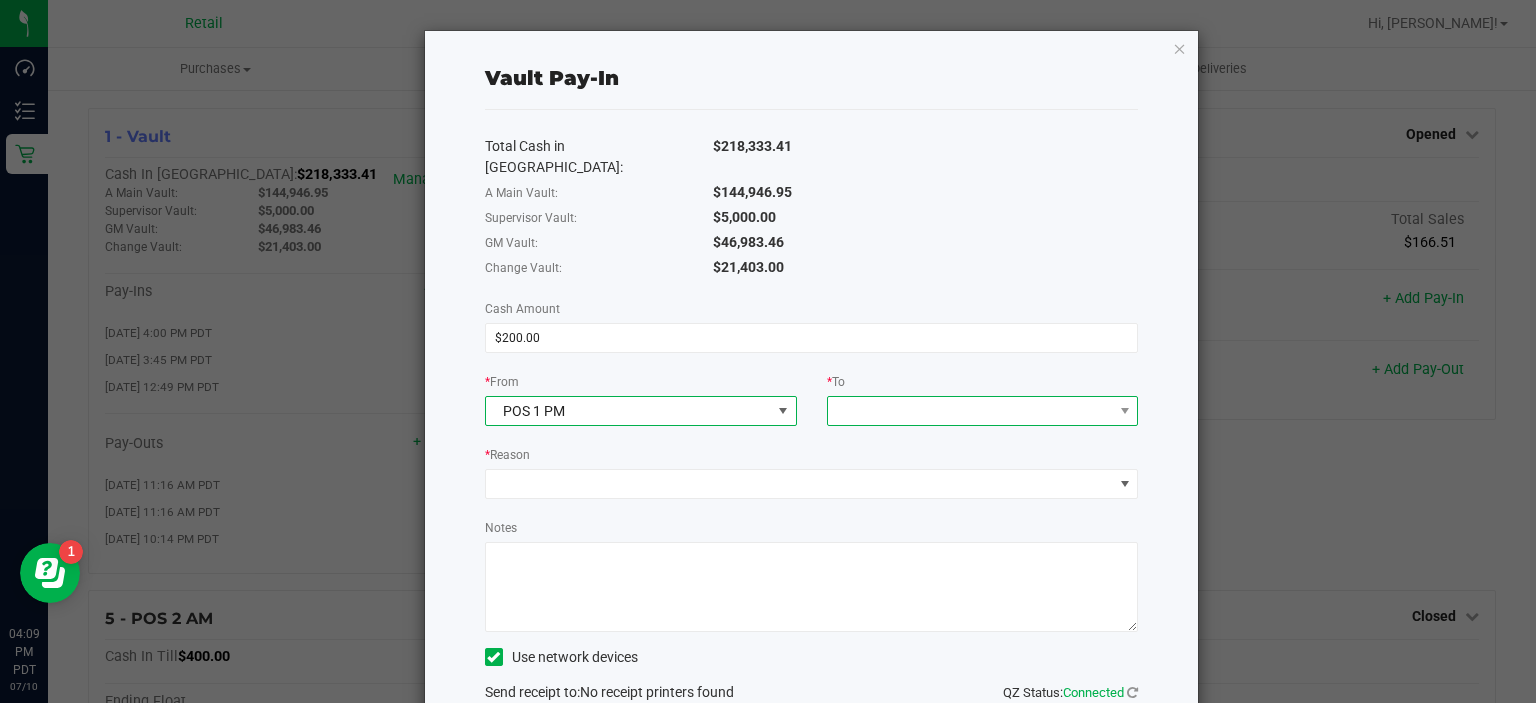 click at bounding box center [970, 411] 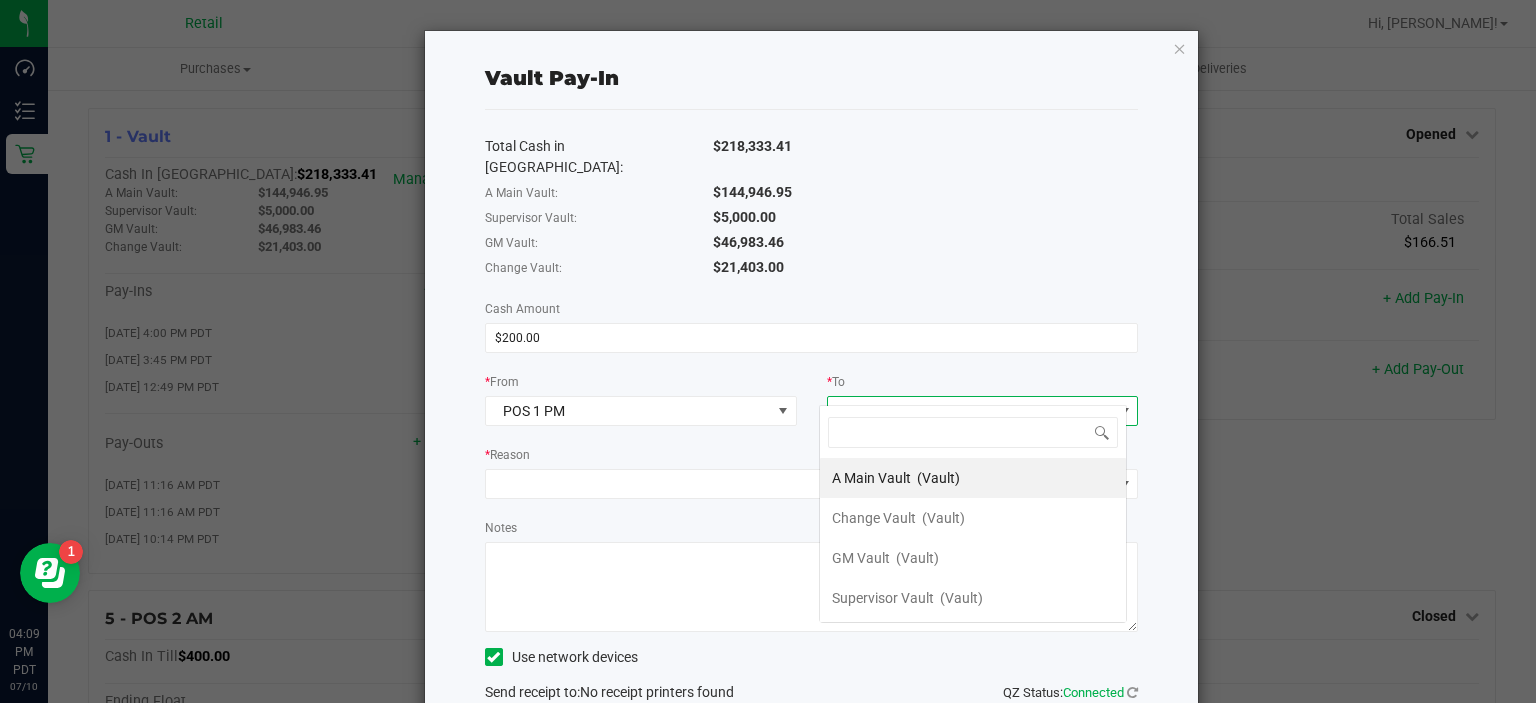 scroll, scrollTop: 99970, scrollLeft: 99692, axis: both 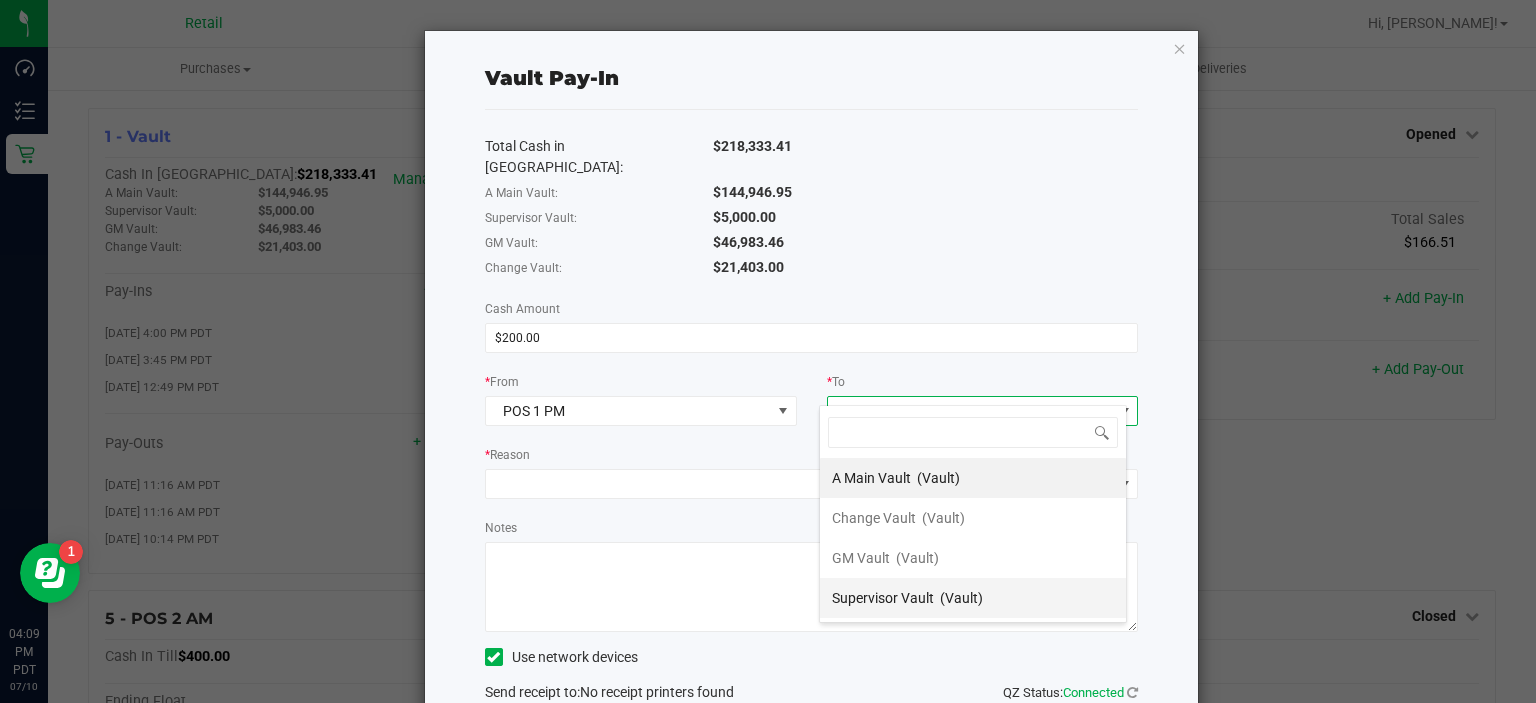 click on "(Vault)" at bounding box center [961, 598] 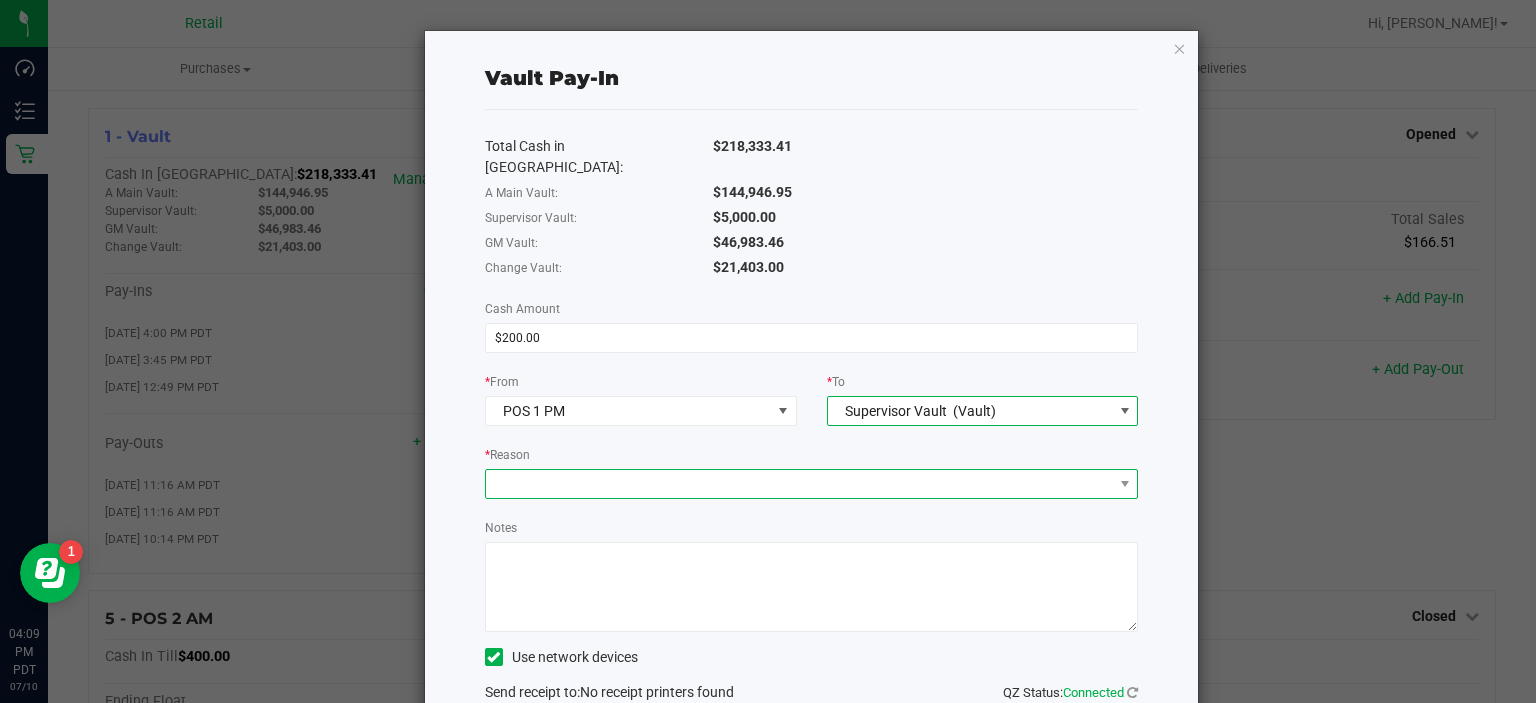 click at bounding box center (799, 484) 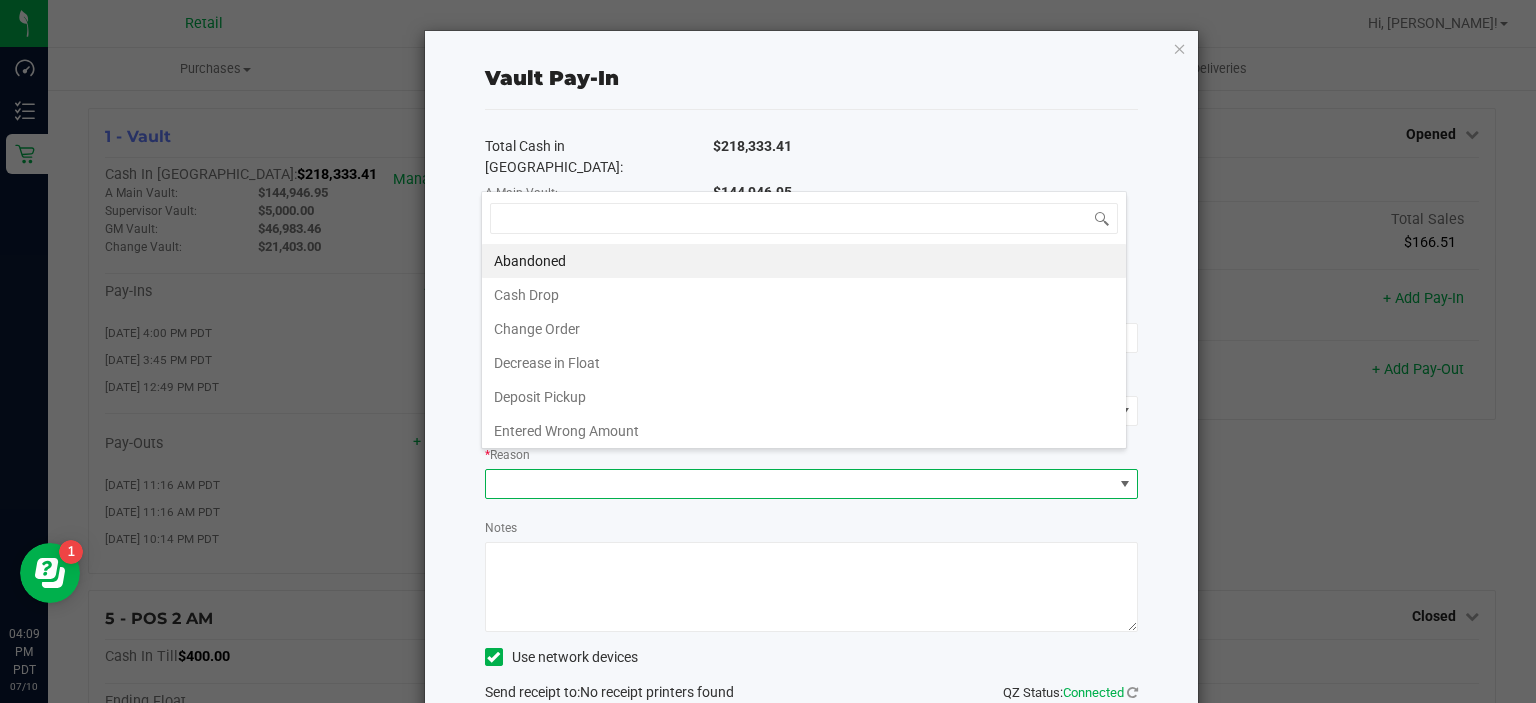 scroll, scrollTop: 99970, scrollLeft: 99353, axis: both 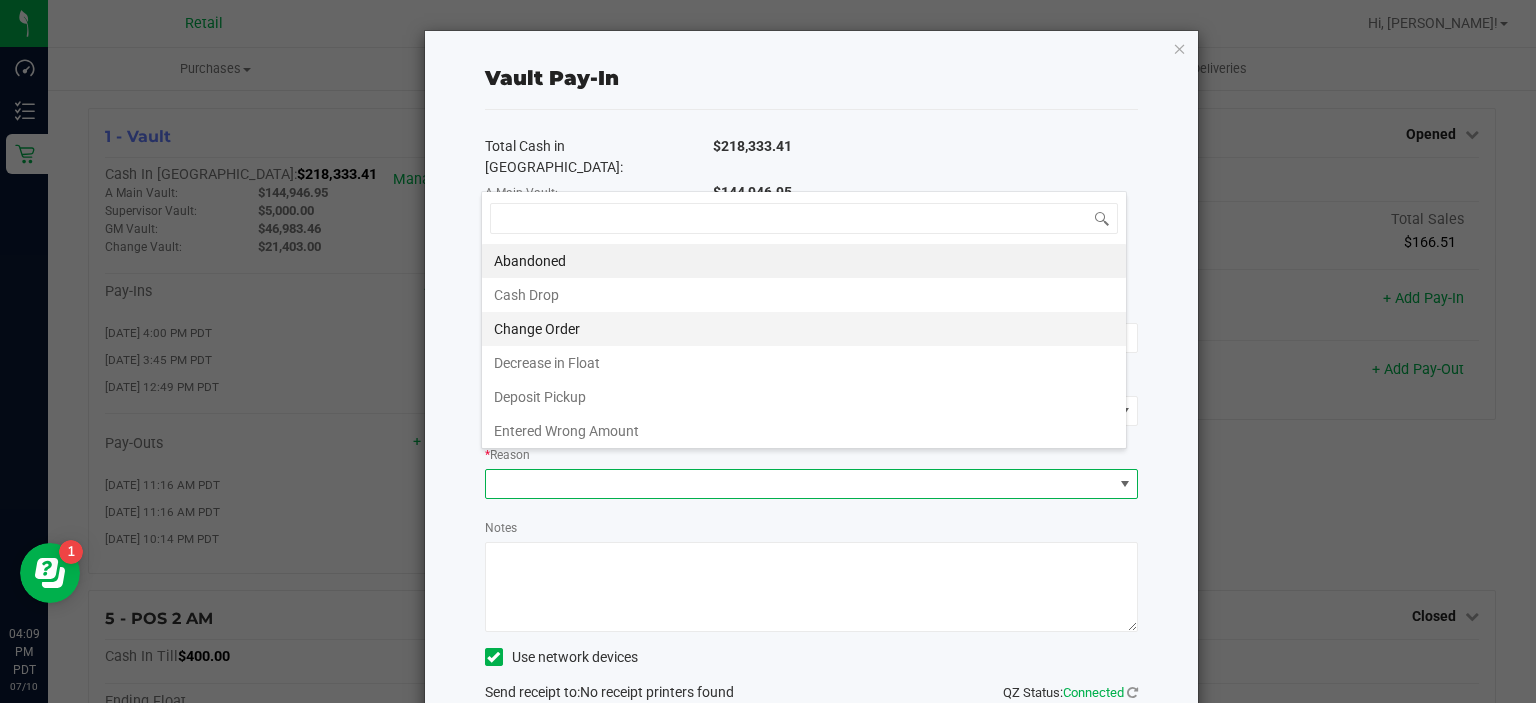 click on "Change Order" at bounding box center (804, 329) 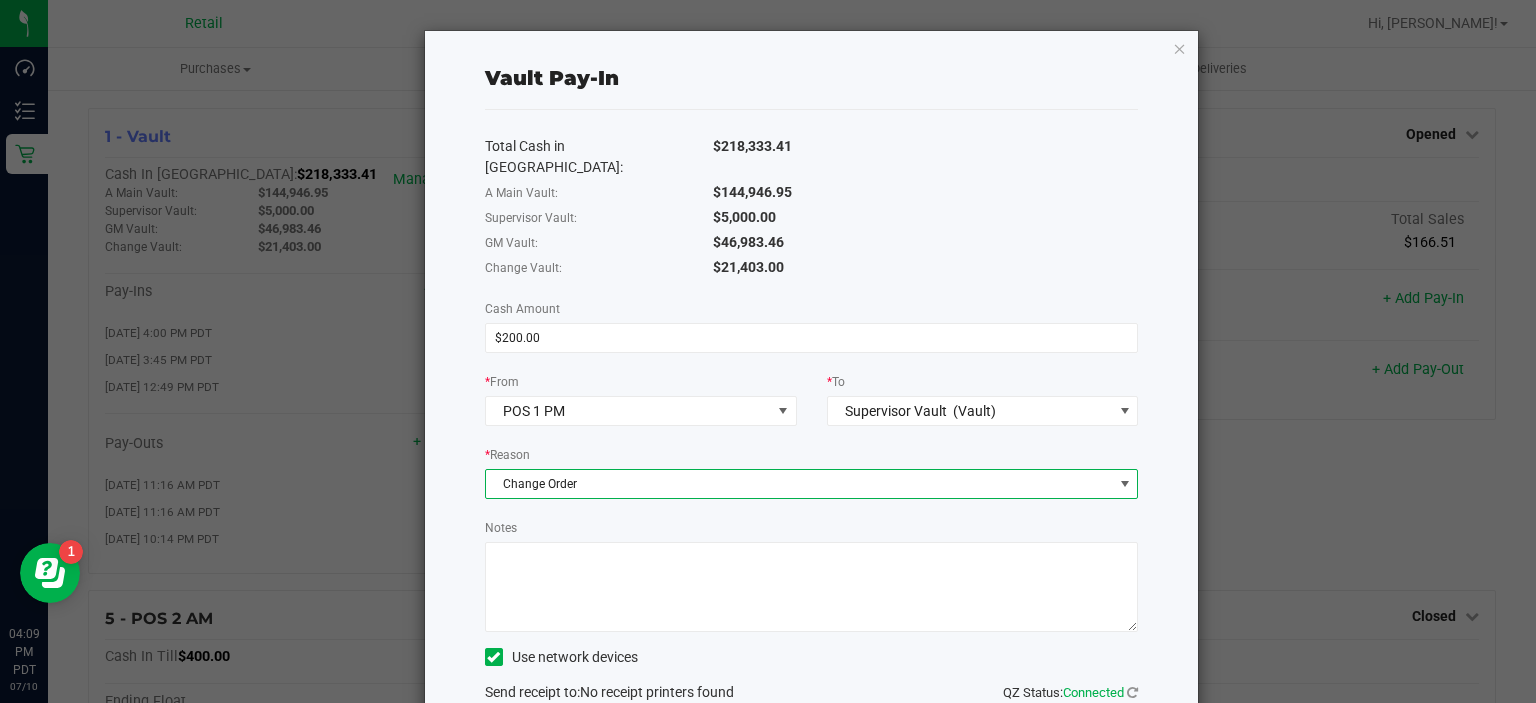 scroll, scrollTop: 102, scrollLeft: 0, axis: vertical 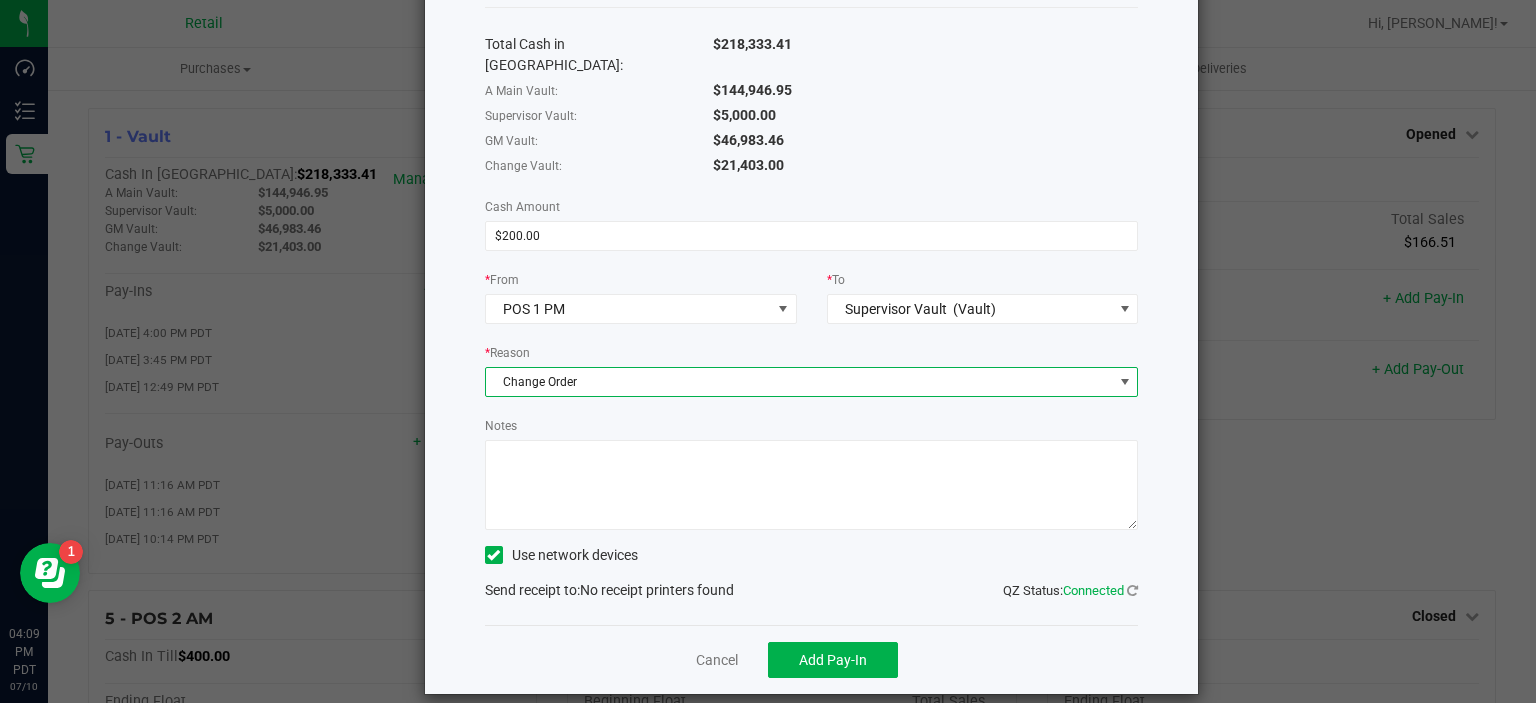 click 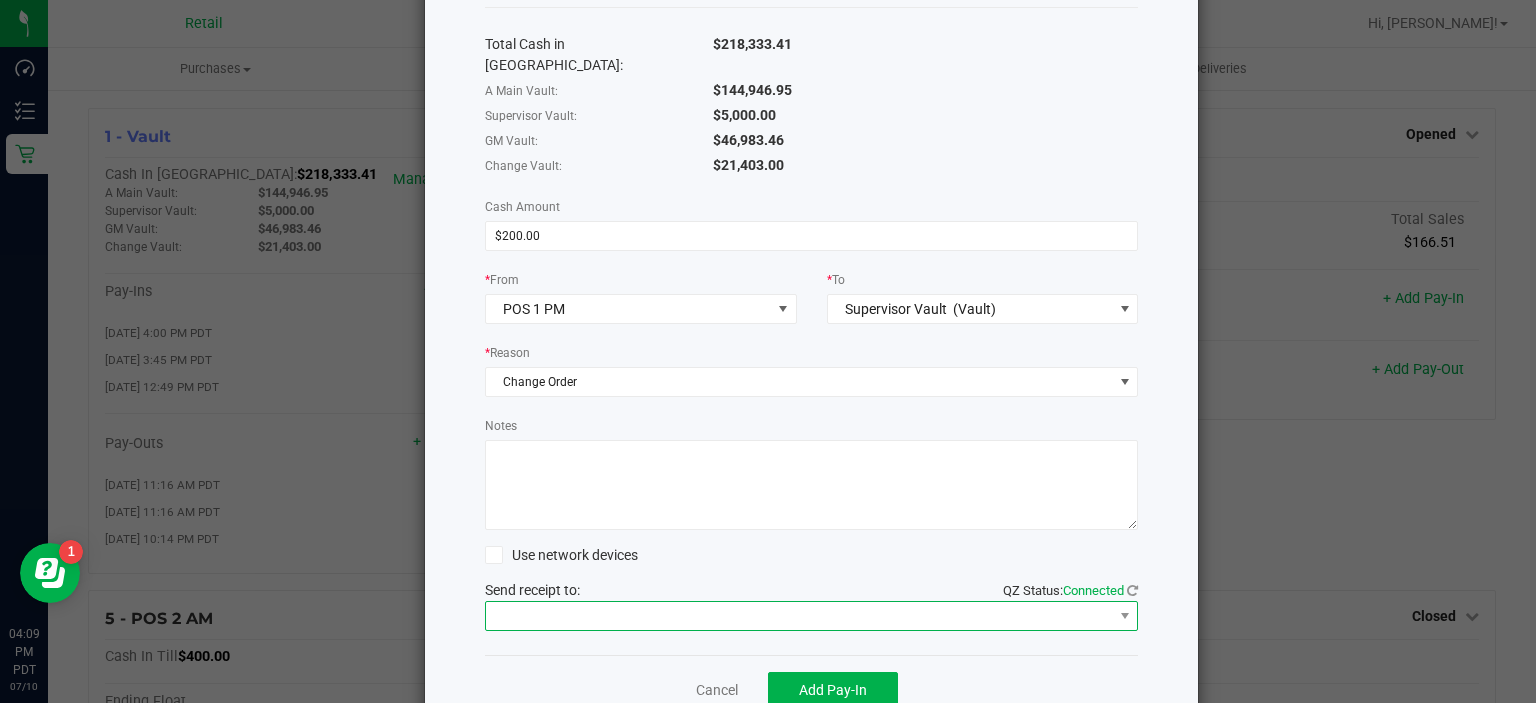click at bounding box center (799, 616) 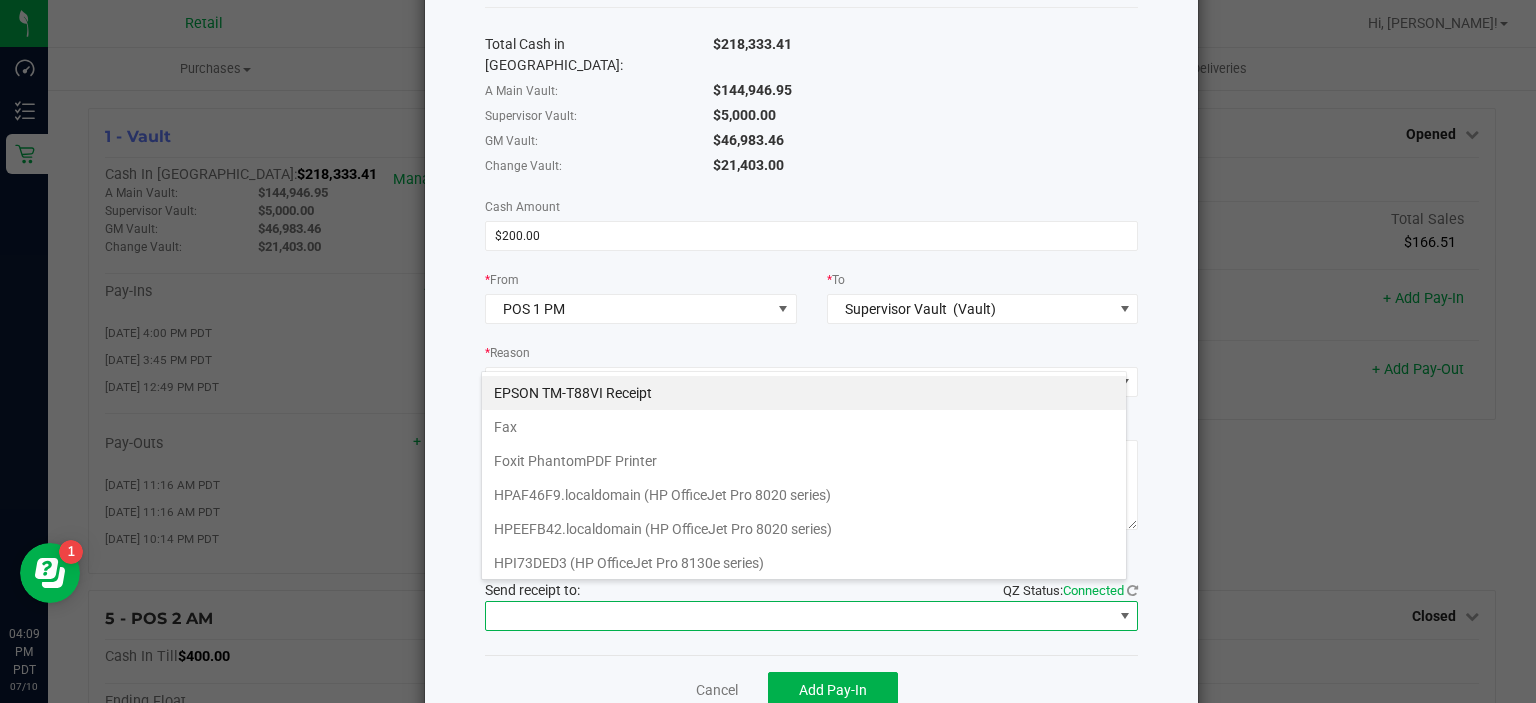 scroll, scrollTop: 99970, scrollLeft: 99353, axis: both 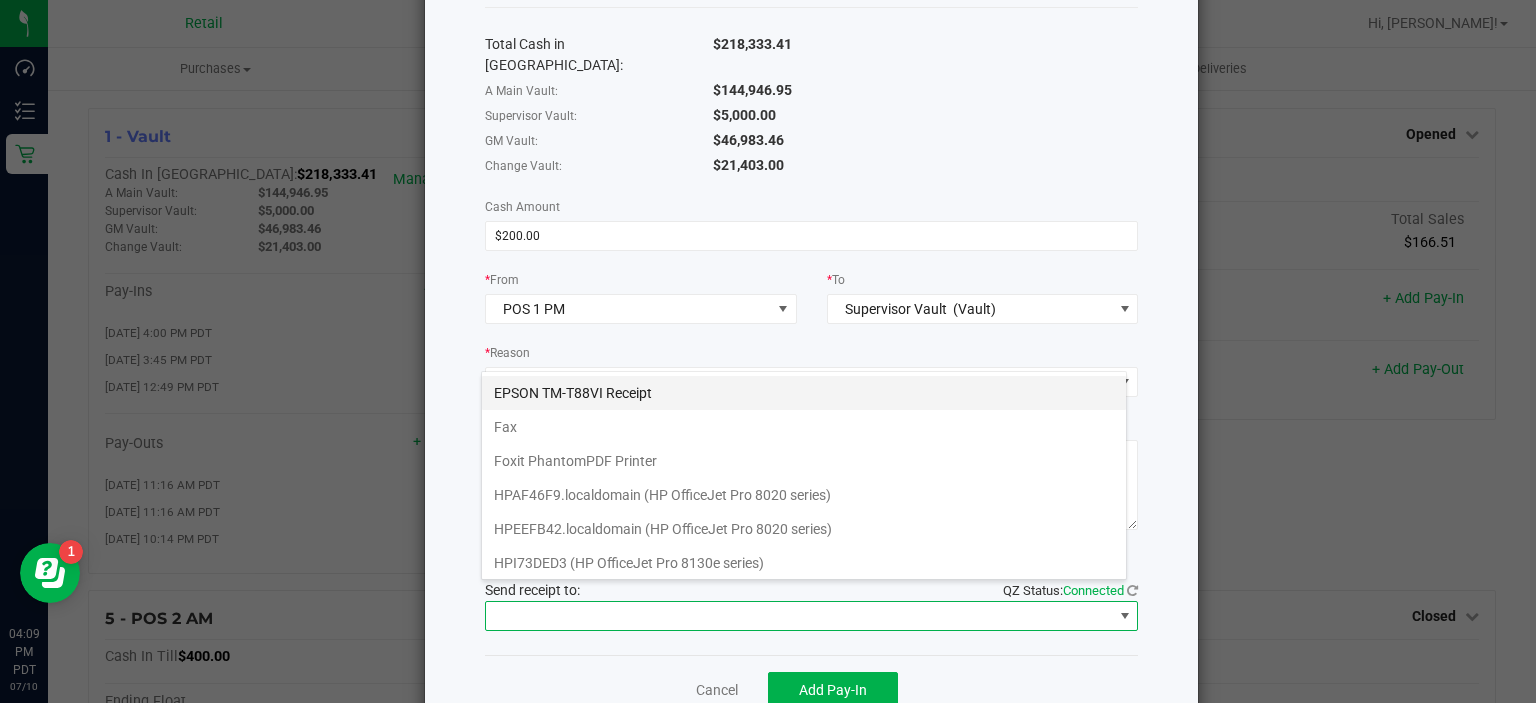 click on "EPSON TM-T88VI Receipt" at bounding box center [804, 393] 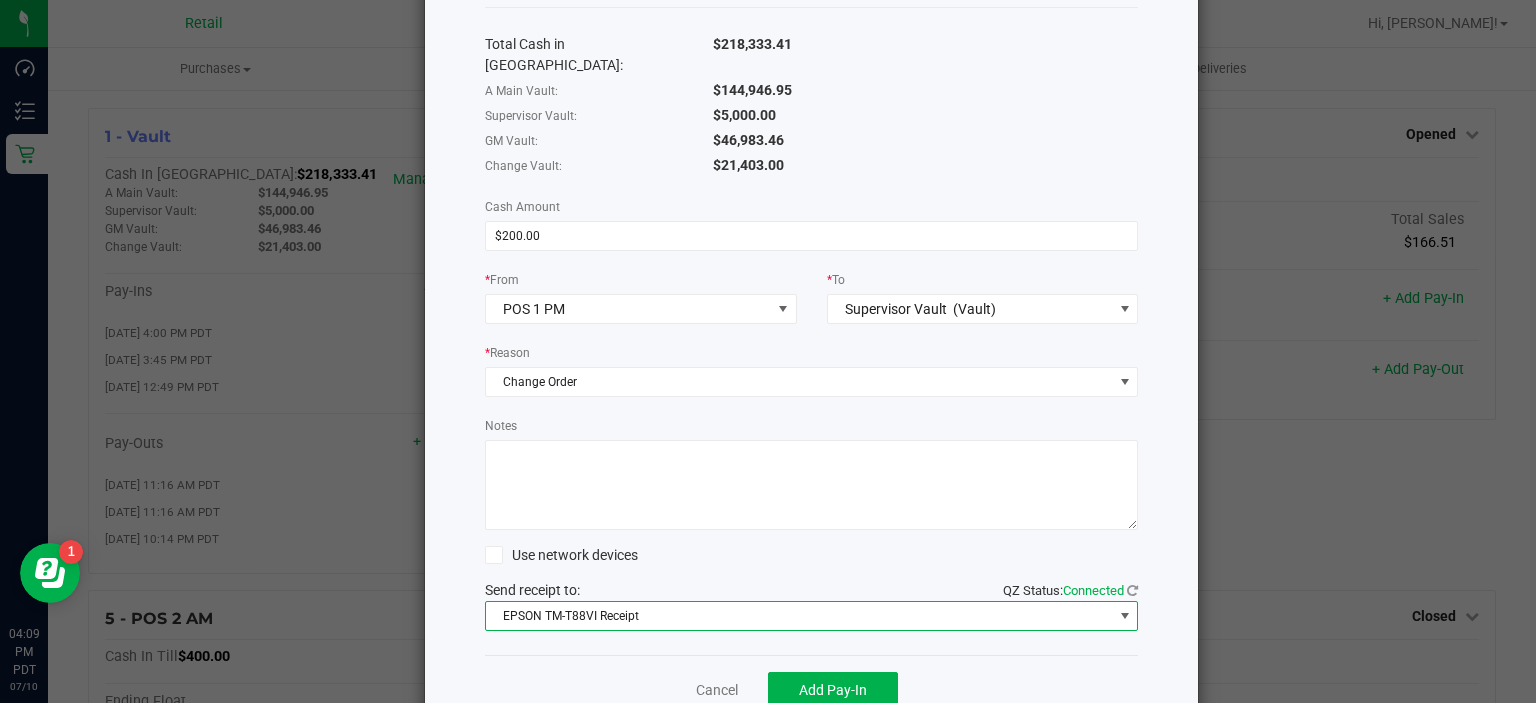 scroll, scrollTop: 132, scrollLeft: 0, axis: vertical 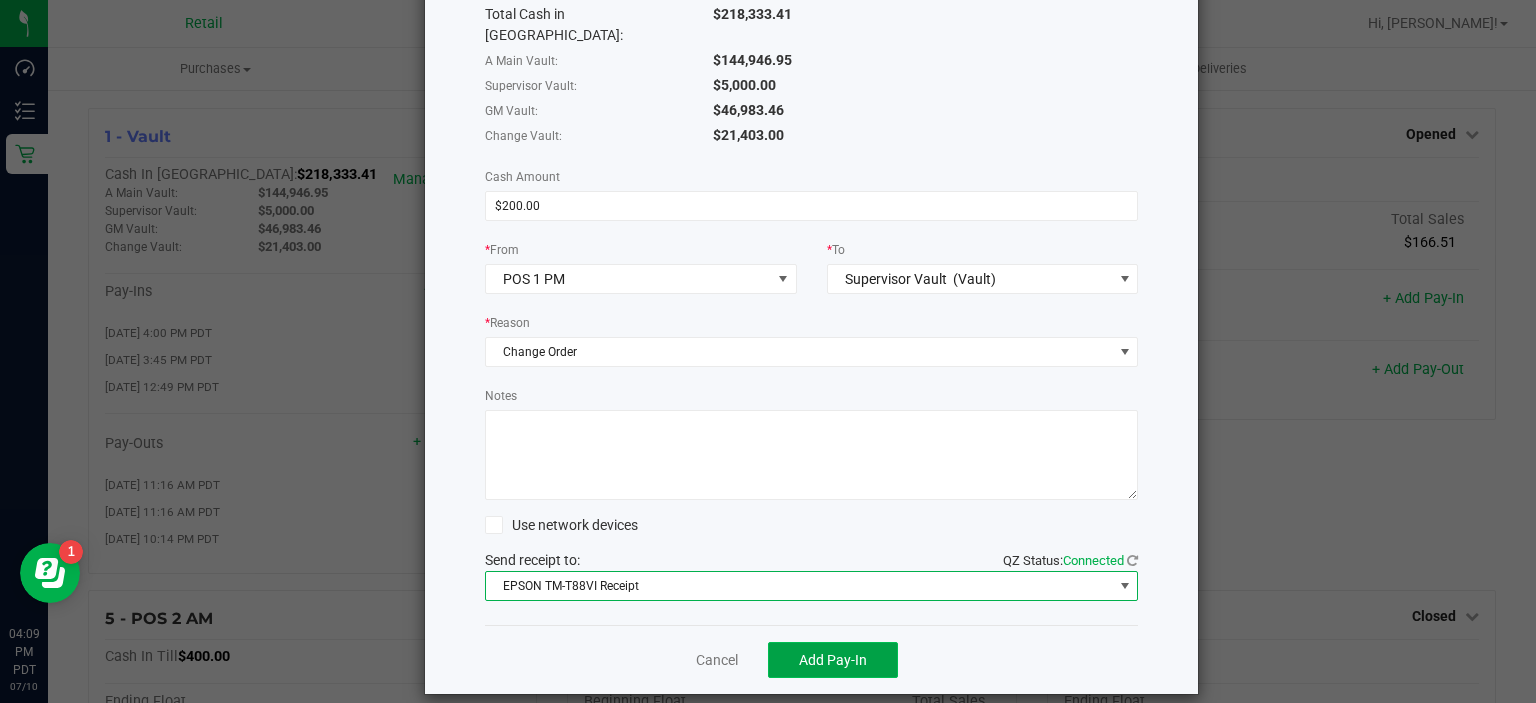 click on "Add Pay-In" 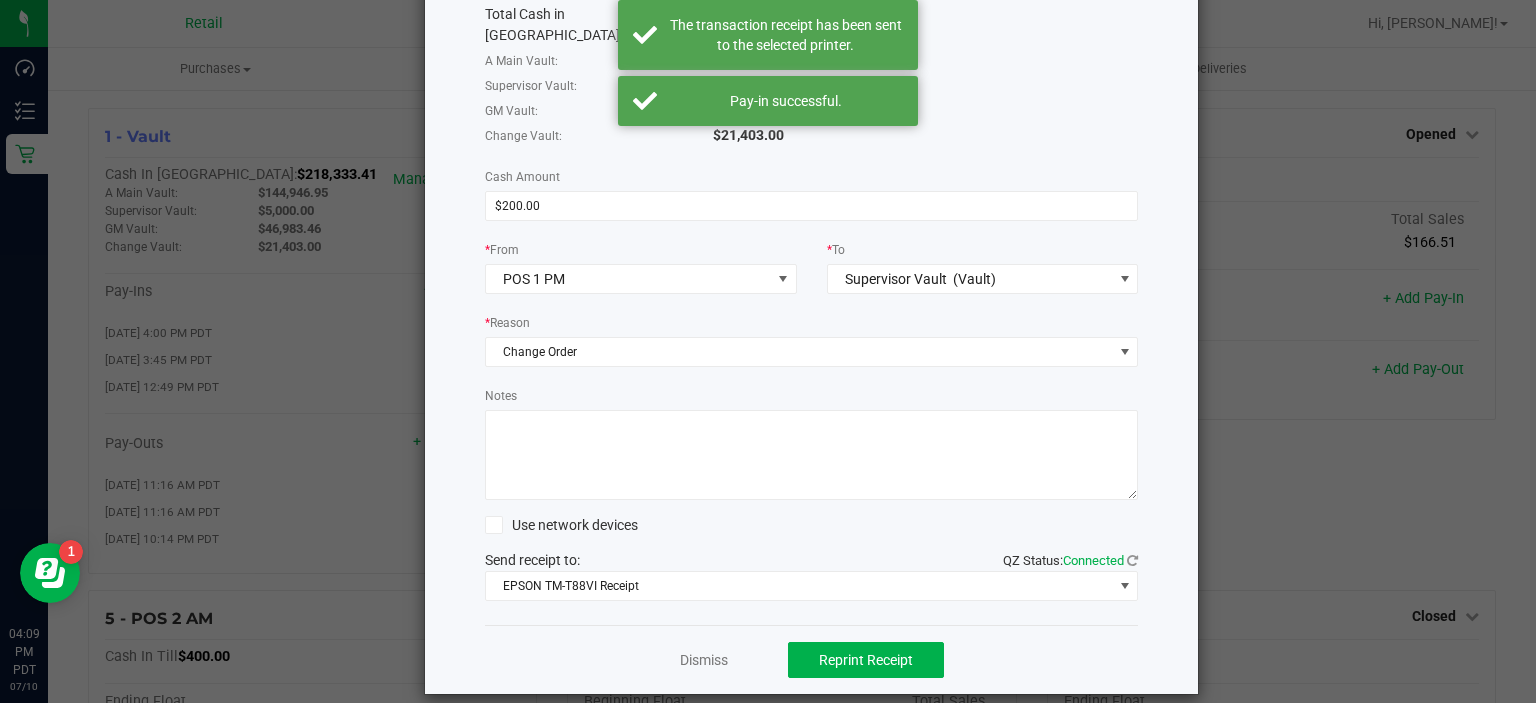 scroll, scrollTop: 0, scrollLeft: 0, axis: both 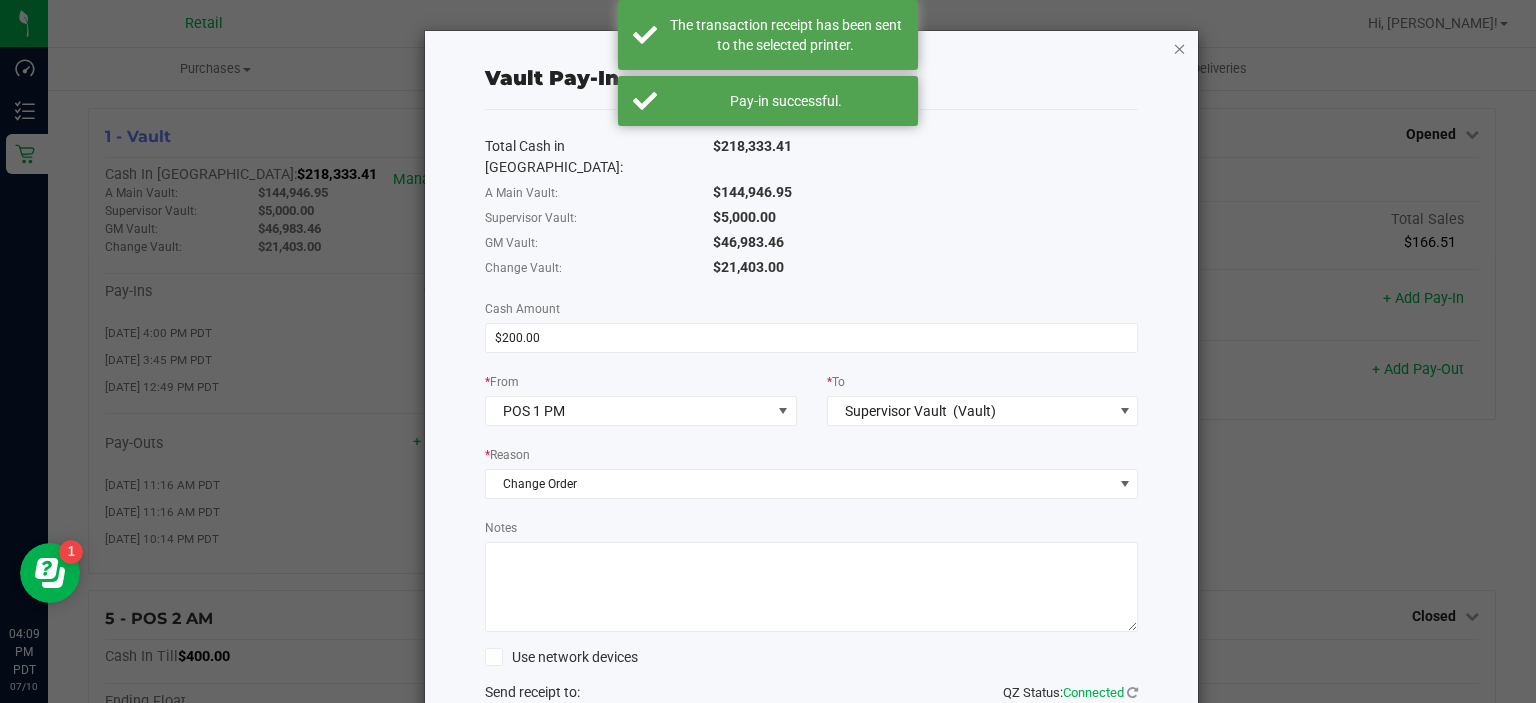 click 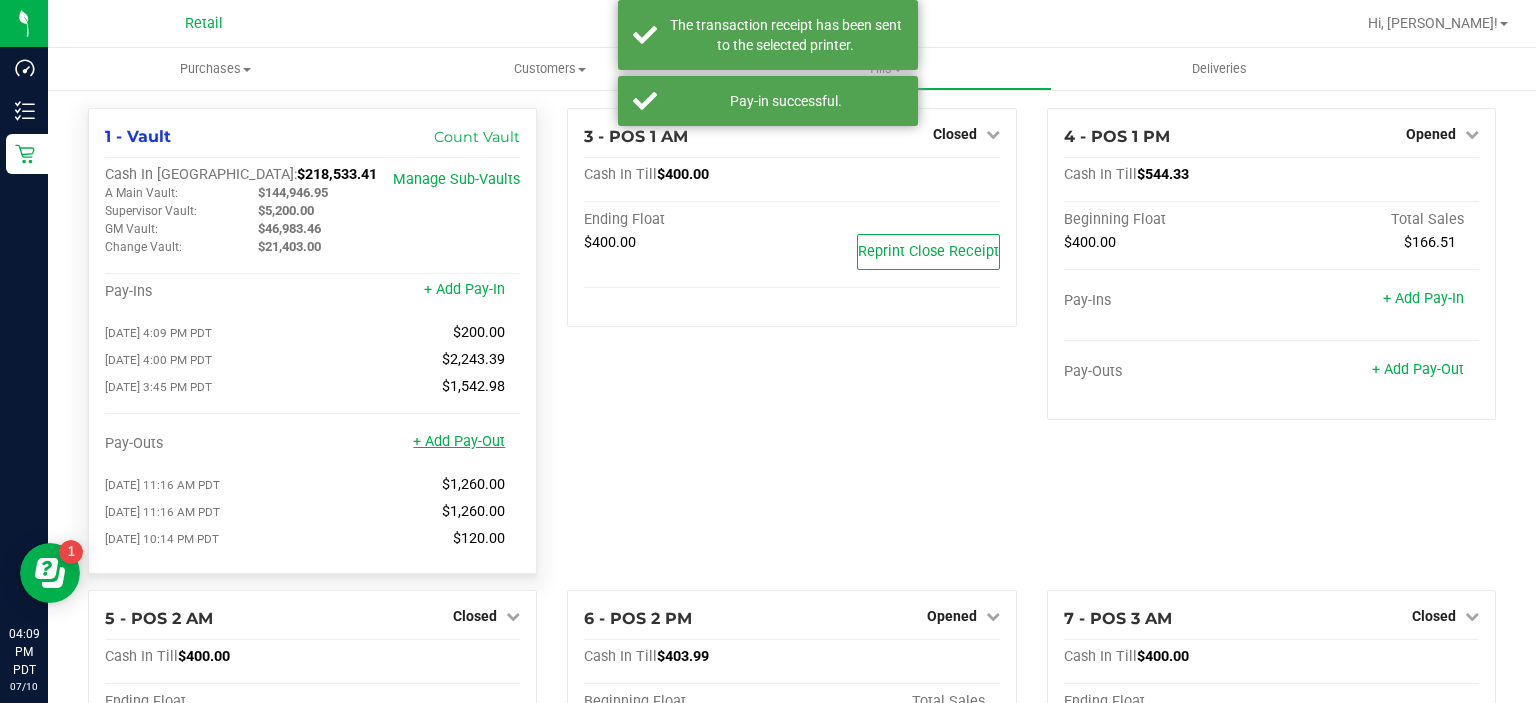 click on "+ Add Pay-Out" at bounding box center [459, 441] 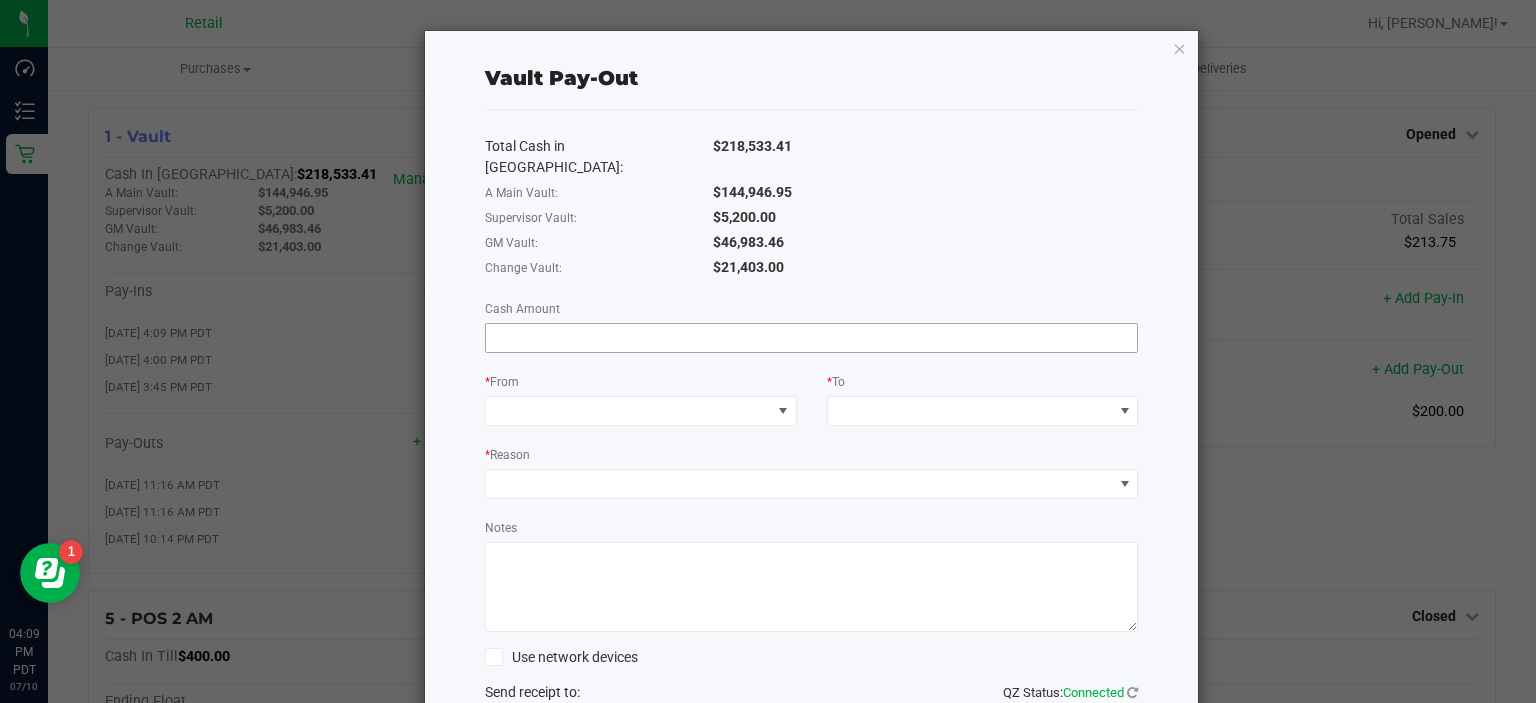 click at bounding box center [812, 338] 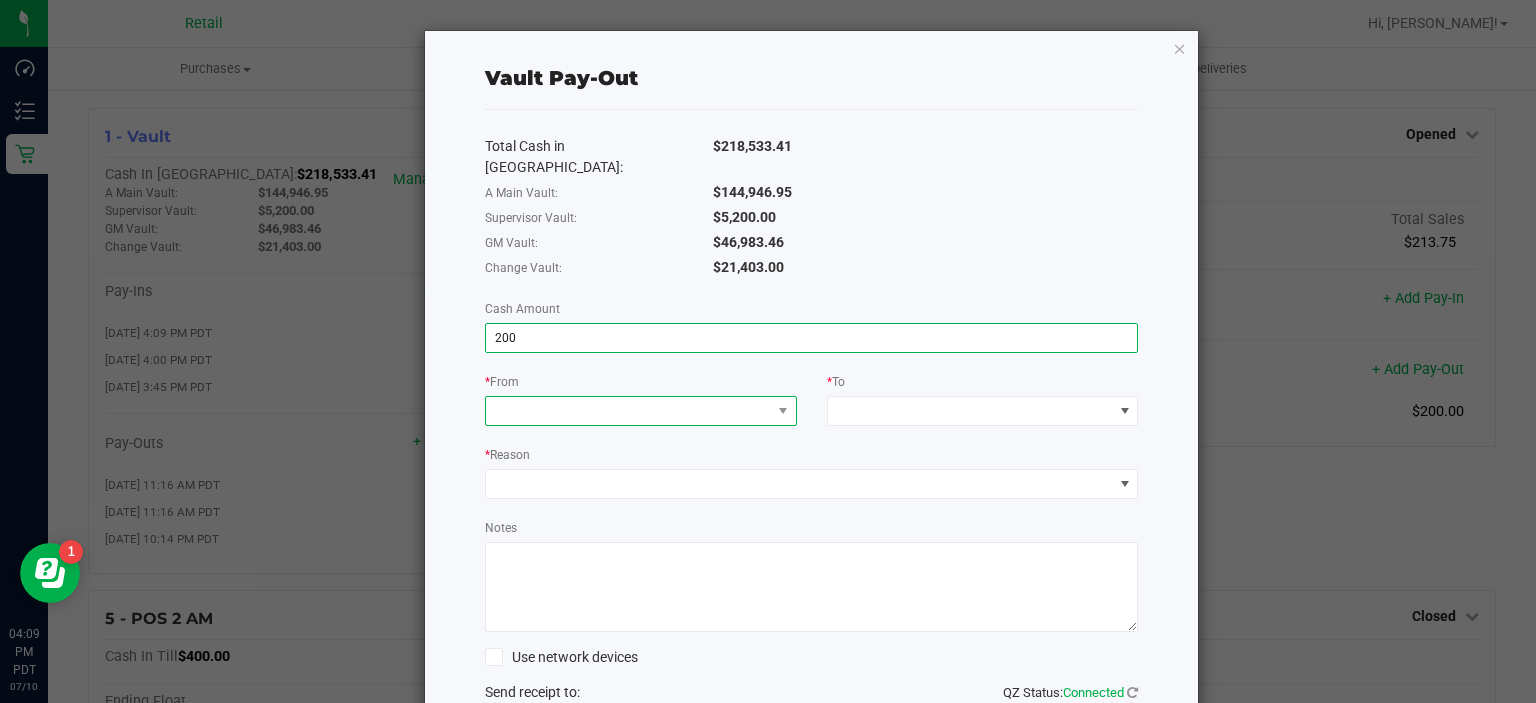 click at bounding box center (628, 411) 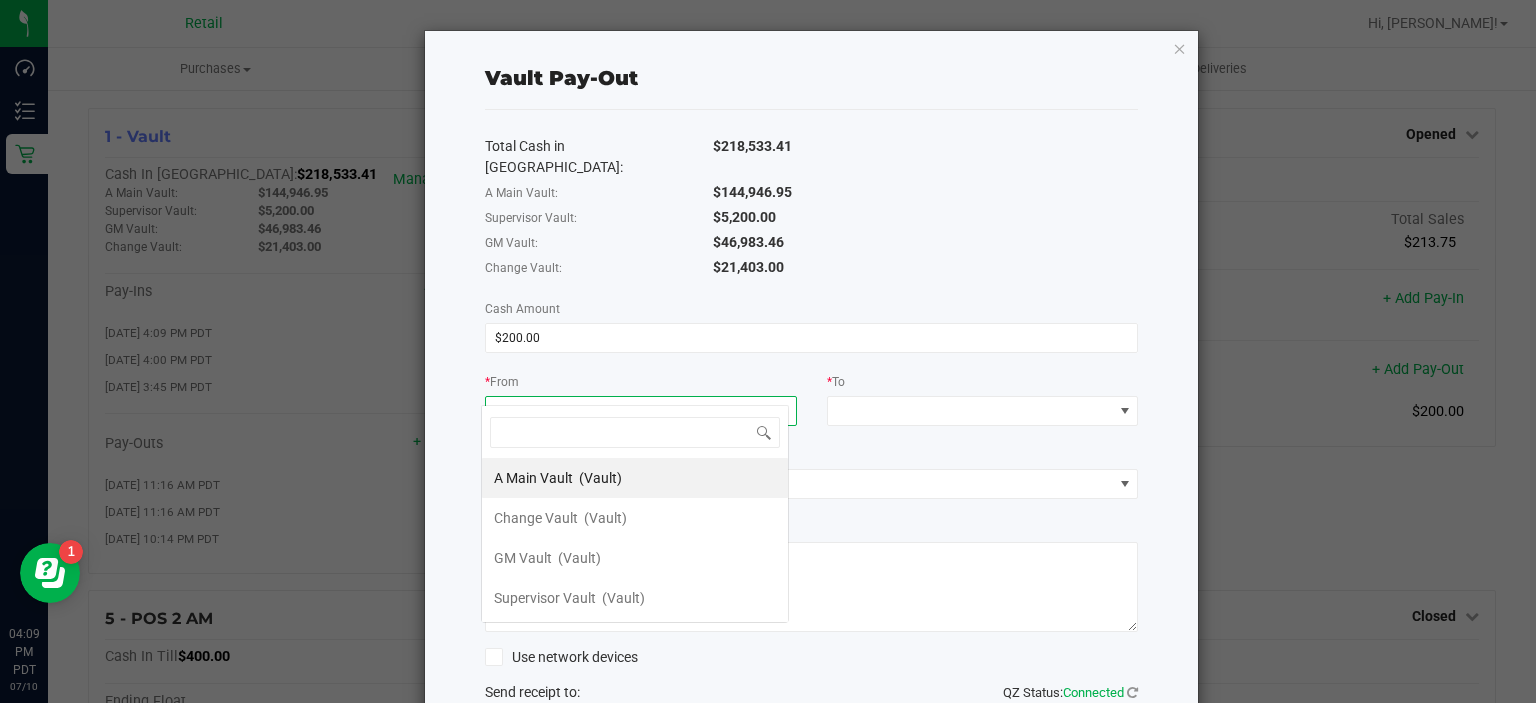 scroll, scrollTop: 99970, scrollLeft: 99692, axis: both 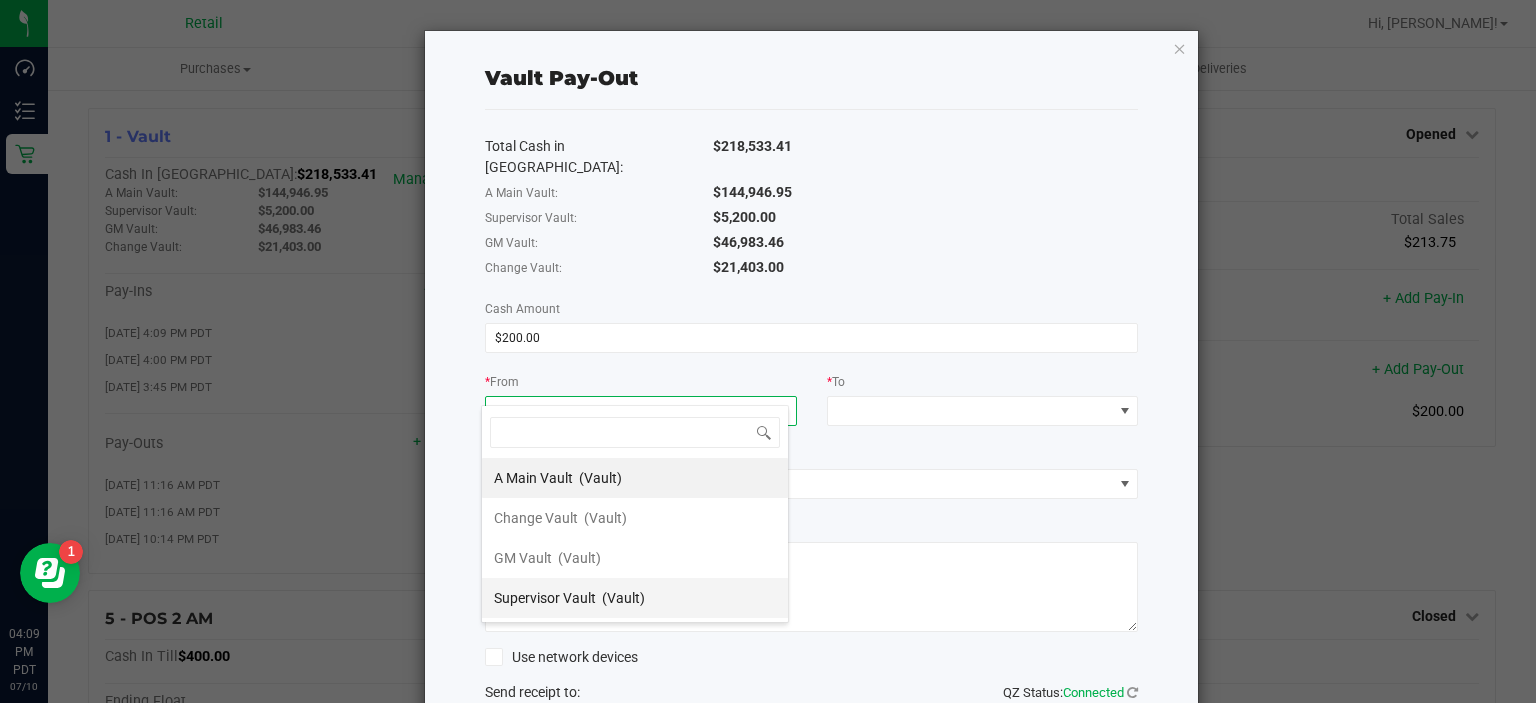 click on "(Vault)" at bounding box center [623, 598] 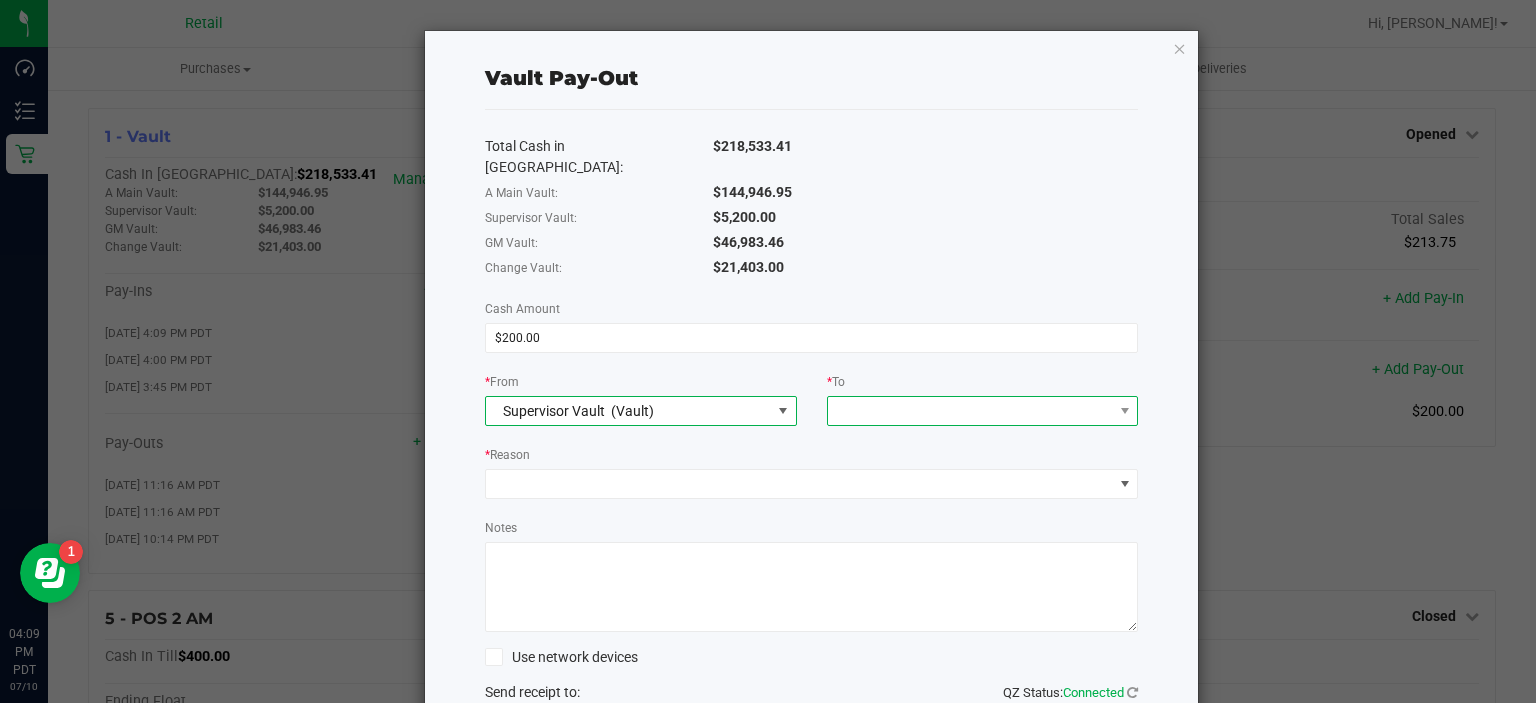click at bounding box center [970, 411] 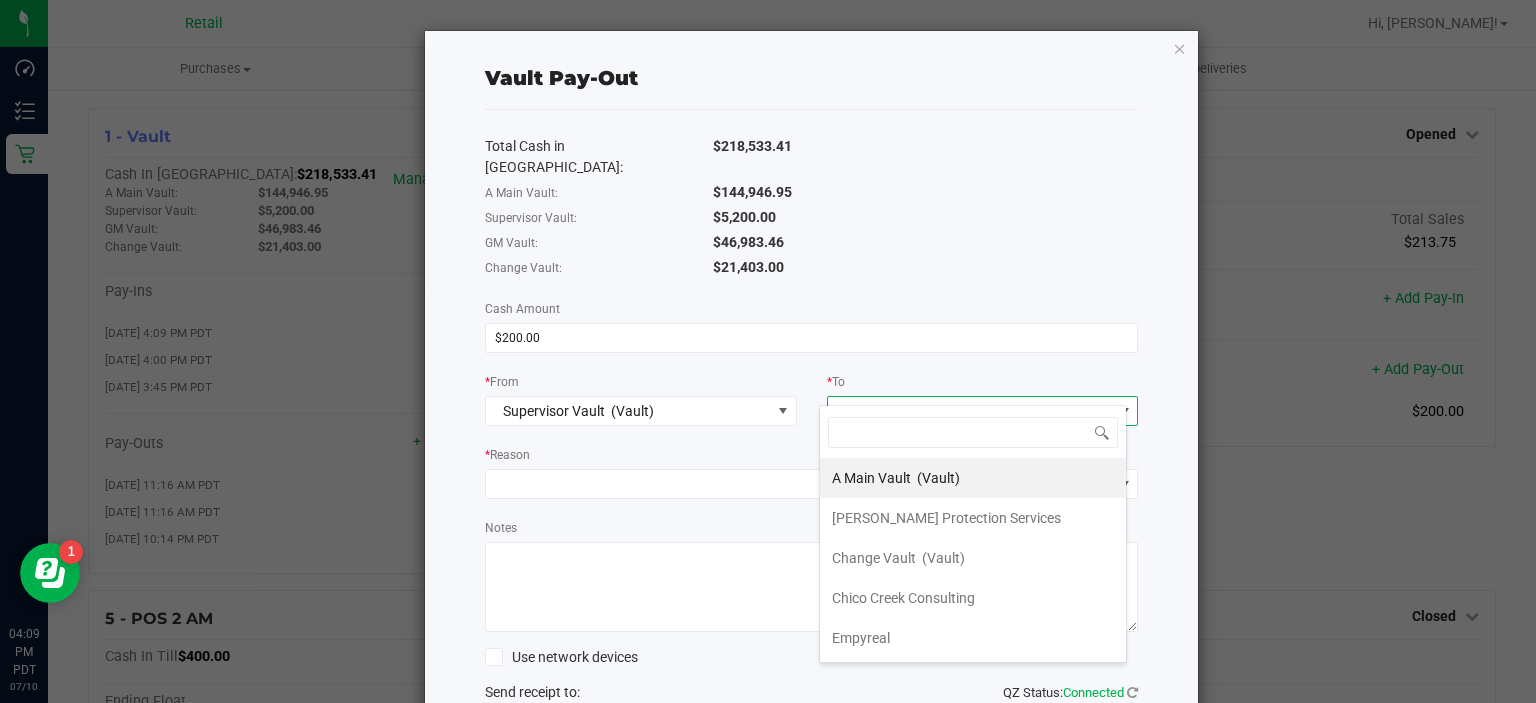 scroll, scrollTop: 99970, scrollLeft: 99692, axis: both 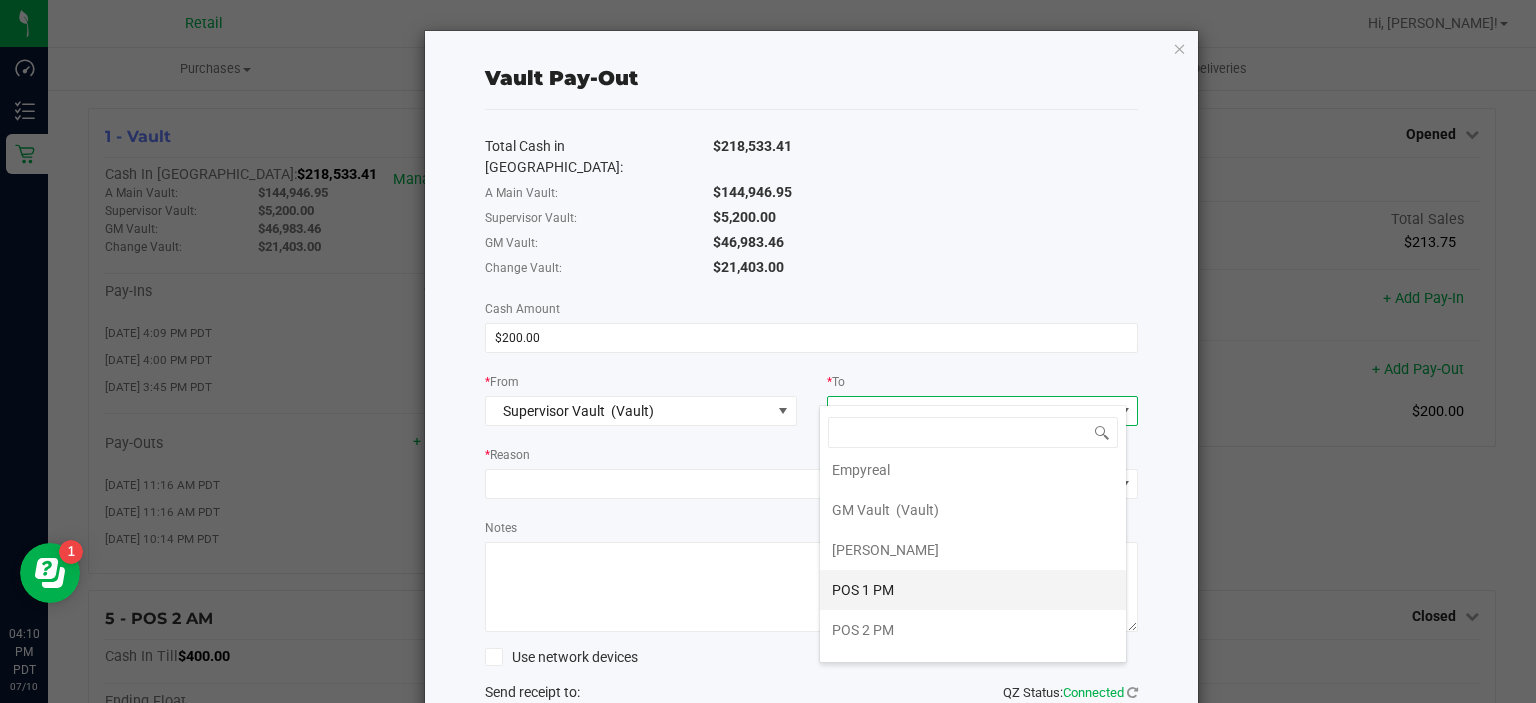 click on "POS 1 PM" at bounding box center (863, 590) 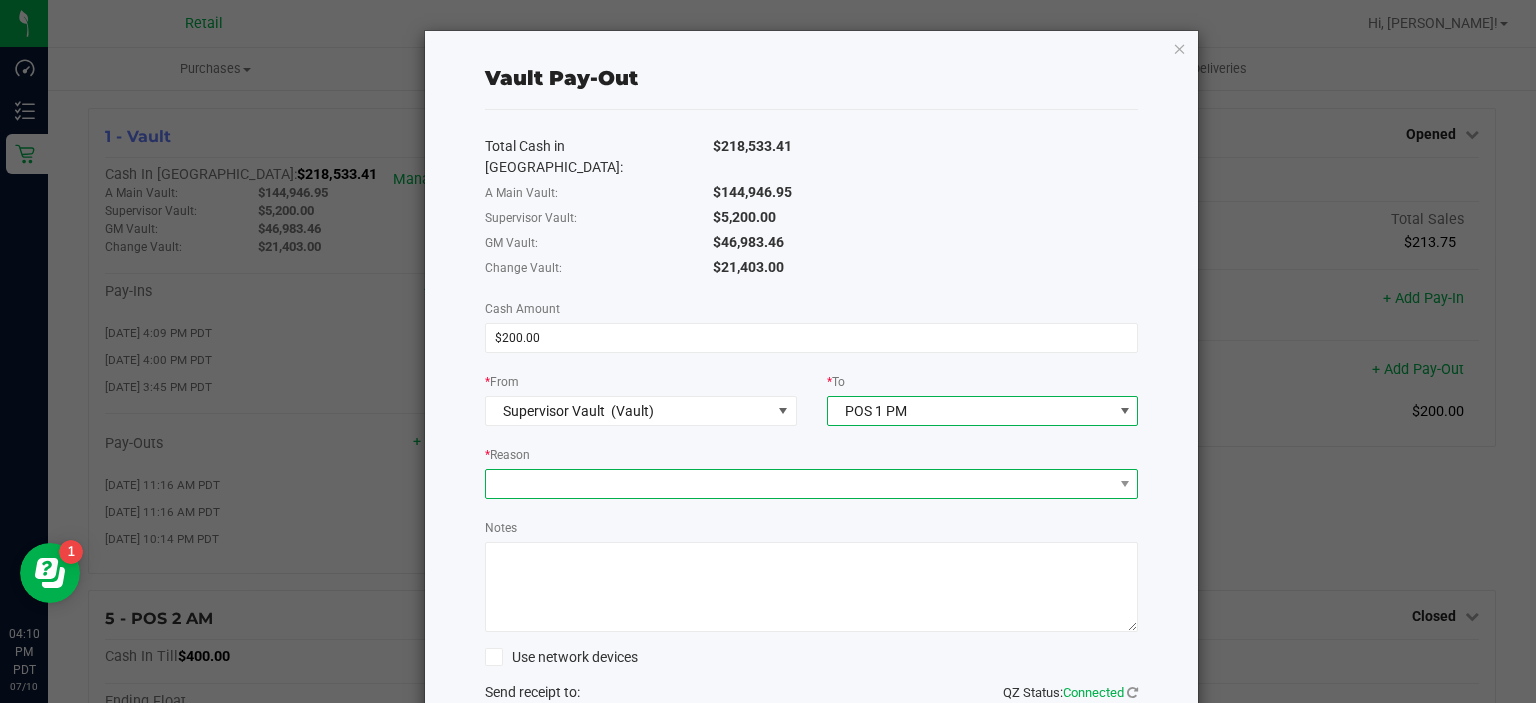 click at bounding box center [799, 484] 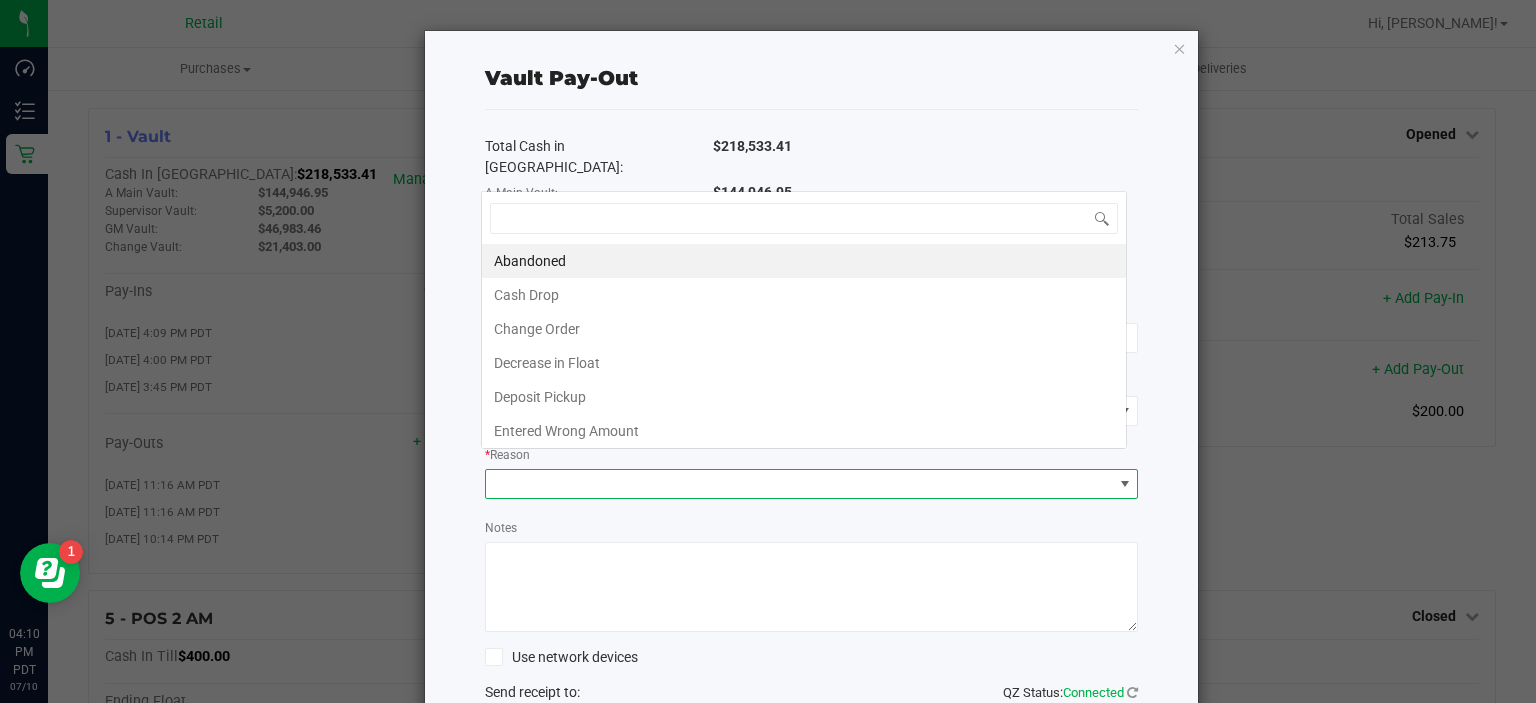 scroll, scrollTop: 0, scrollLeft: 0, axis: both 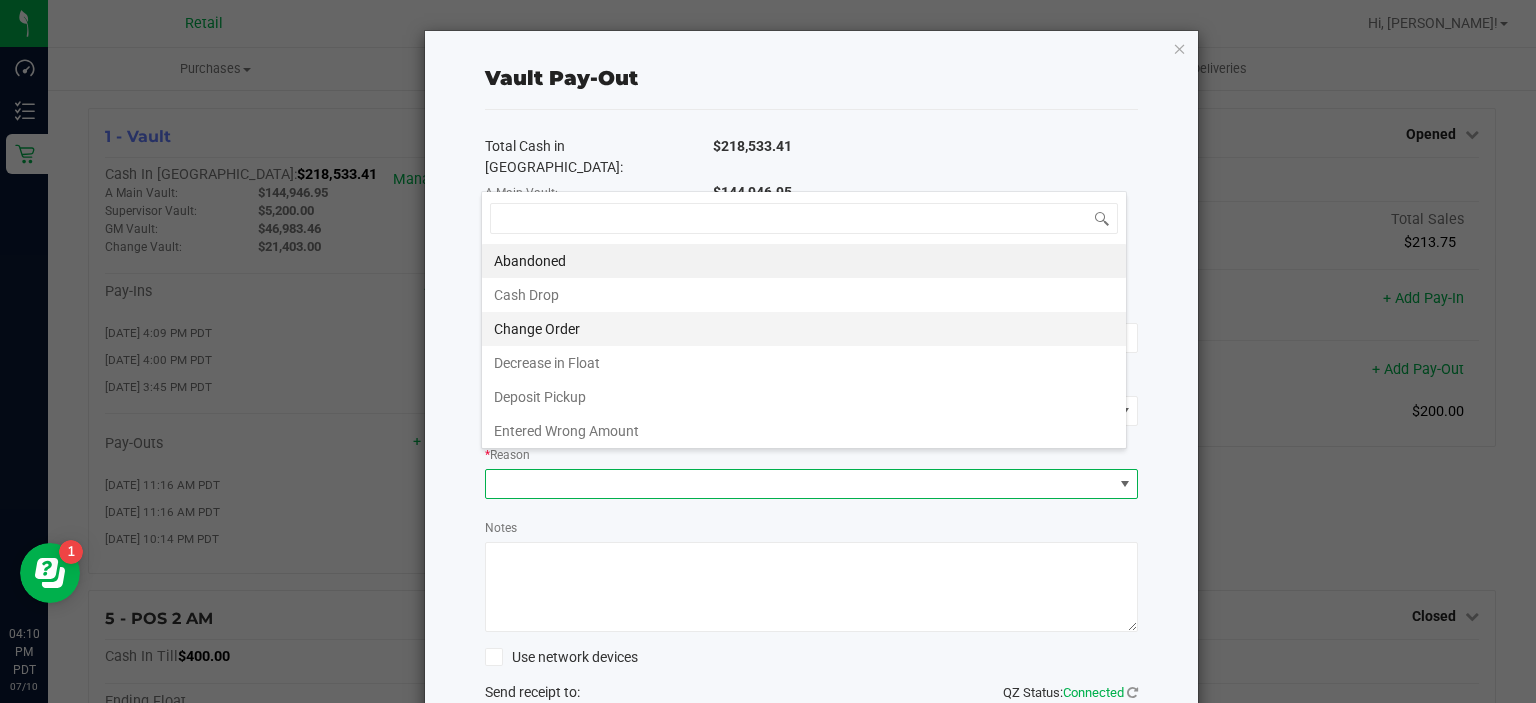 click on "Change Order" at bounding box center (804, 329) 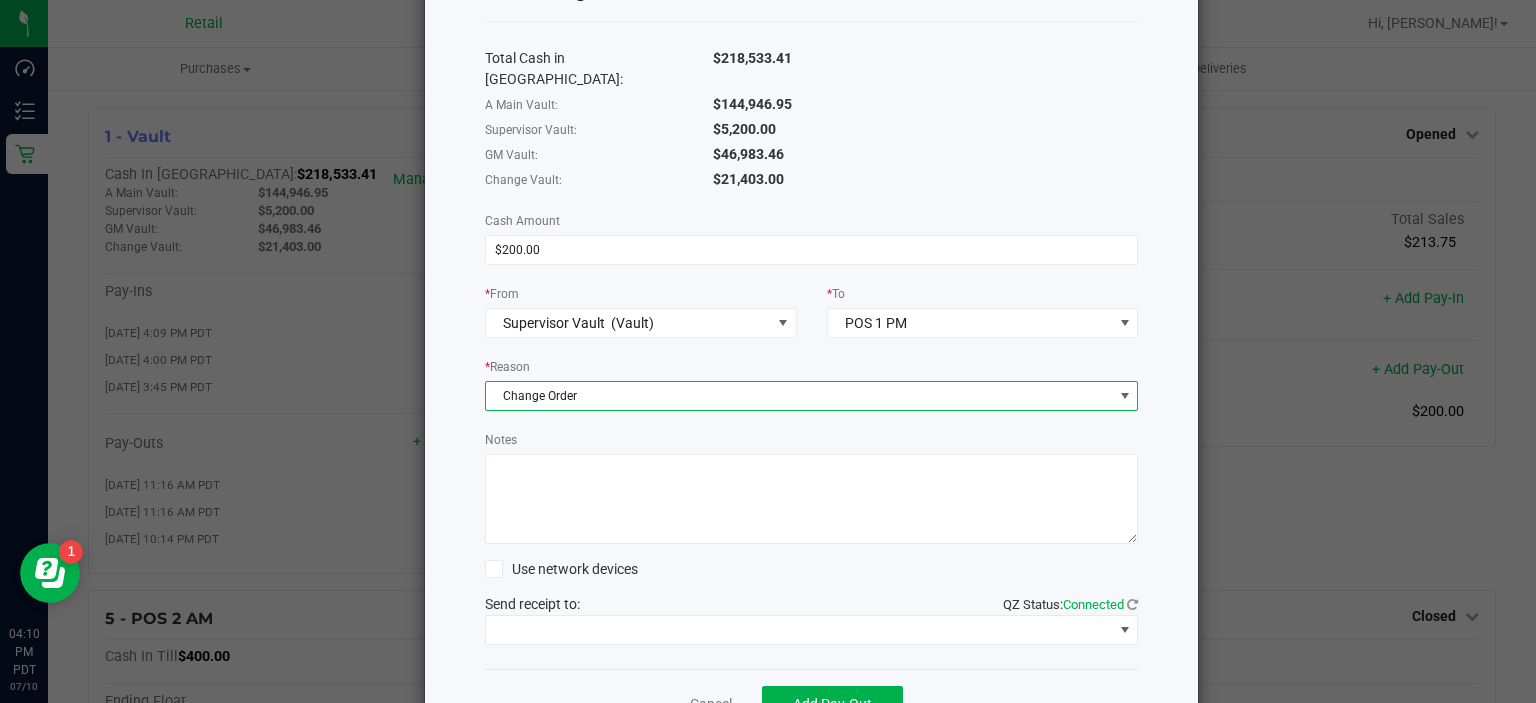 scroll, scrollTop: 119, scrollLeft: 0, axis: vertical 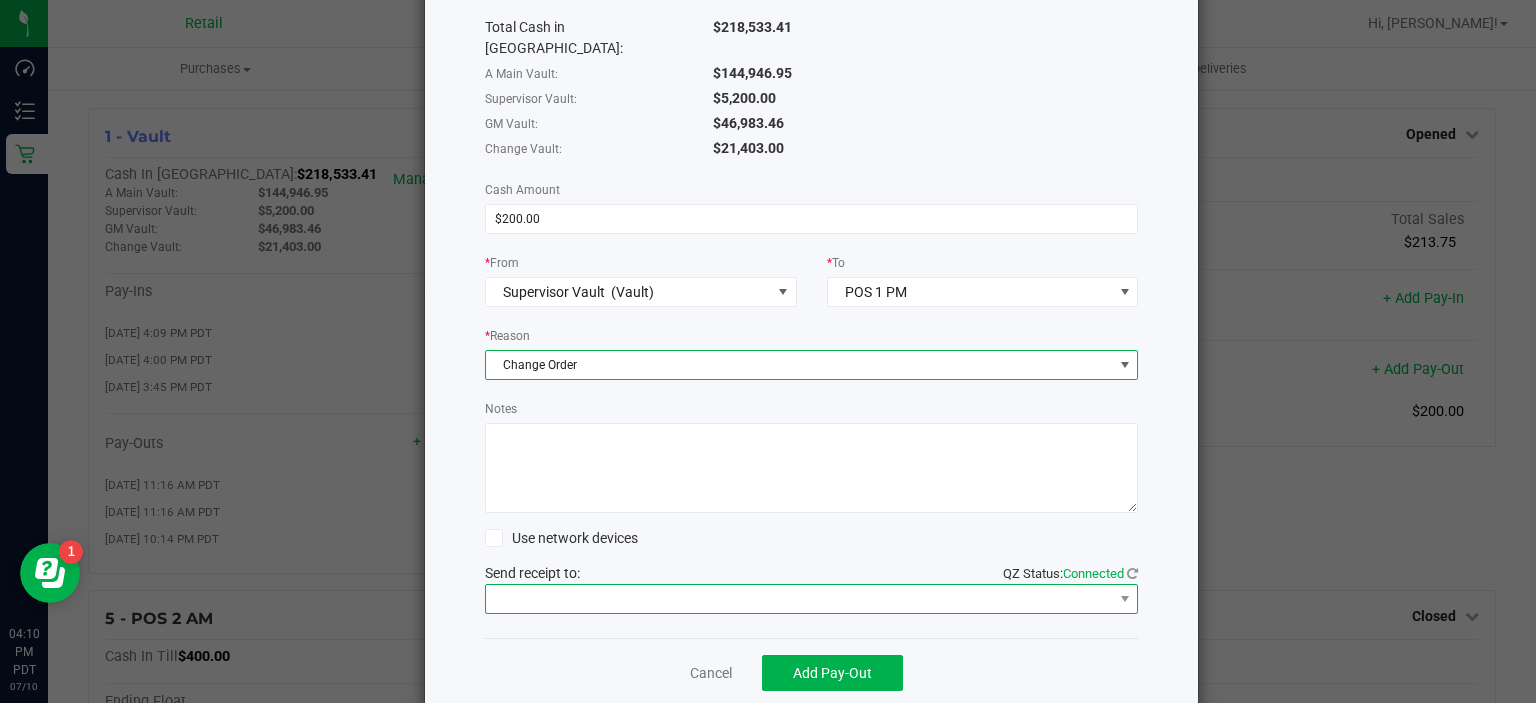 click at bounding box center (799, 599) 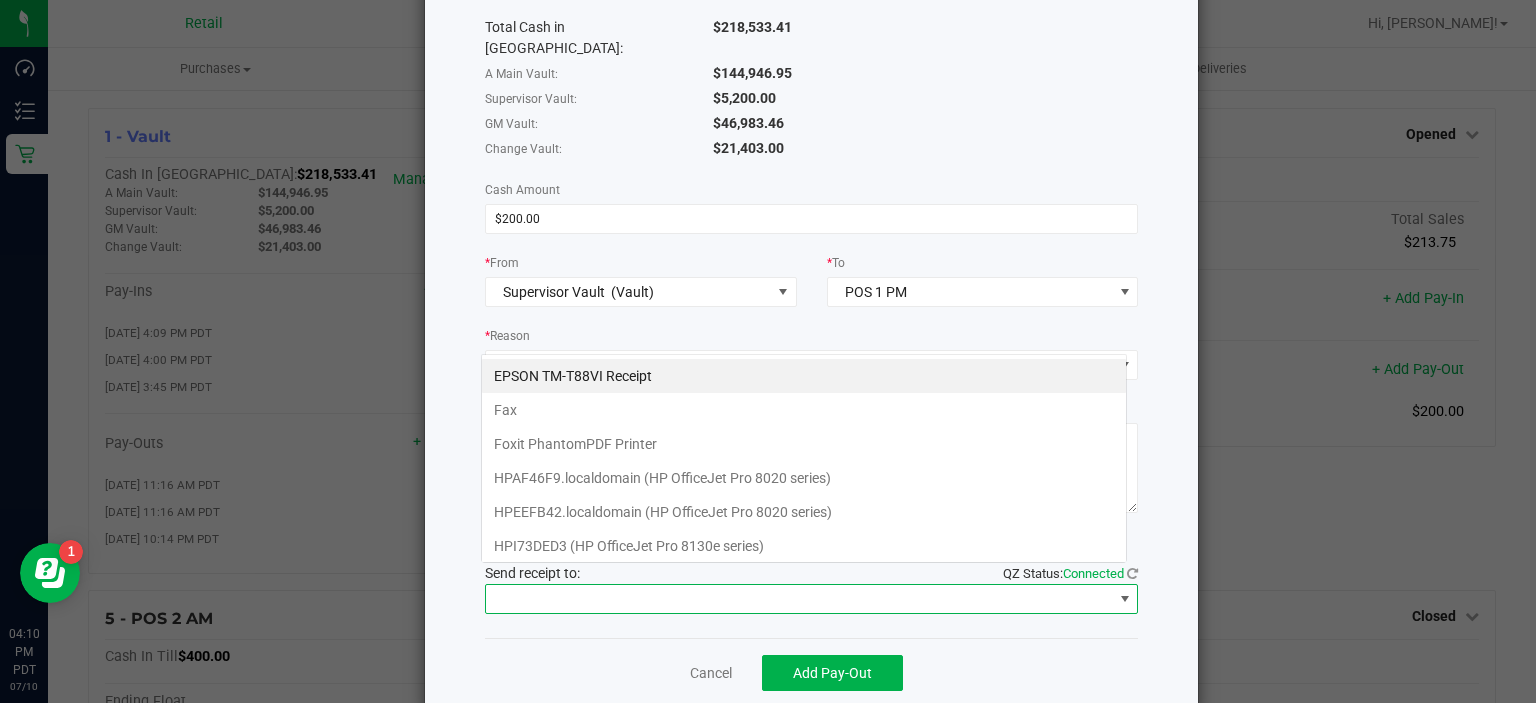 scroll, scrollTop: 99970, scrollLeft: 99353, axis: both 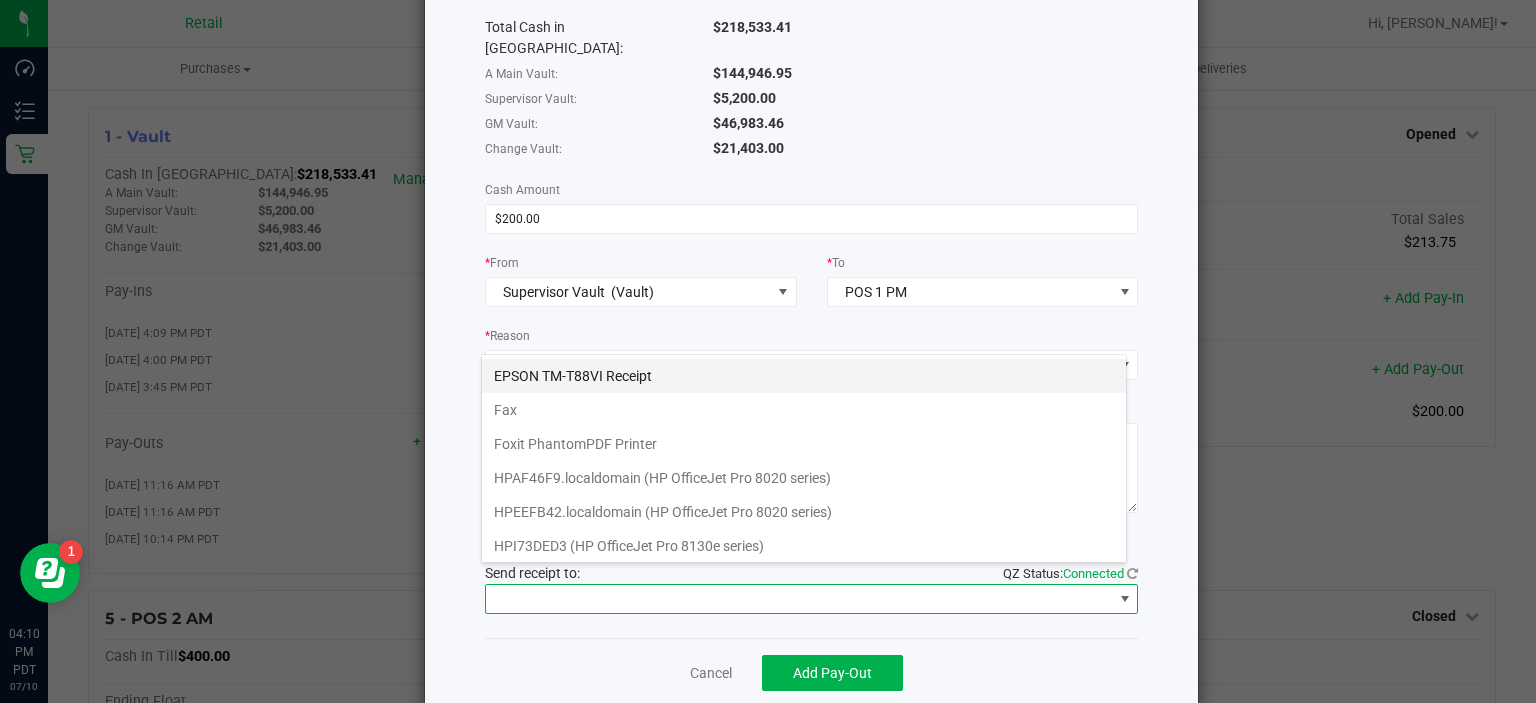 click on "EPSON TM-T88VI Receipt" at bounding box center [804, 376] 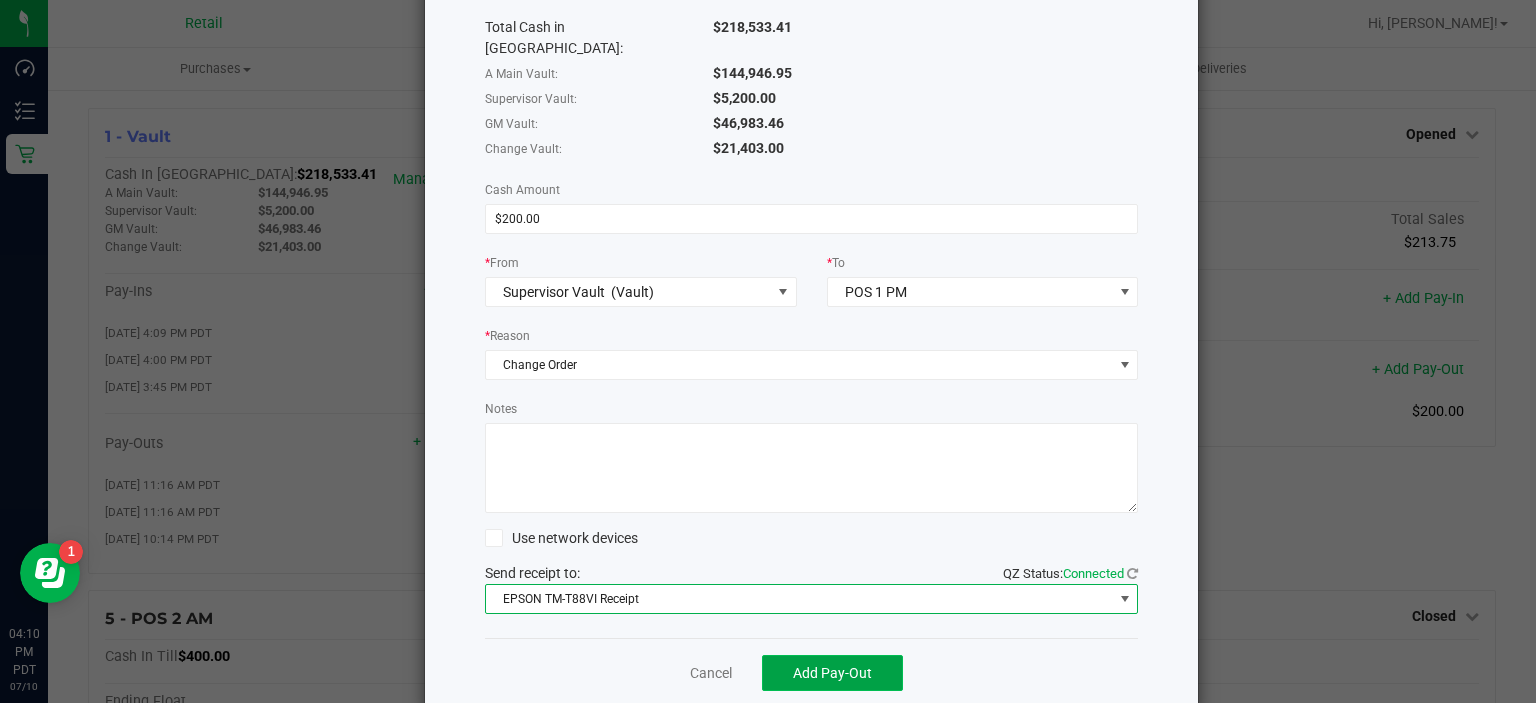 click on "Add Pay-Out" 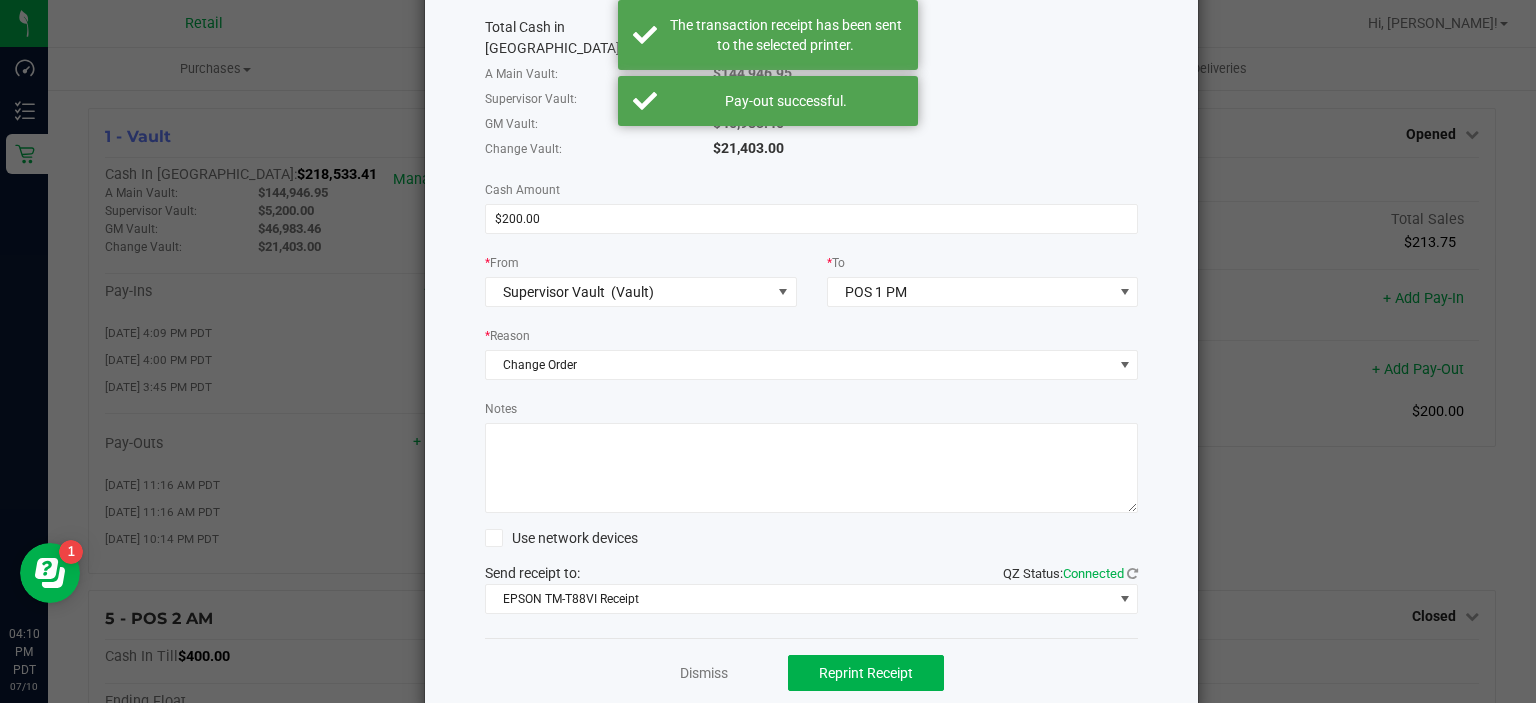 scroll, scrollTop: 0, scrollLeft: 0, axis: both 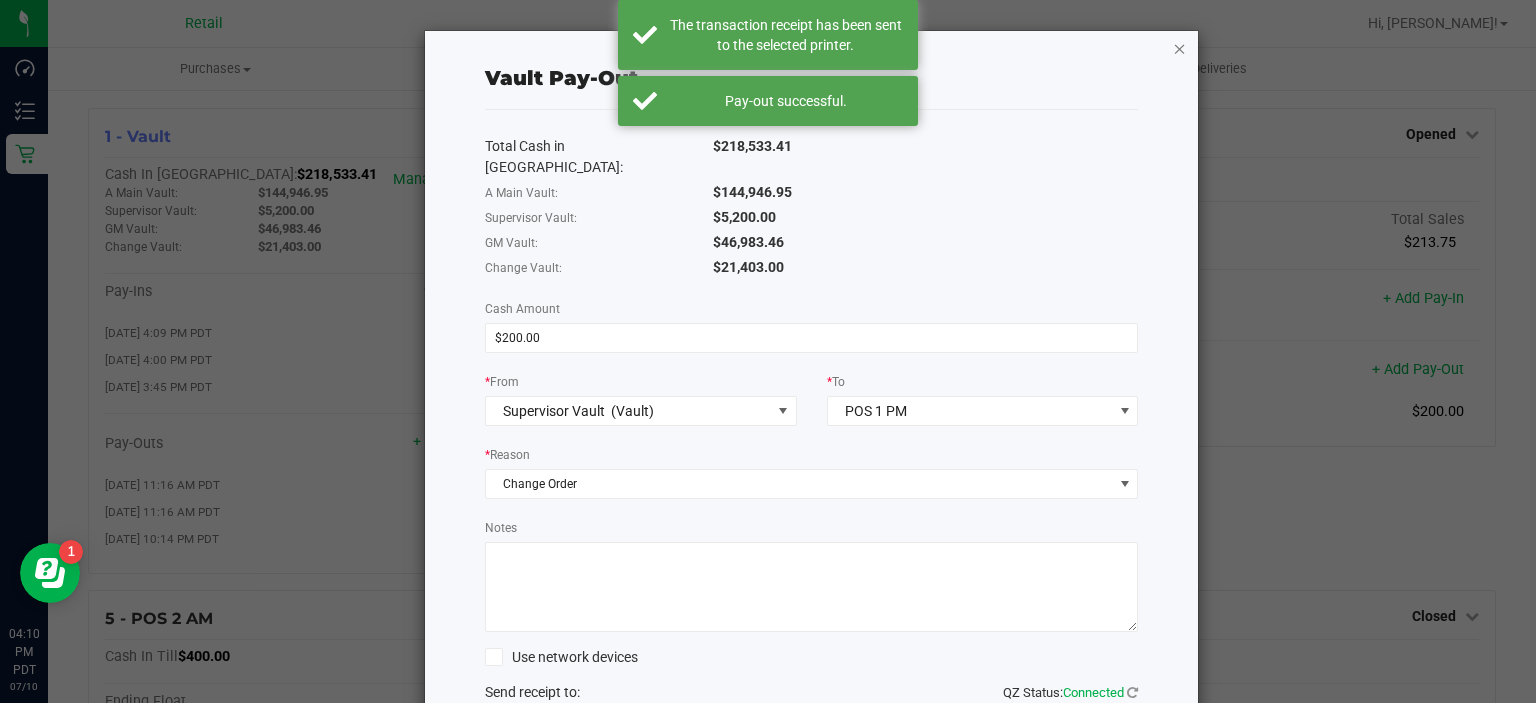 click 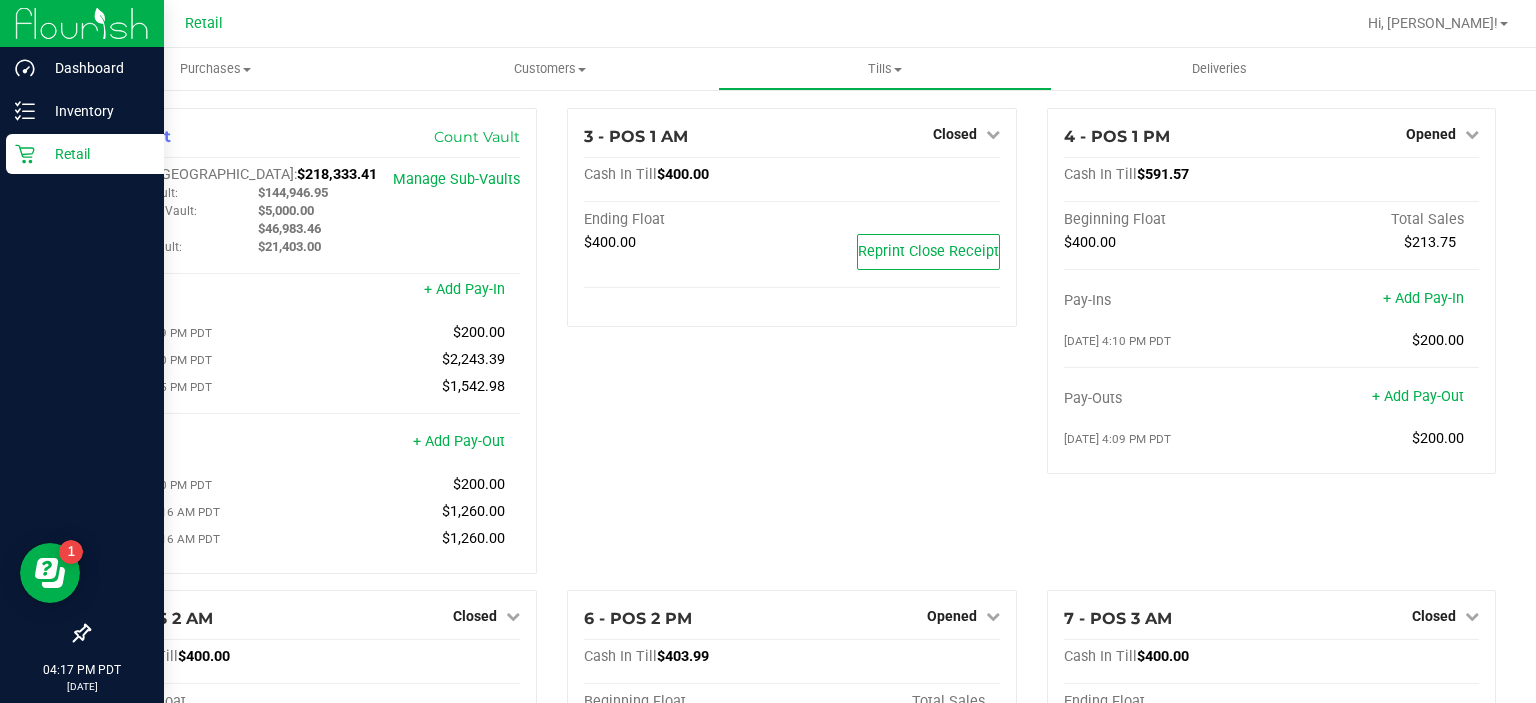 click on "Retail" at bounding box center [85, 154] 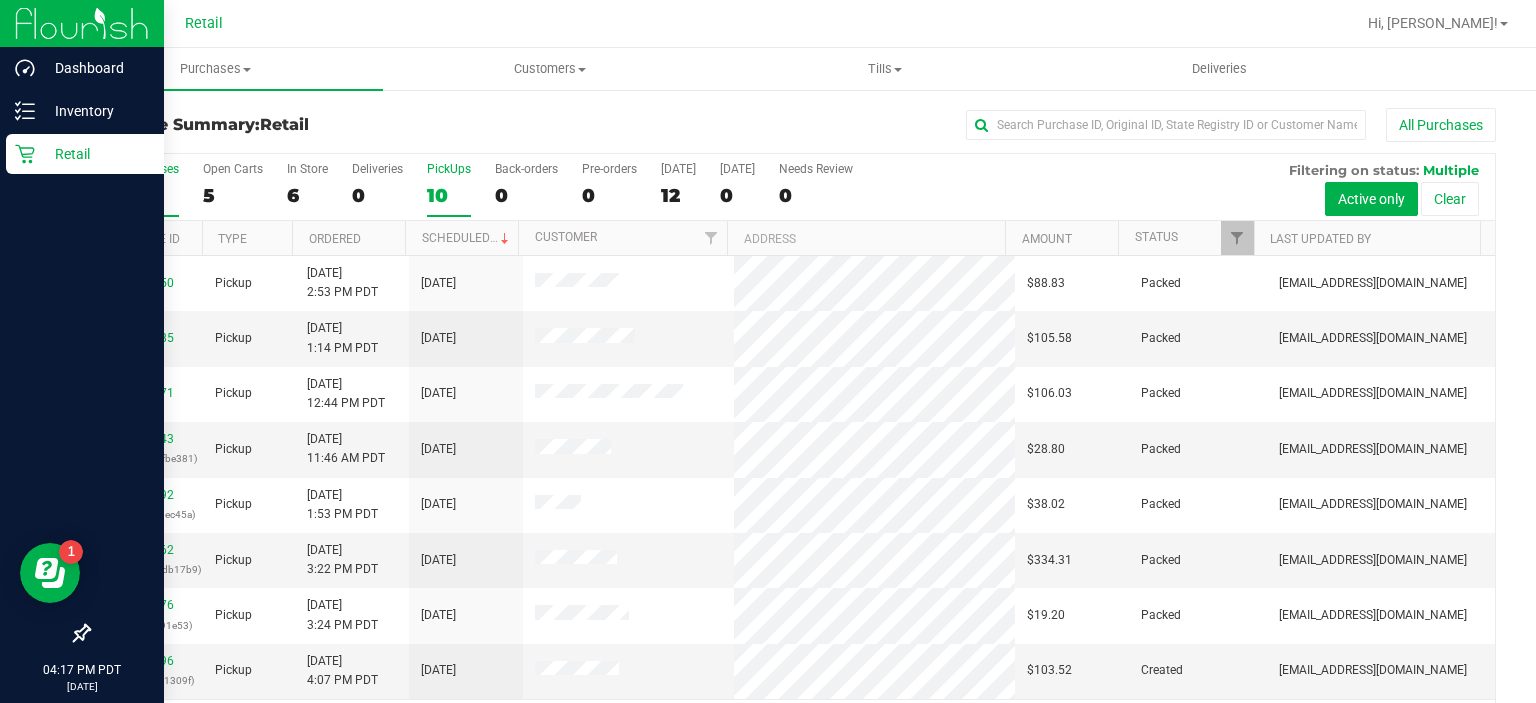 click on "PickUps
10" at bounding box center (449, 189) 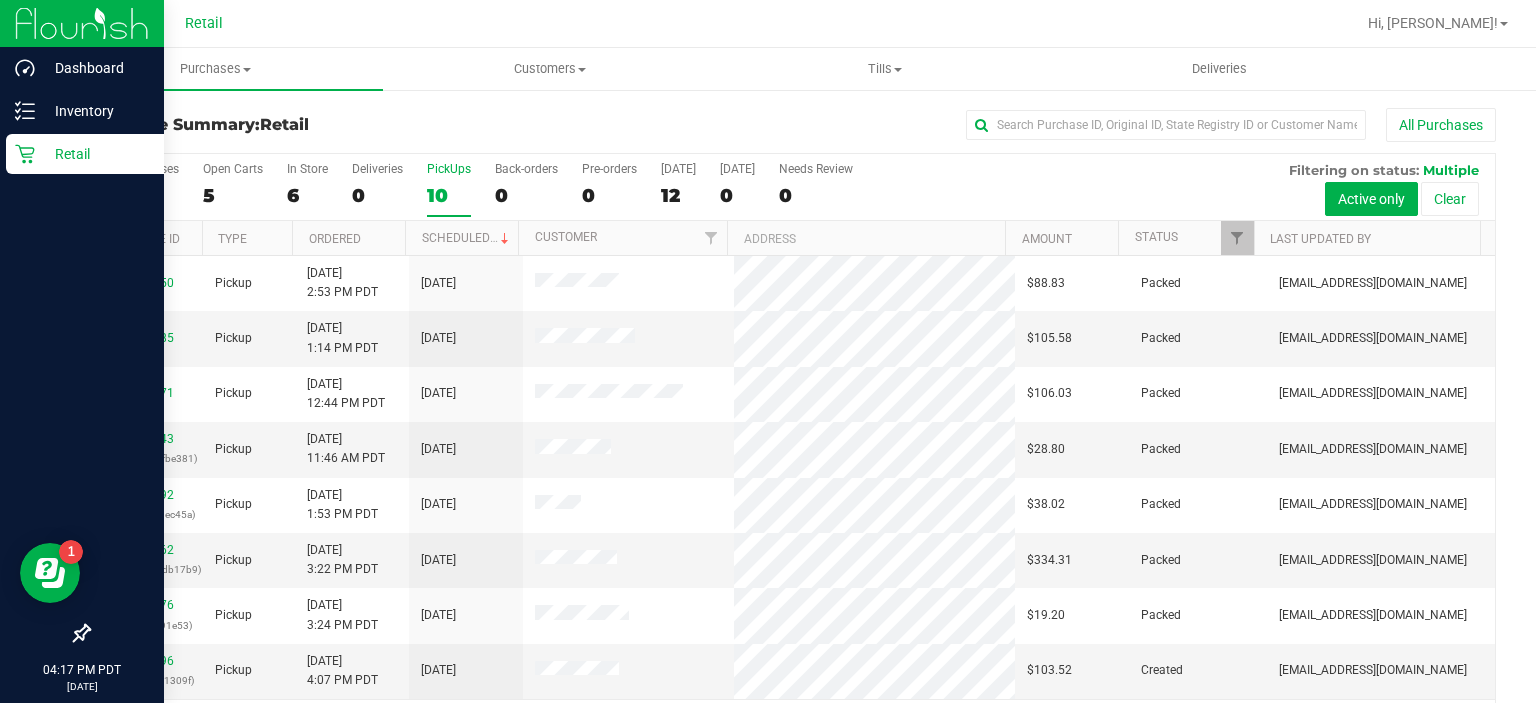 scroll, scrollTop: 108, scrollLeft: 0, axis: vertical 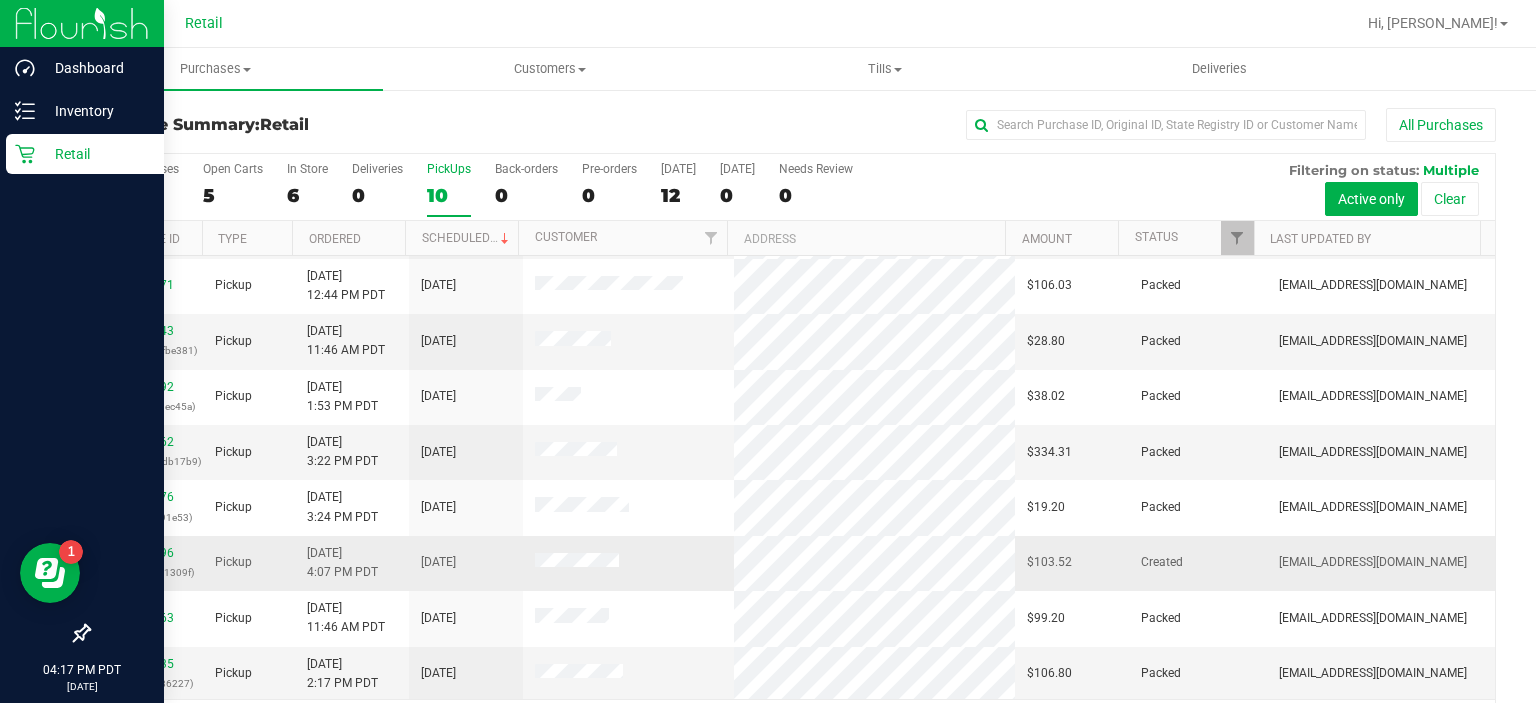 click on "00040996
(4f3649db6f71309f)" at bounding box center (146, 563) 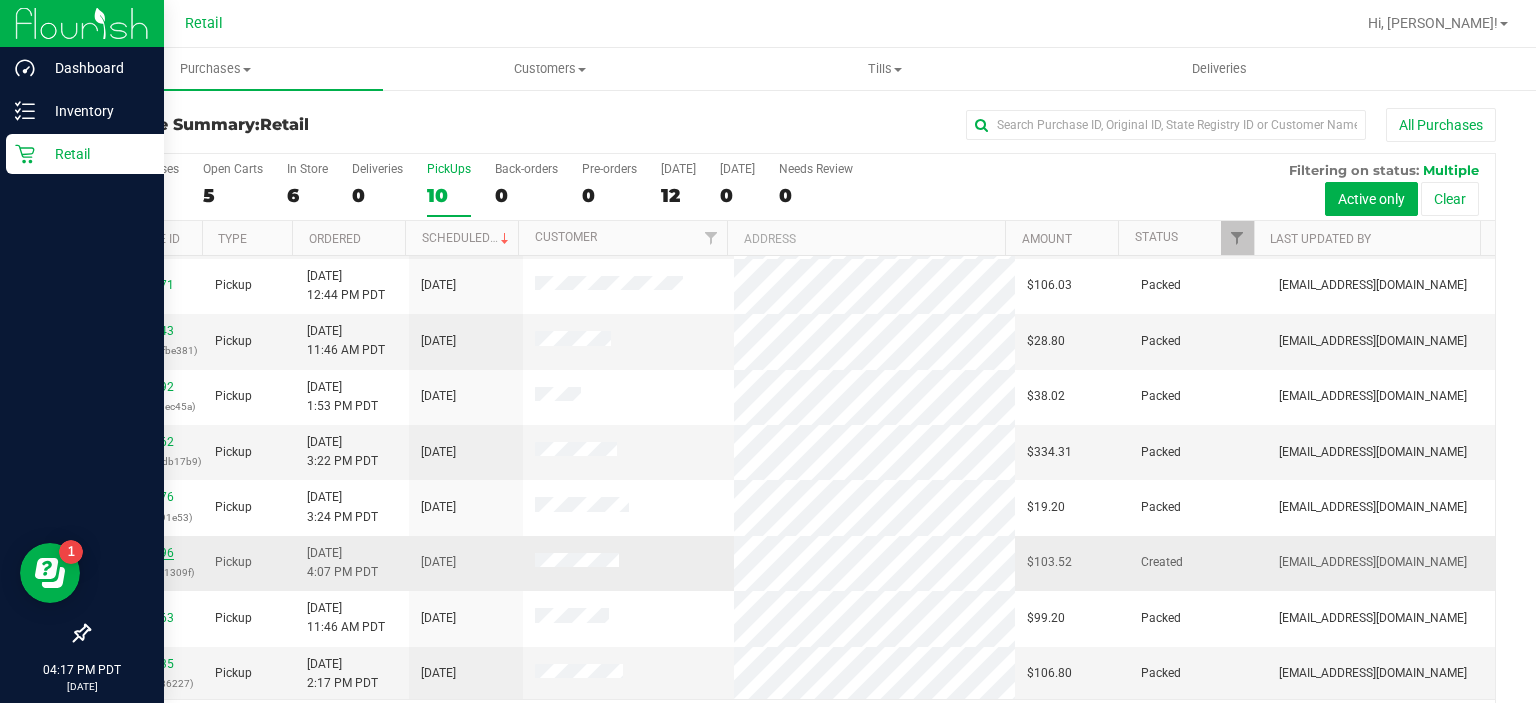click on "00040996" at bounding box center [146, 553] 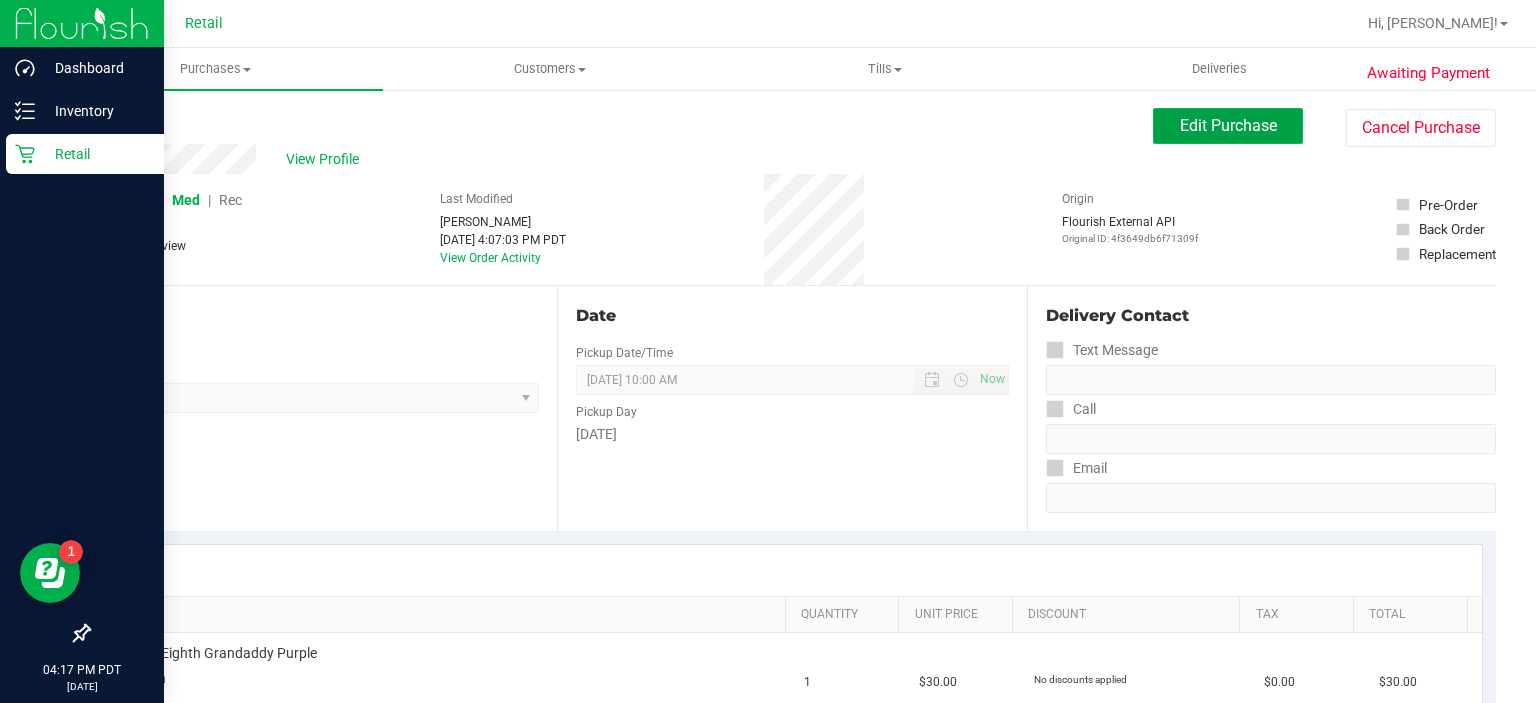 click on "Edit Purchase" at bounding box center (1228, 125) 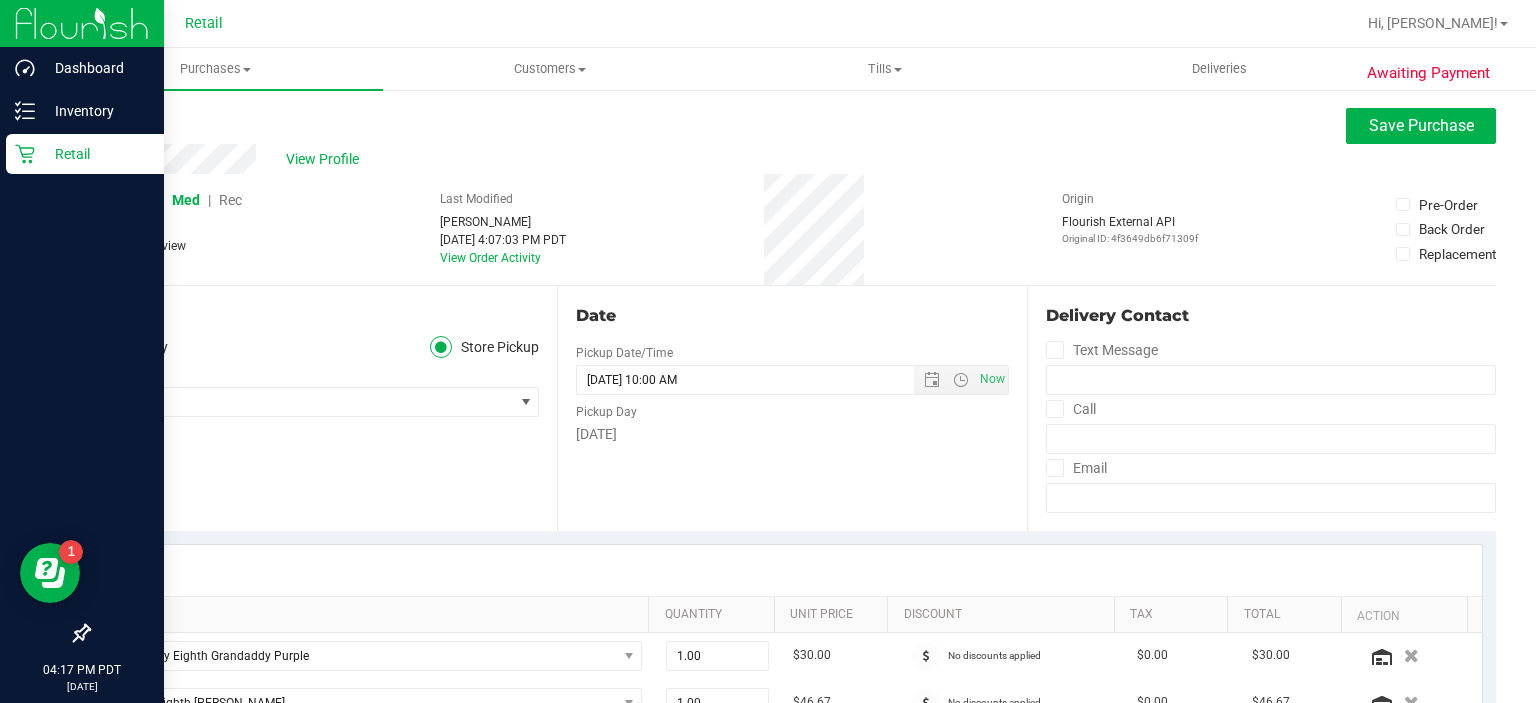 click on "Rec" at bounding box center (230, 200) 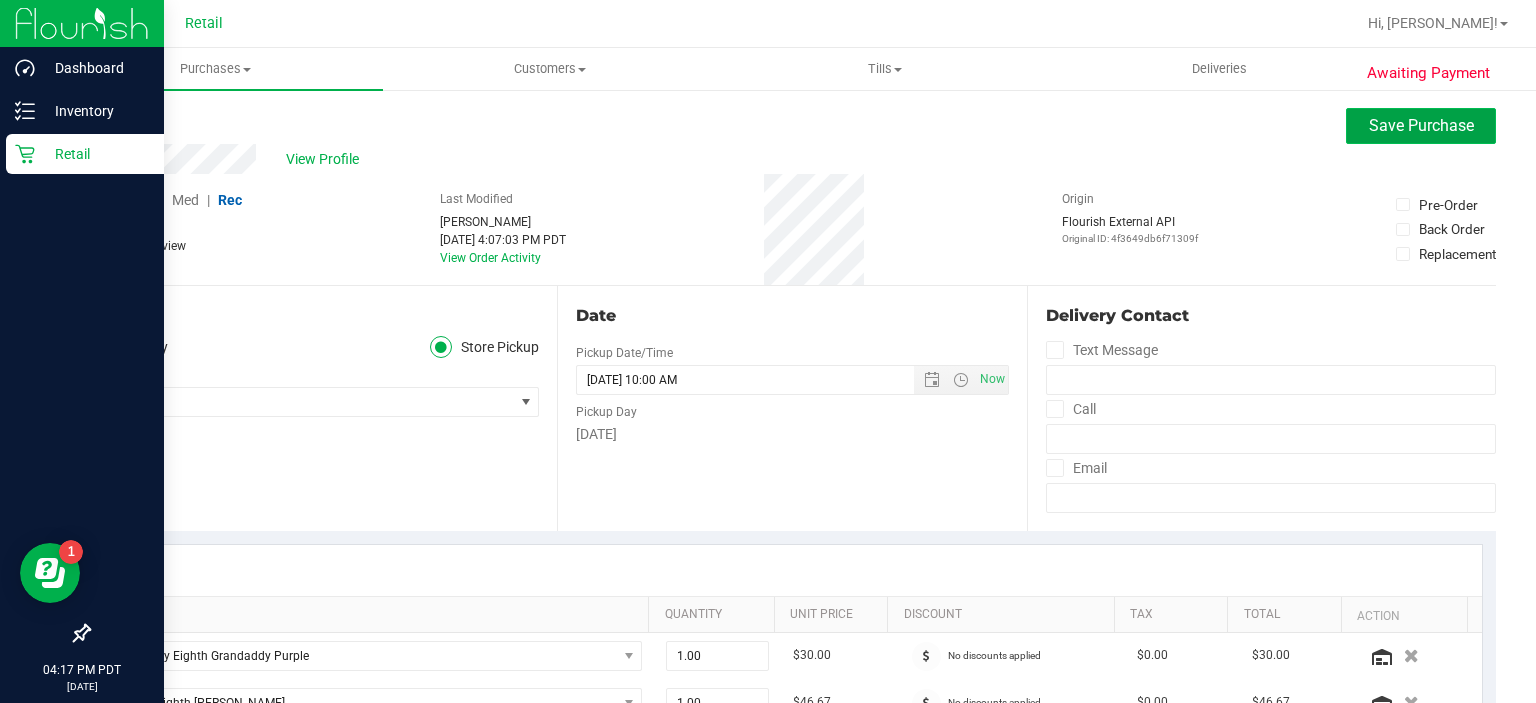 click on "Save Purchase" at bounding box center (1421, 125) 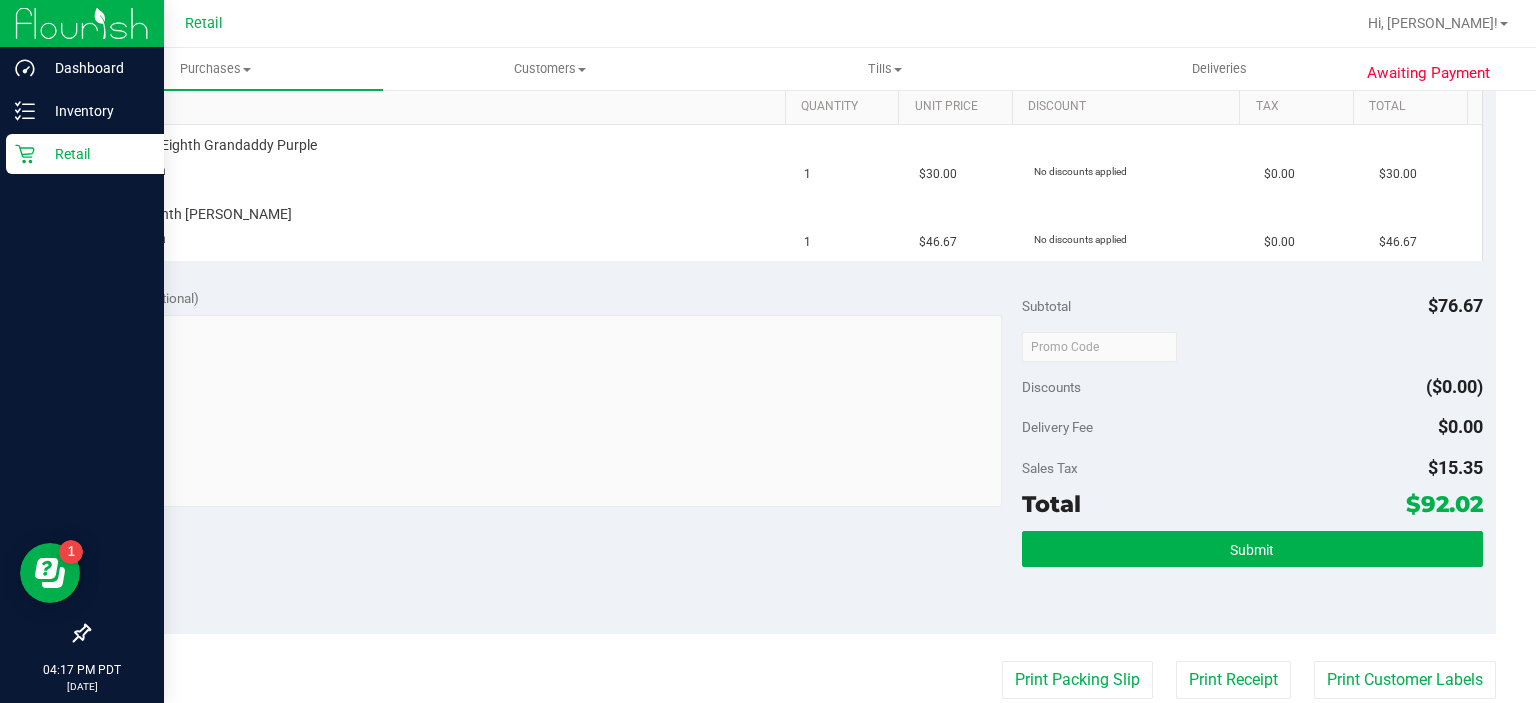 scroll, scrollTop: 565, scrollLeft: 0, axis: vertical 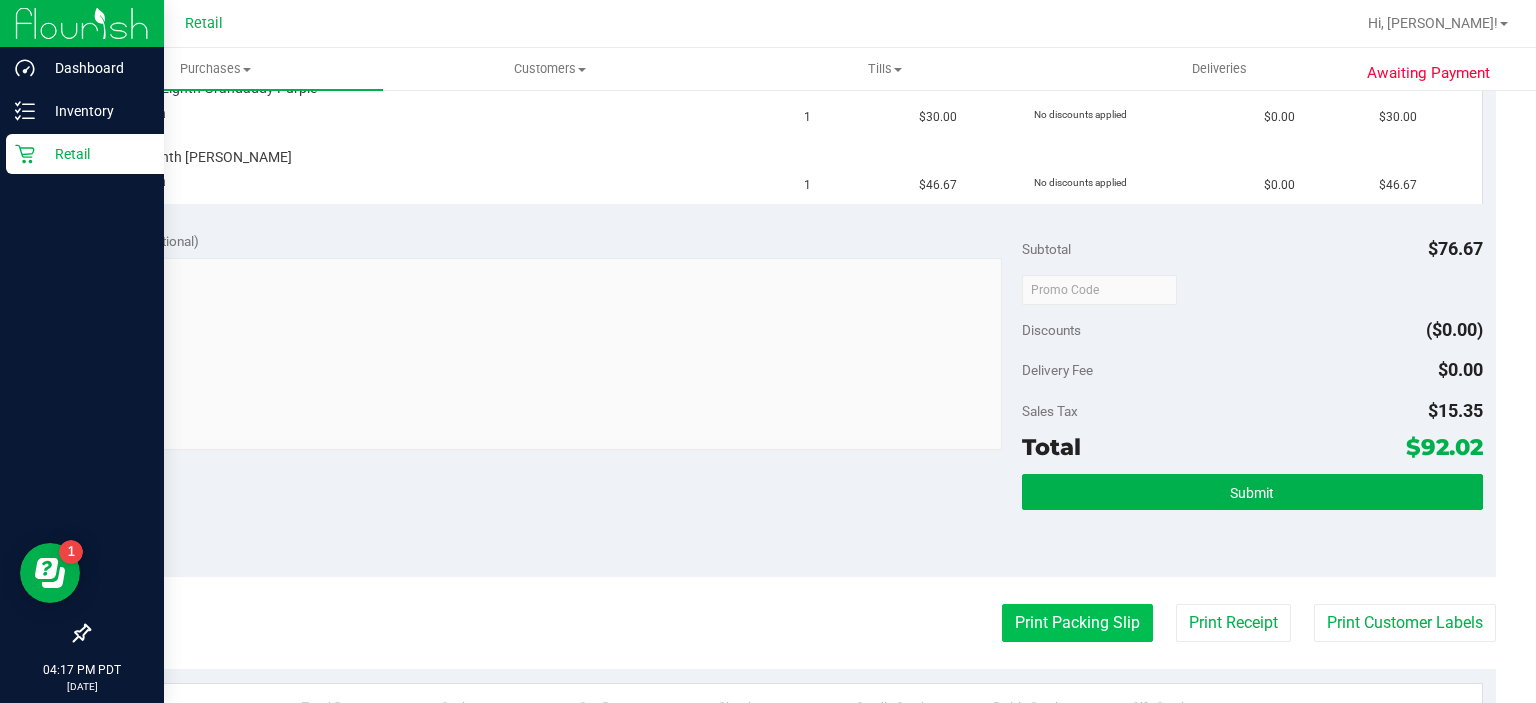 click on "Print Packing Slip" at bounding box center (1077, 623) 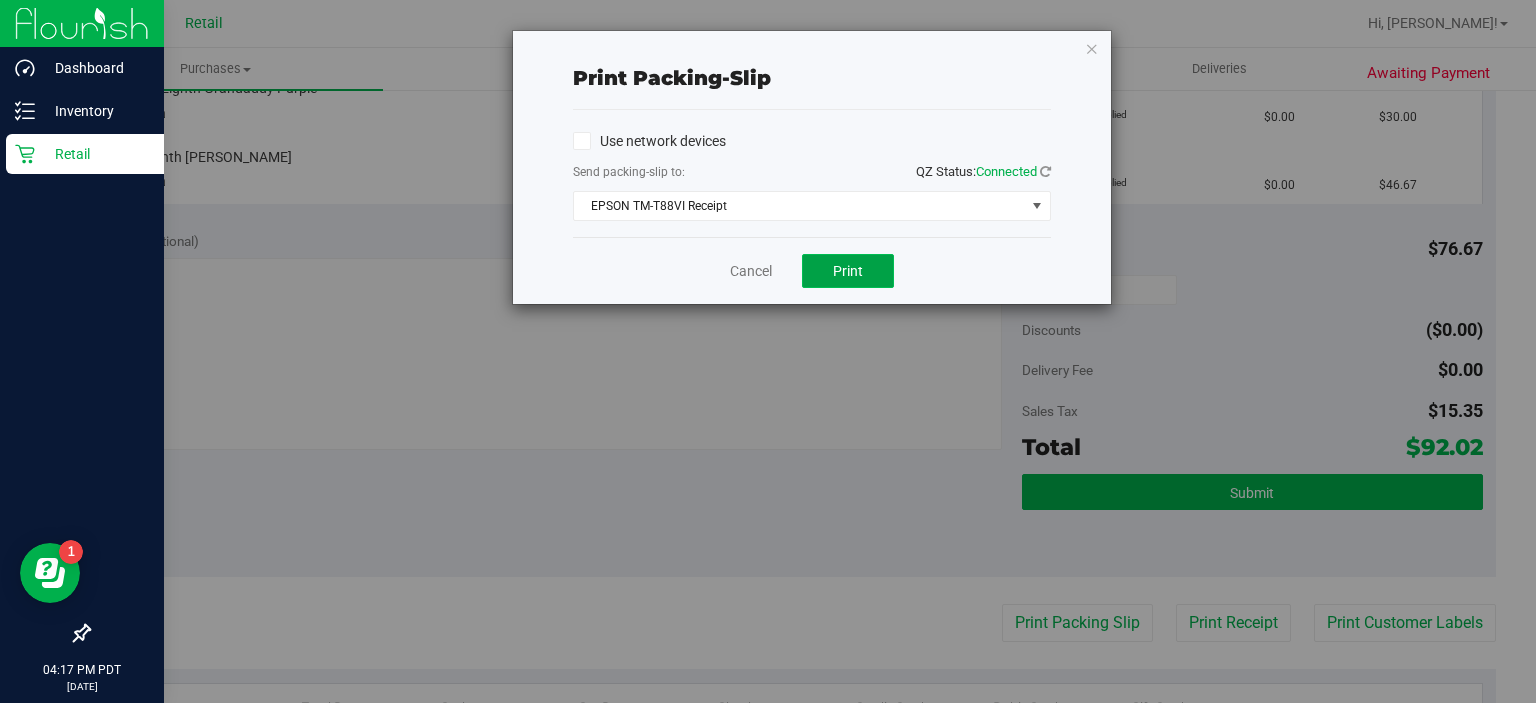 click on "Print" at bounding box center [848, 271] 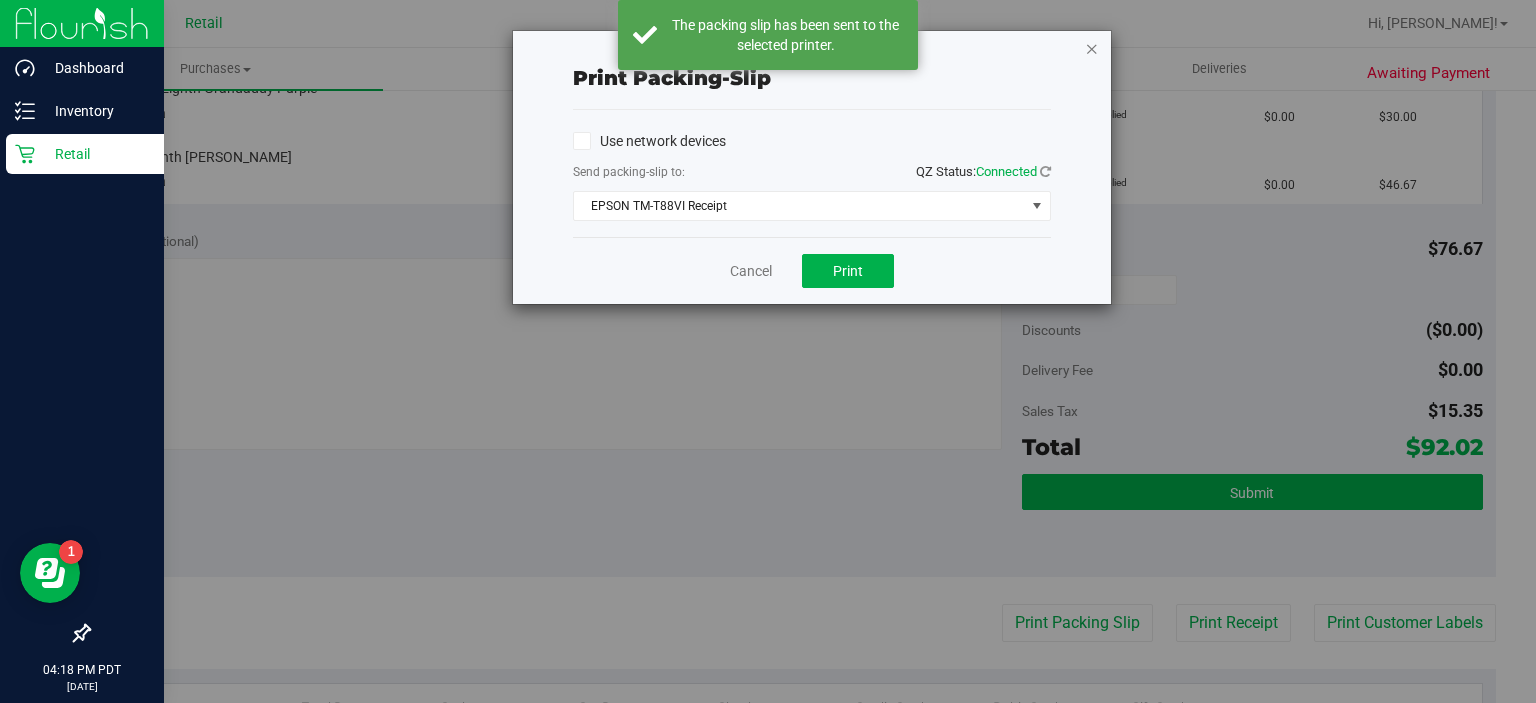 click at bounding box center [1092, 48] 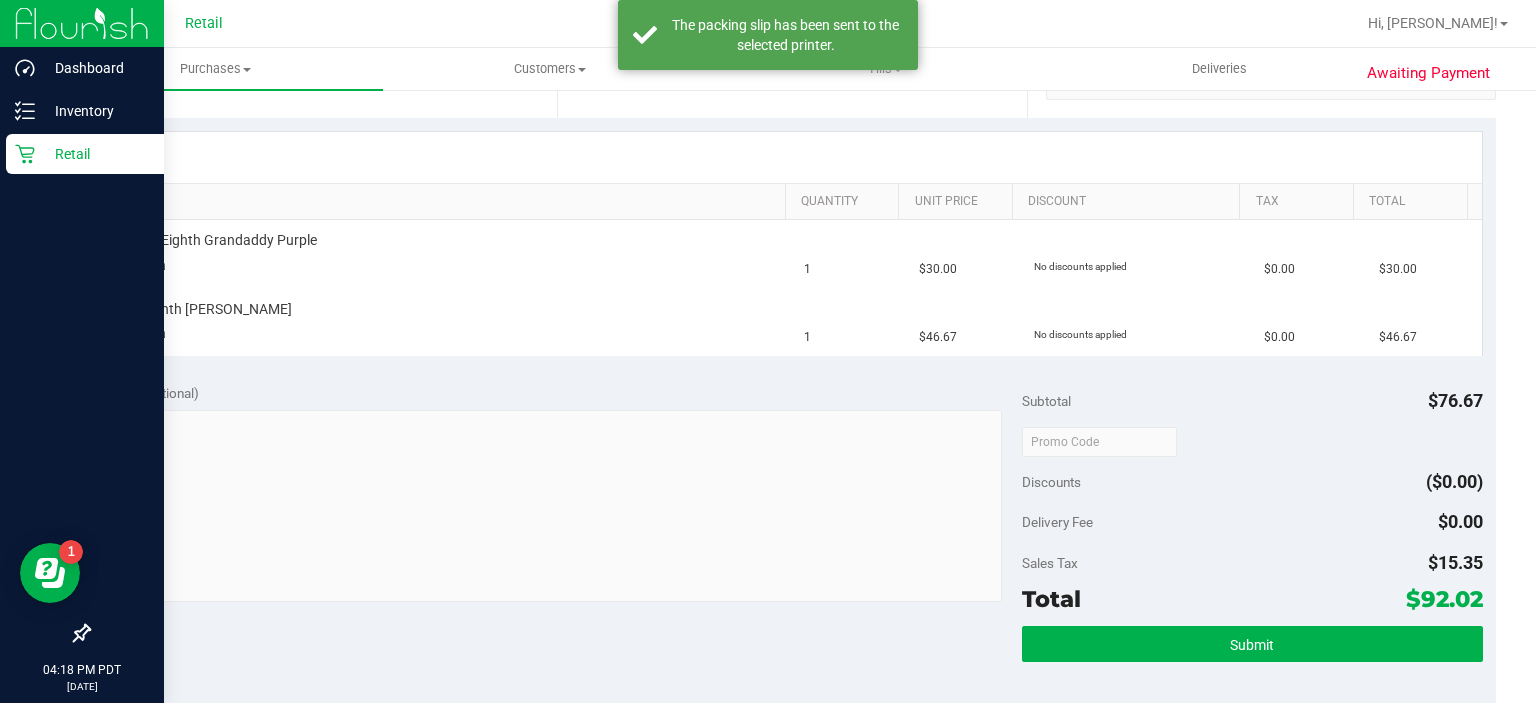scroll, scrollTop: 385, scrollLeft: 0, axis: vertical 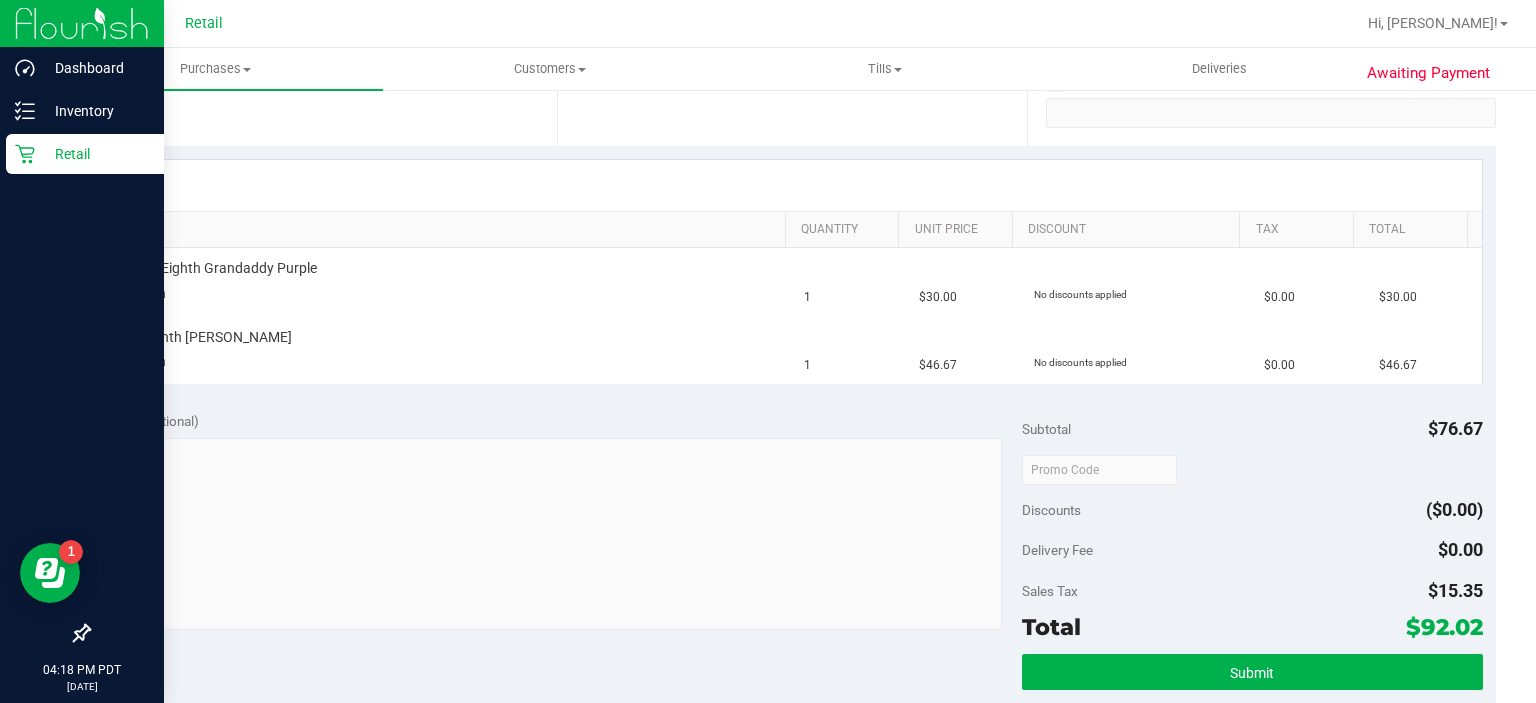 type 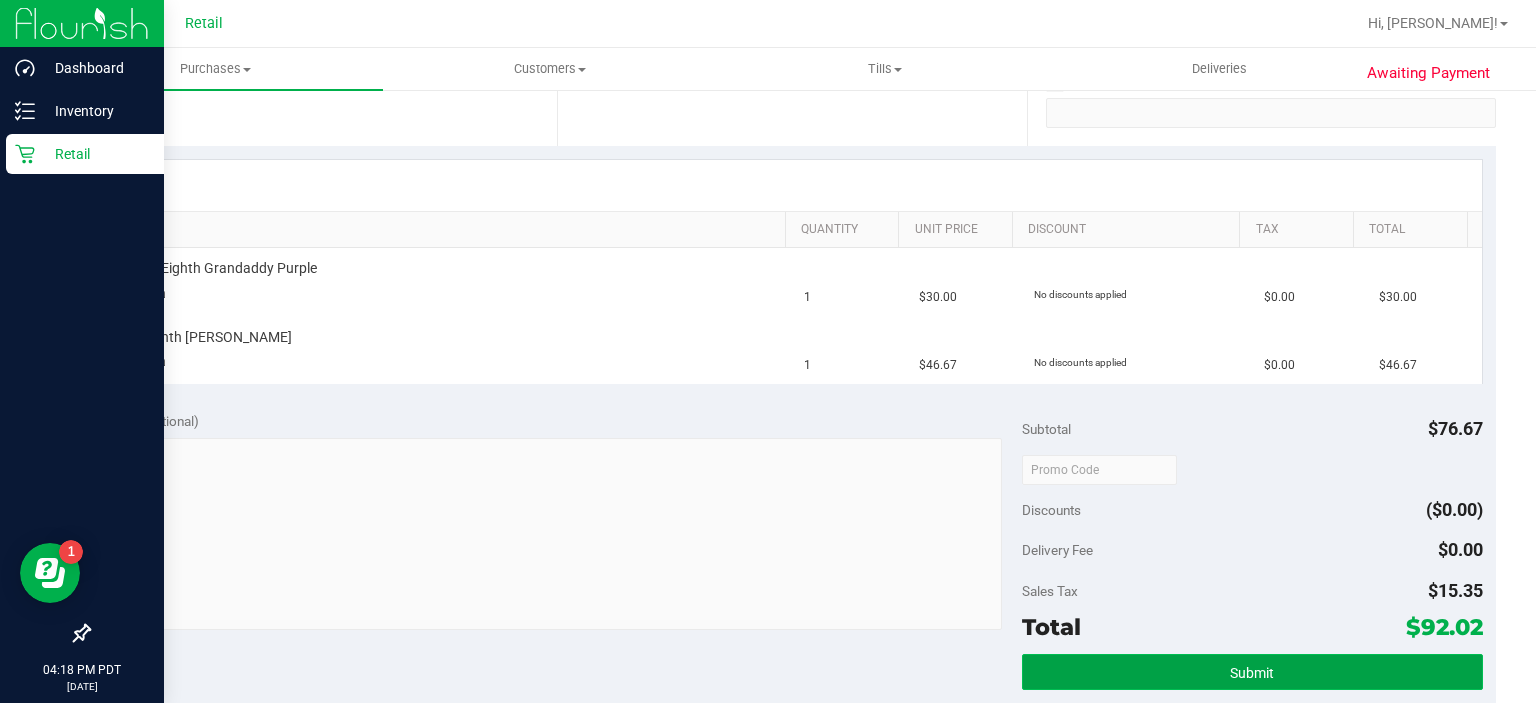 click on "Submit" at bounding box center [1252, 672] 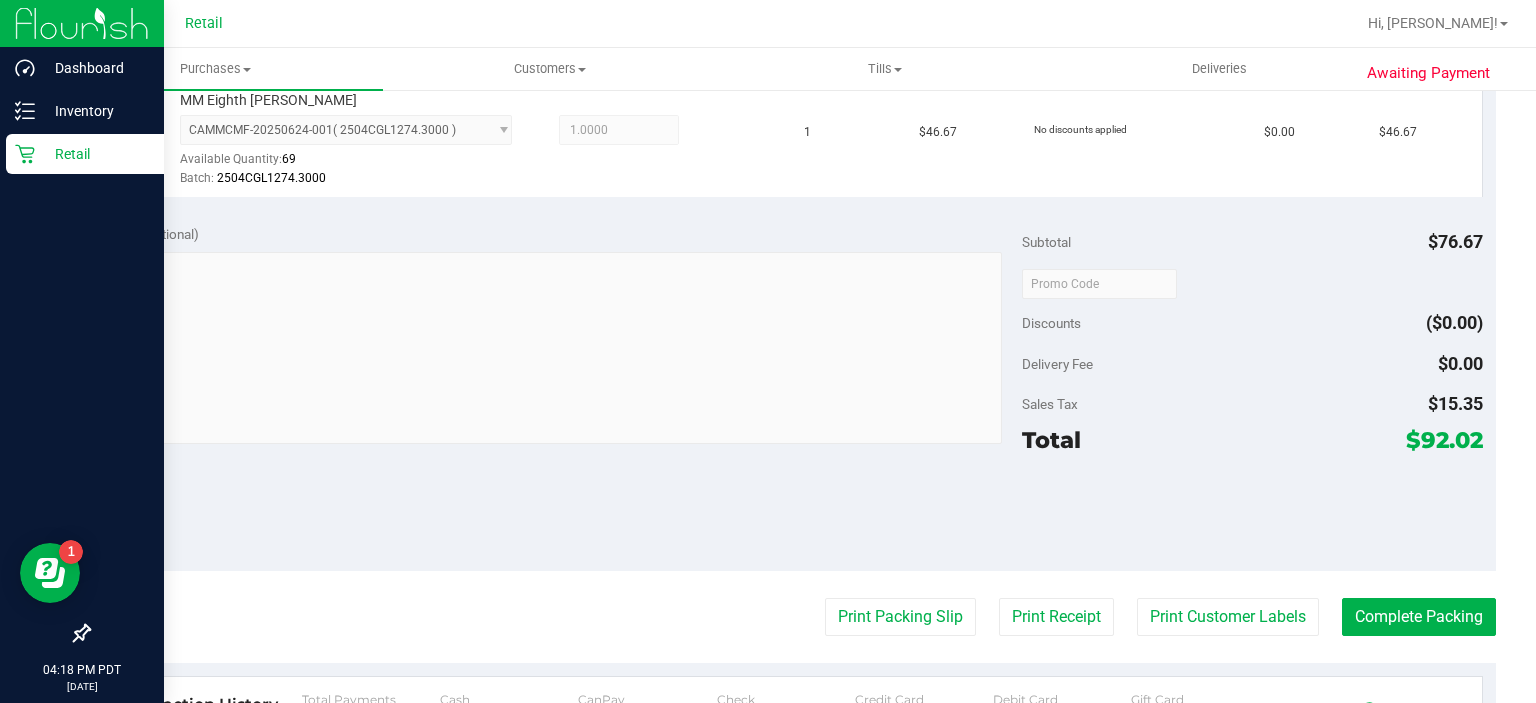 scroll, scrollTop: 711, scrollLeft: 0, axis: vertical 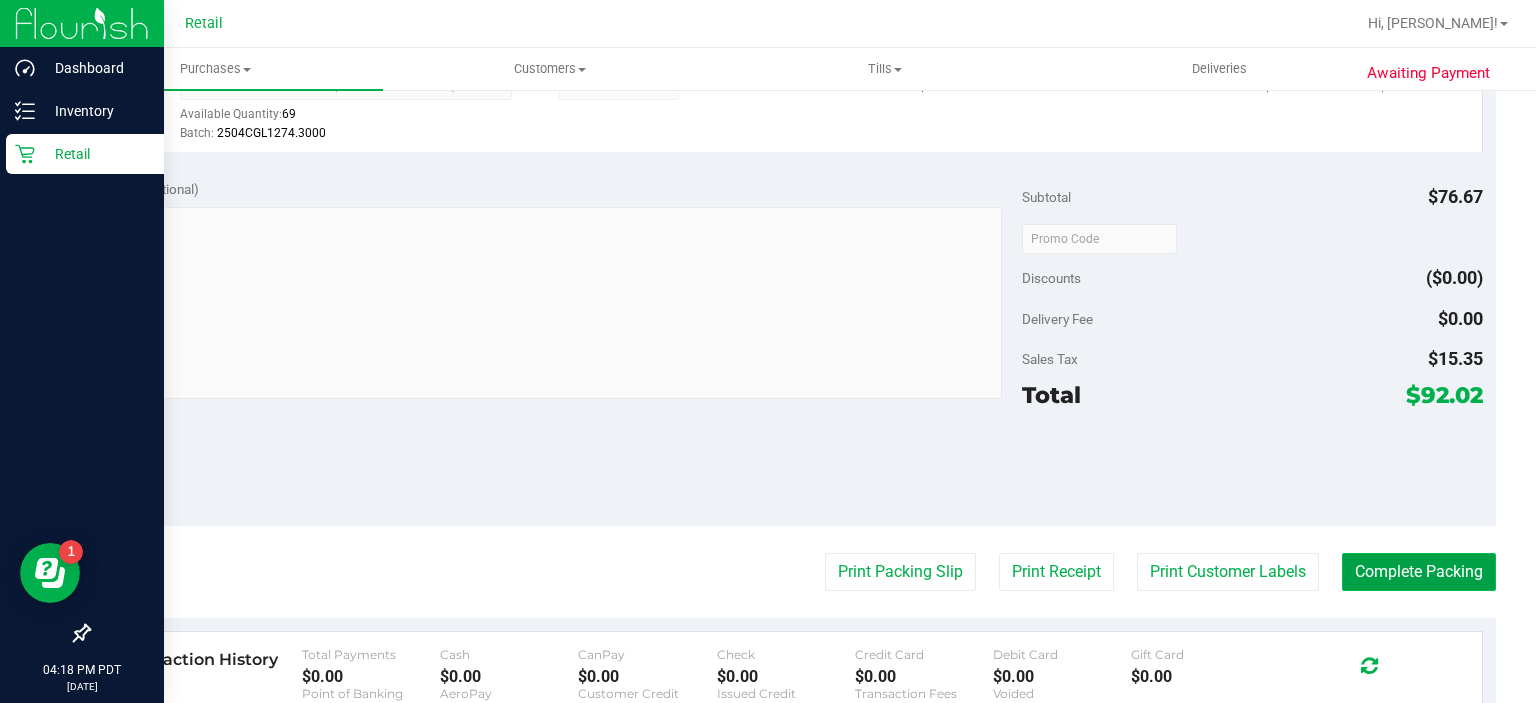 click on "Complete Packing" at bounding box center (1419, 572) 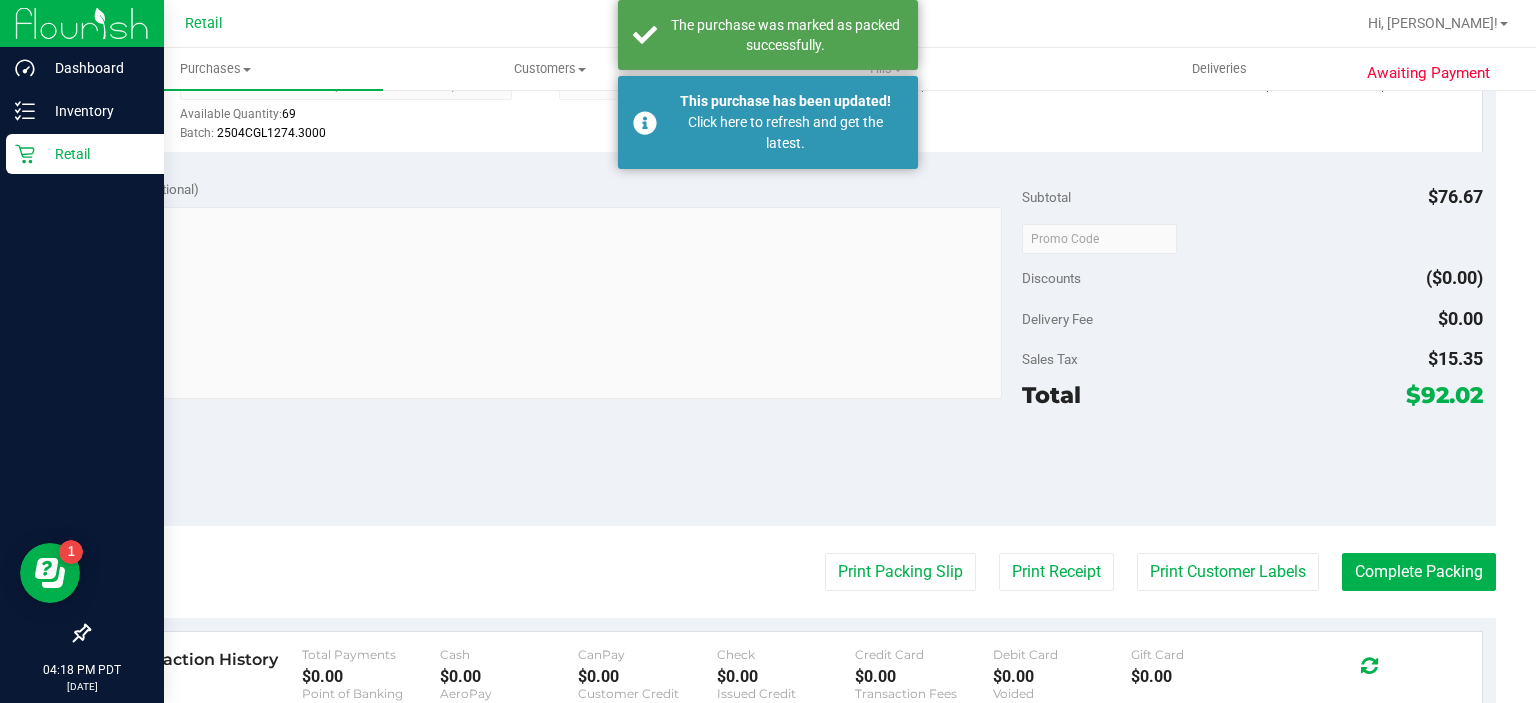 click on "Retail" at bounding box center [85, 154] 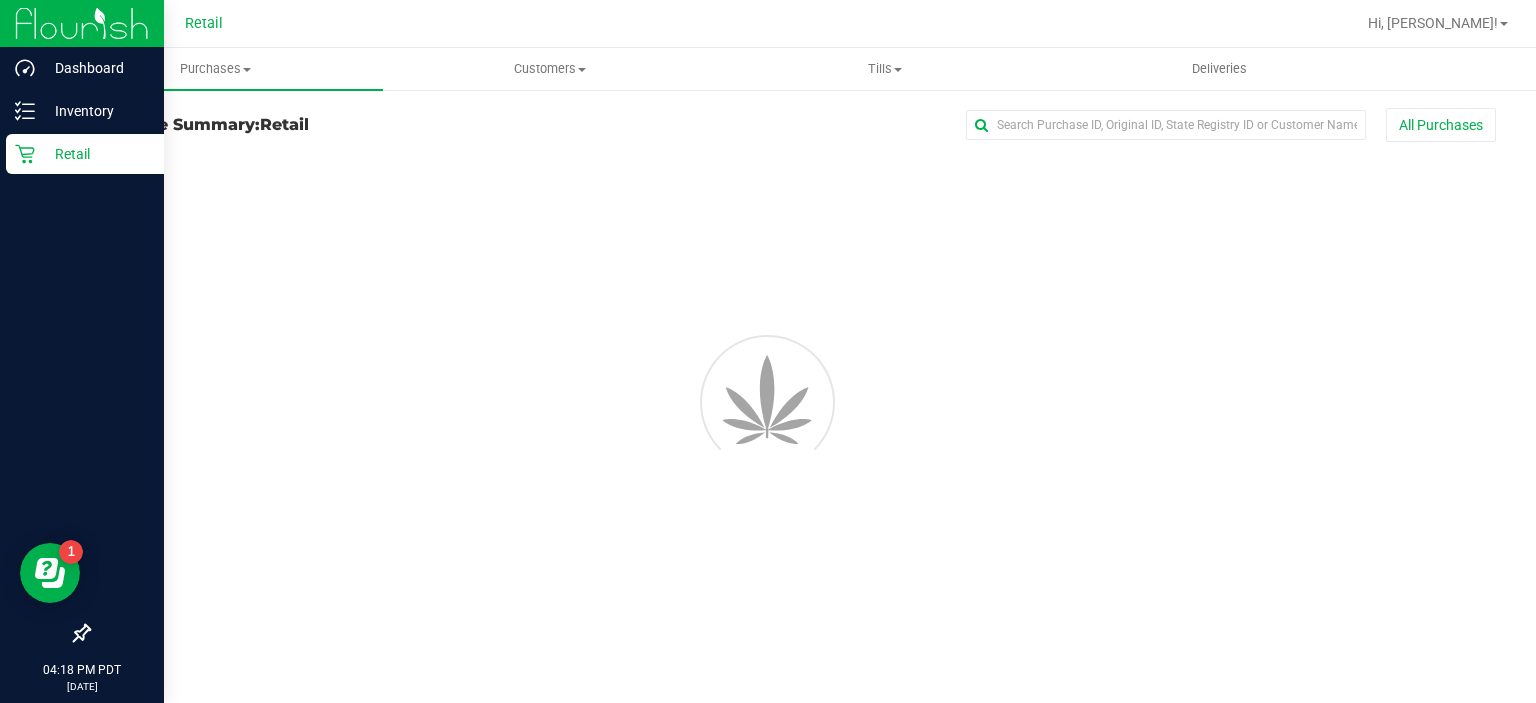 scroll, scrollTop: 0, scrollLeft: 0, axis: both 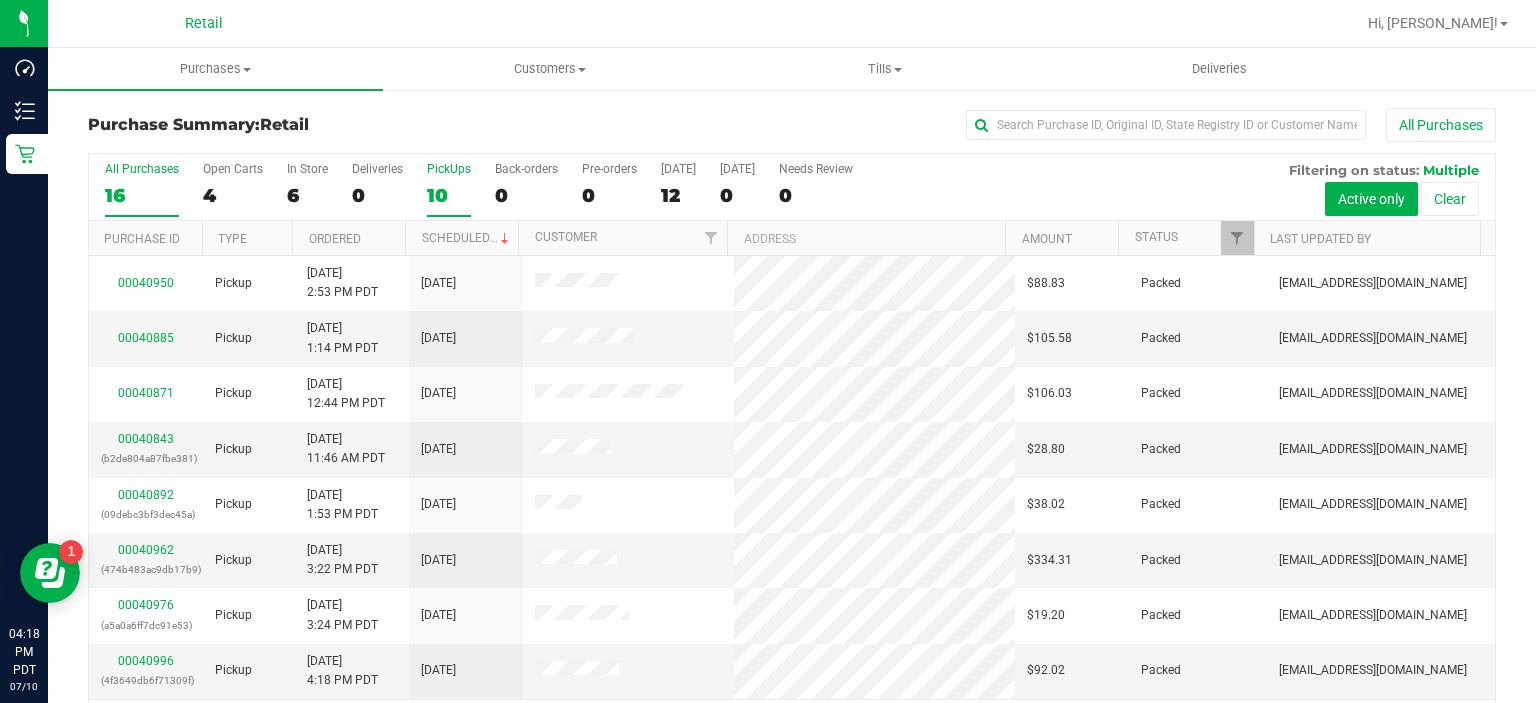 click on "10" at bounding box center (449, 195) 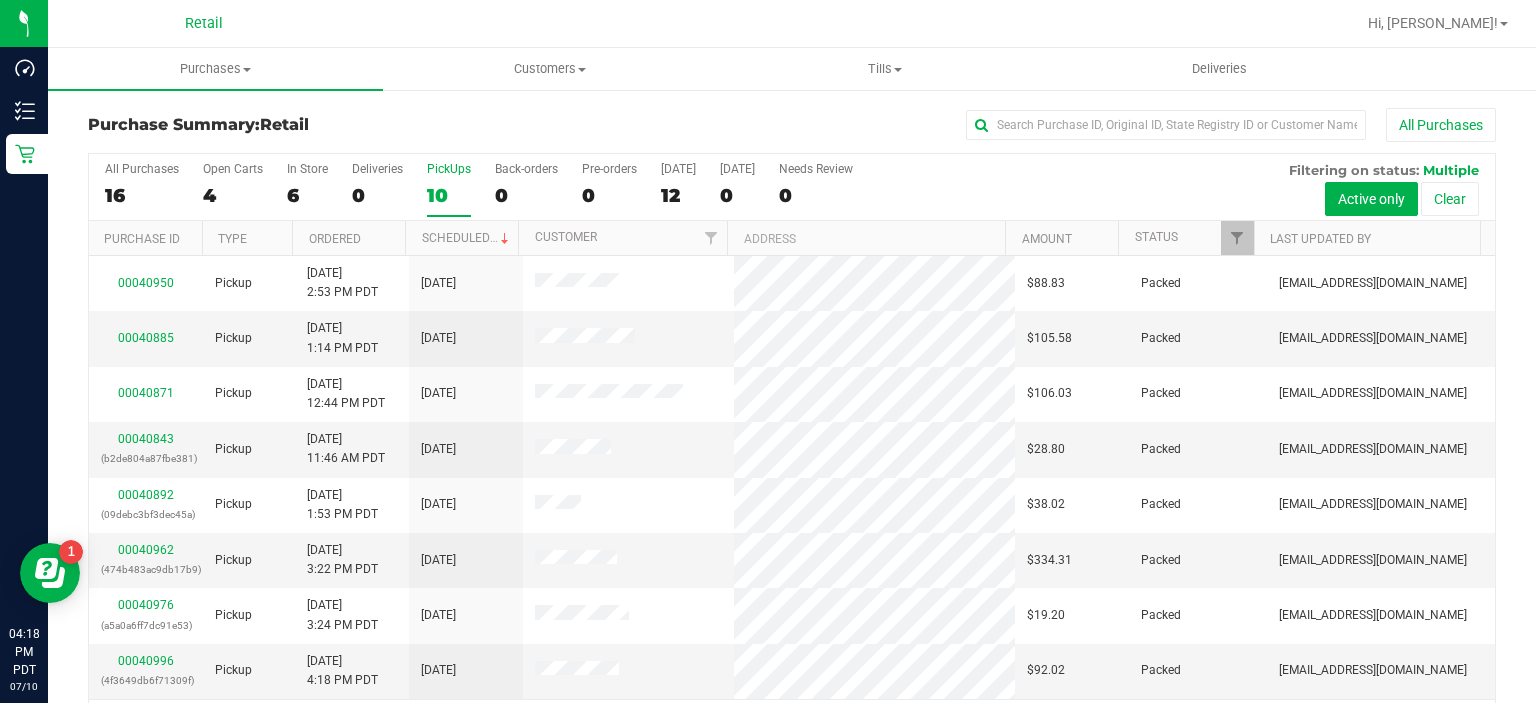 scroll, scrollTop: 108, scrollLeft: 0, axis: vertical 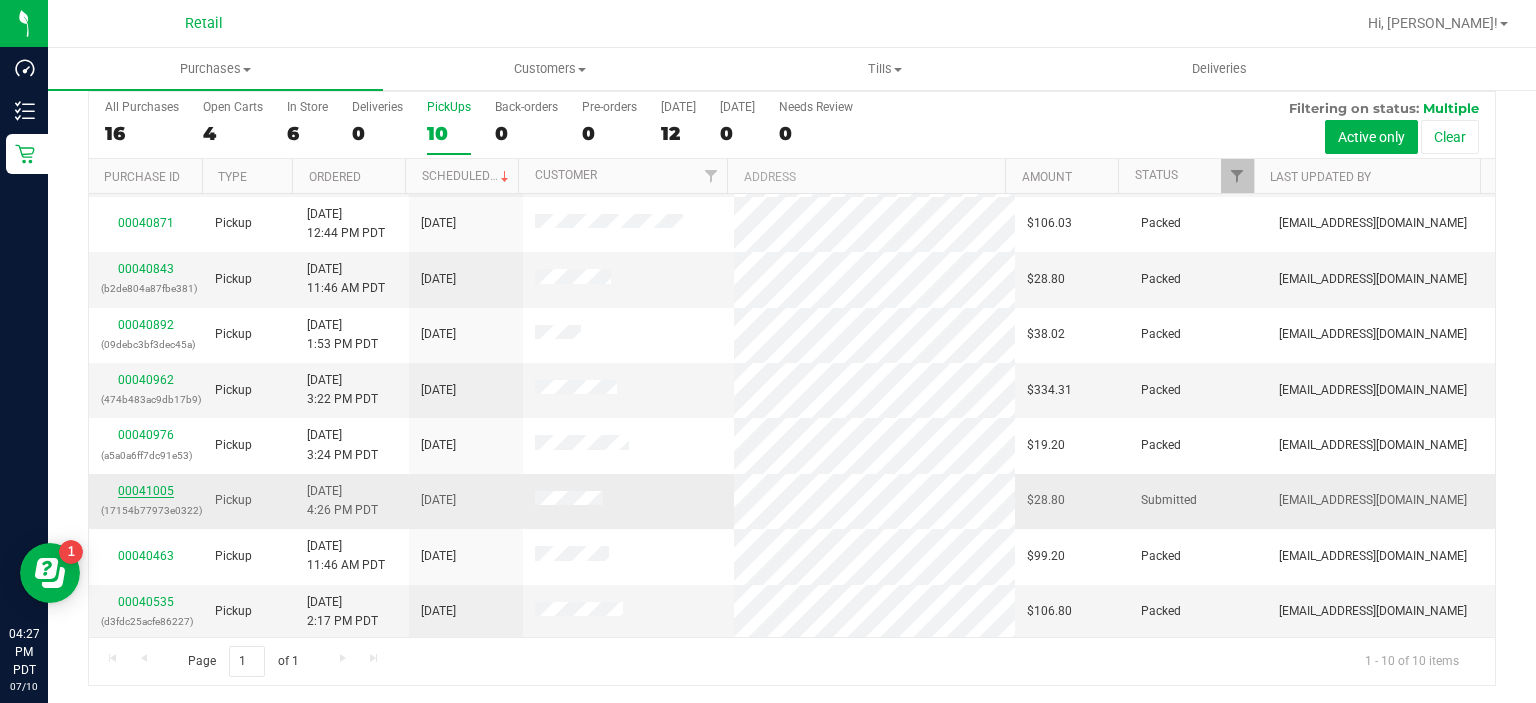 click on "00041005" at bounding box center [146, 491] 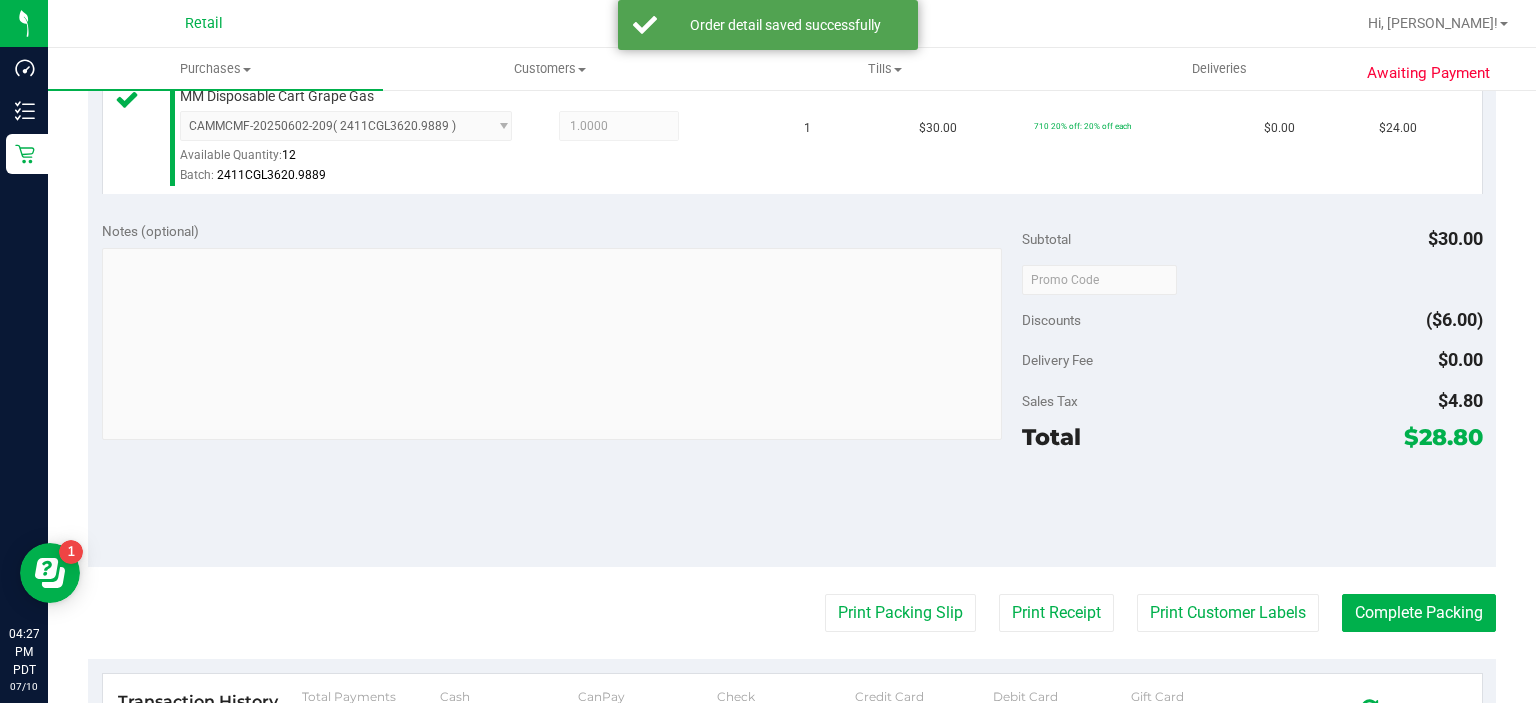 scroll, scrollTop: 621, scrollLeft: 0, axis: vertical 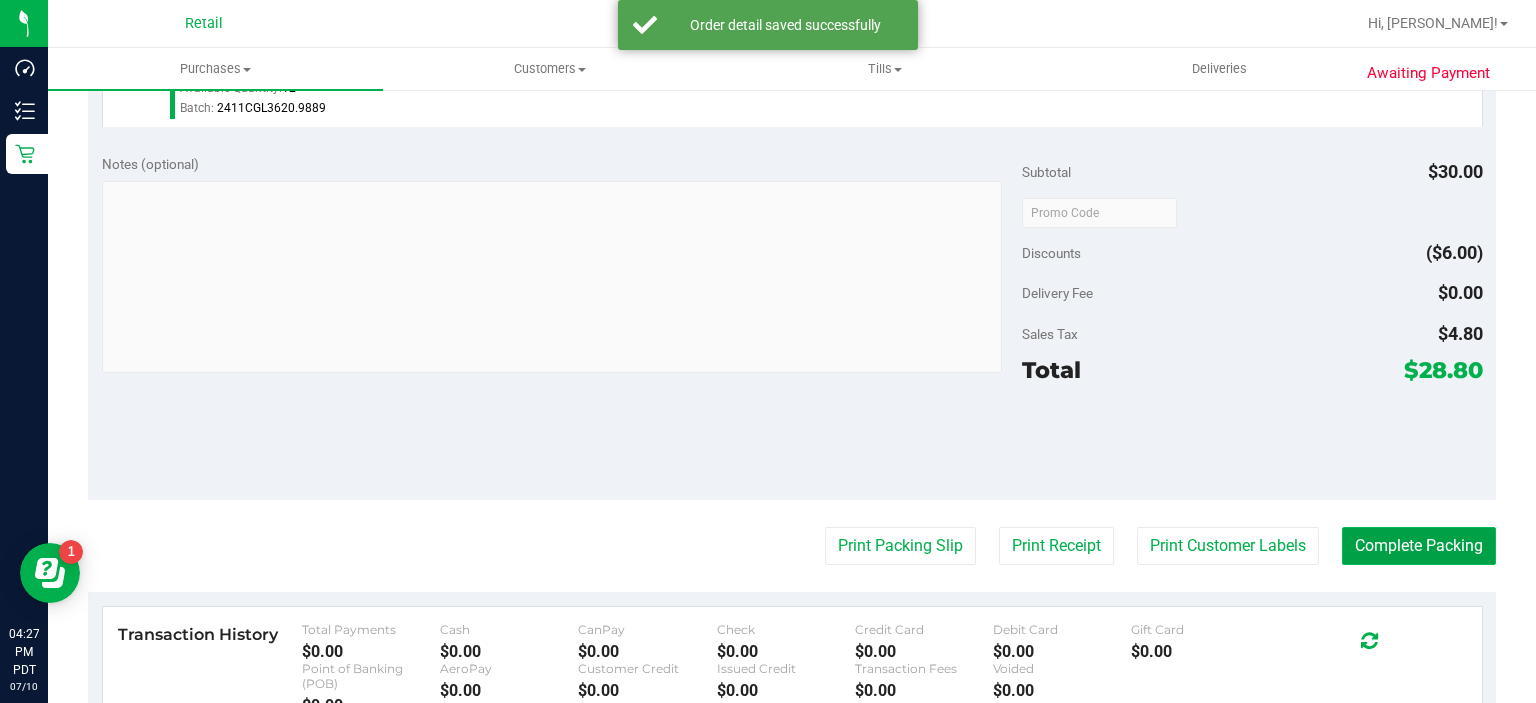 click on "Complete Packing" at bounding box center [1419, 546] 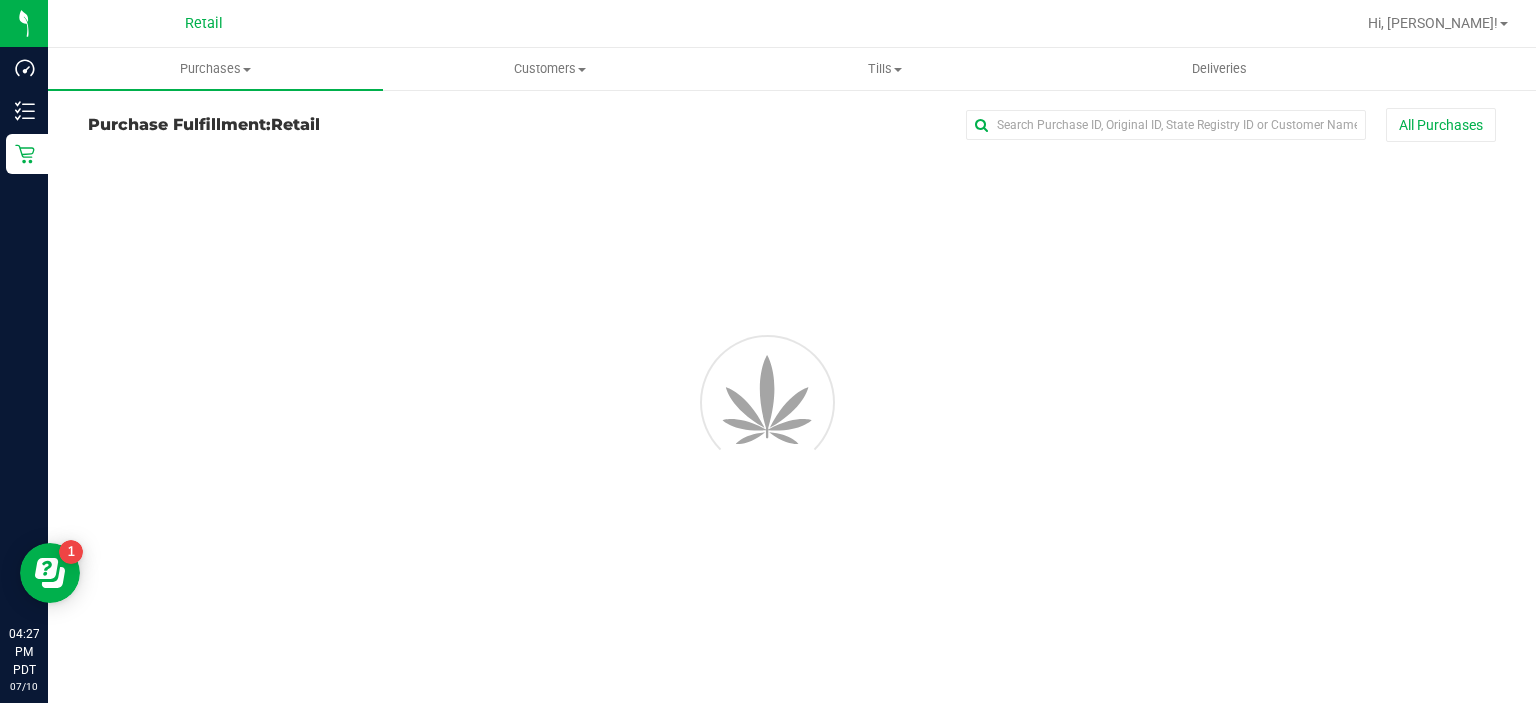 scroll, scrollTop: 0, scrollLeft: 0, axis: both 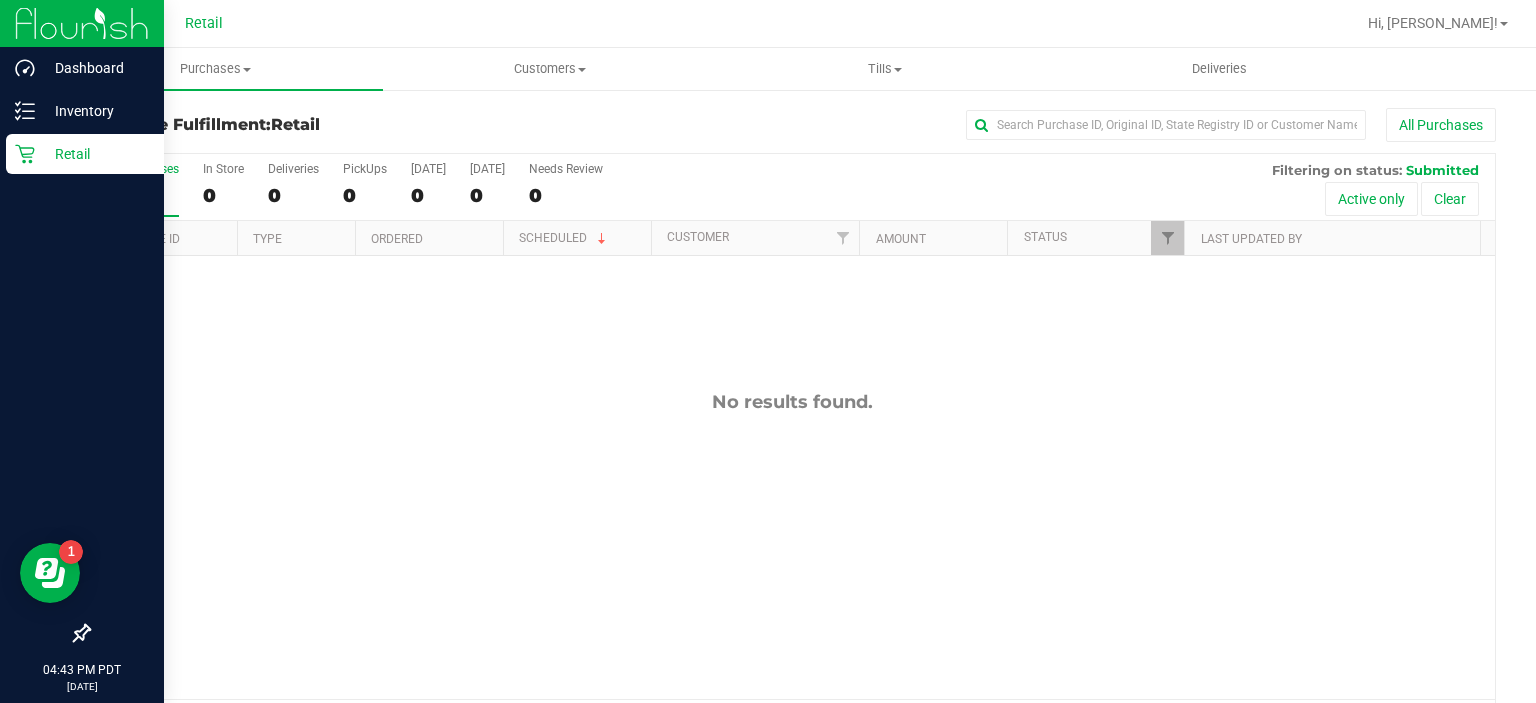 click on "Retail" at bounding box center (82, 155) 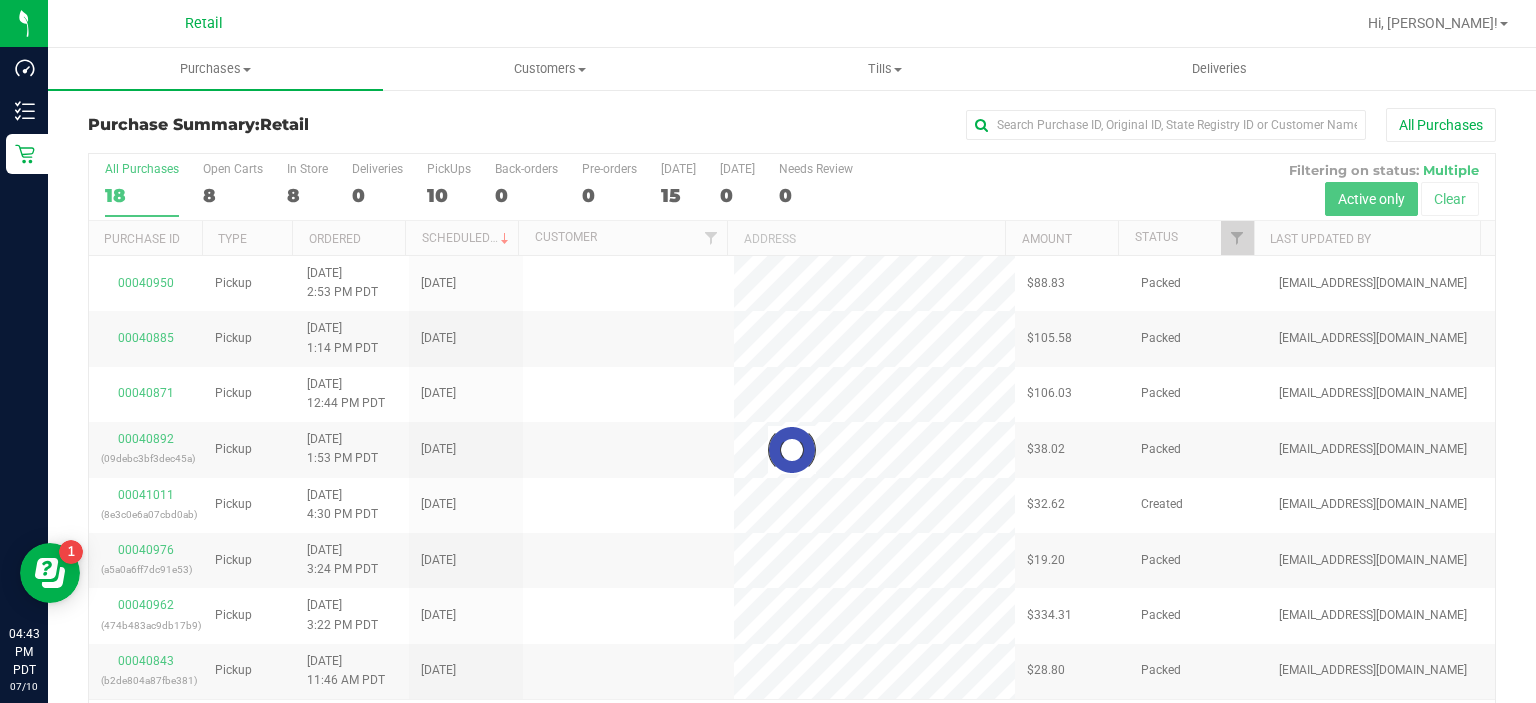 click at bounding box center (792, 450) 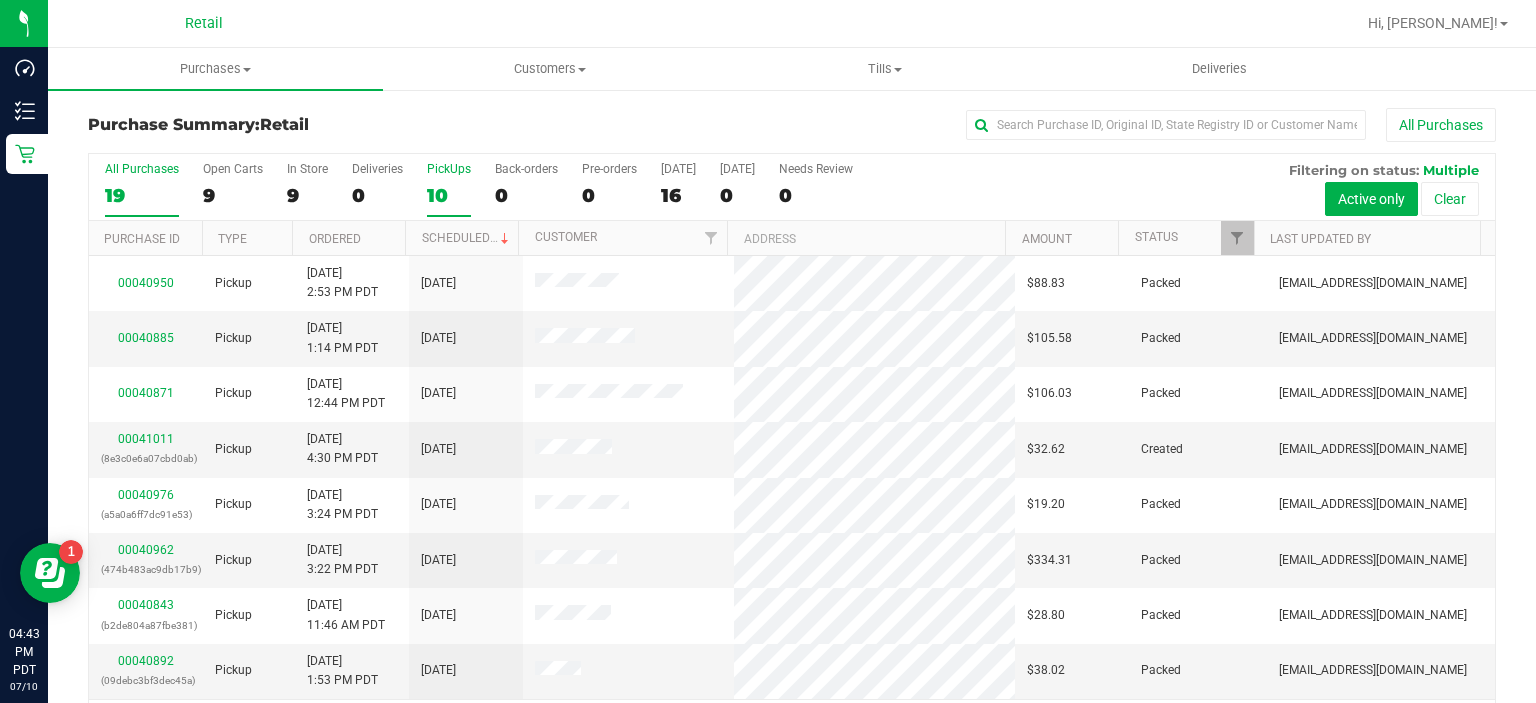 click on "PickUps" at bounding box center [449, 169] 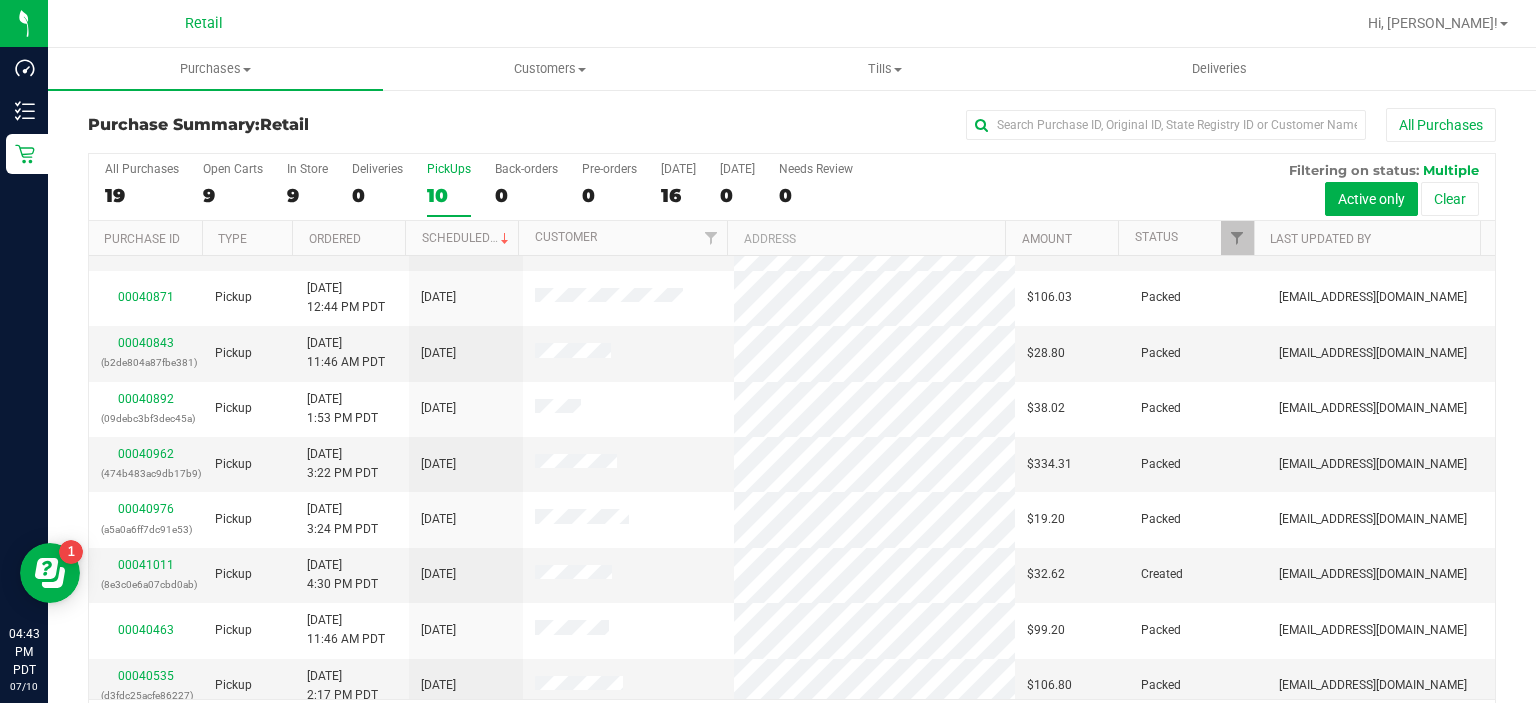 scroll, scrollTop: 95, scrollLeft: 0, axis: vertical 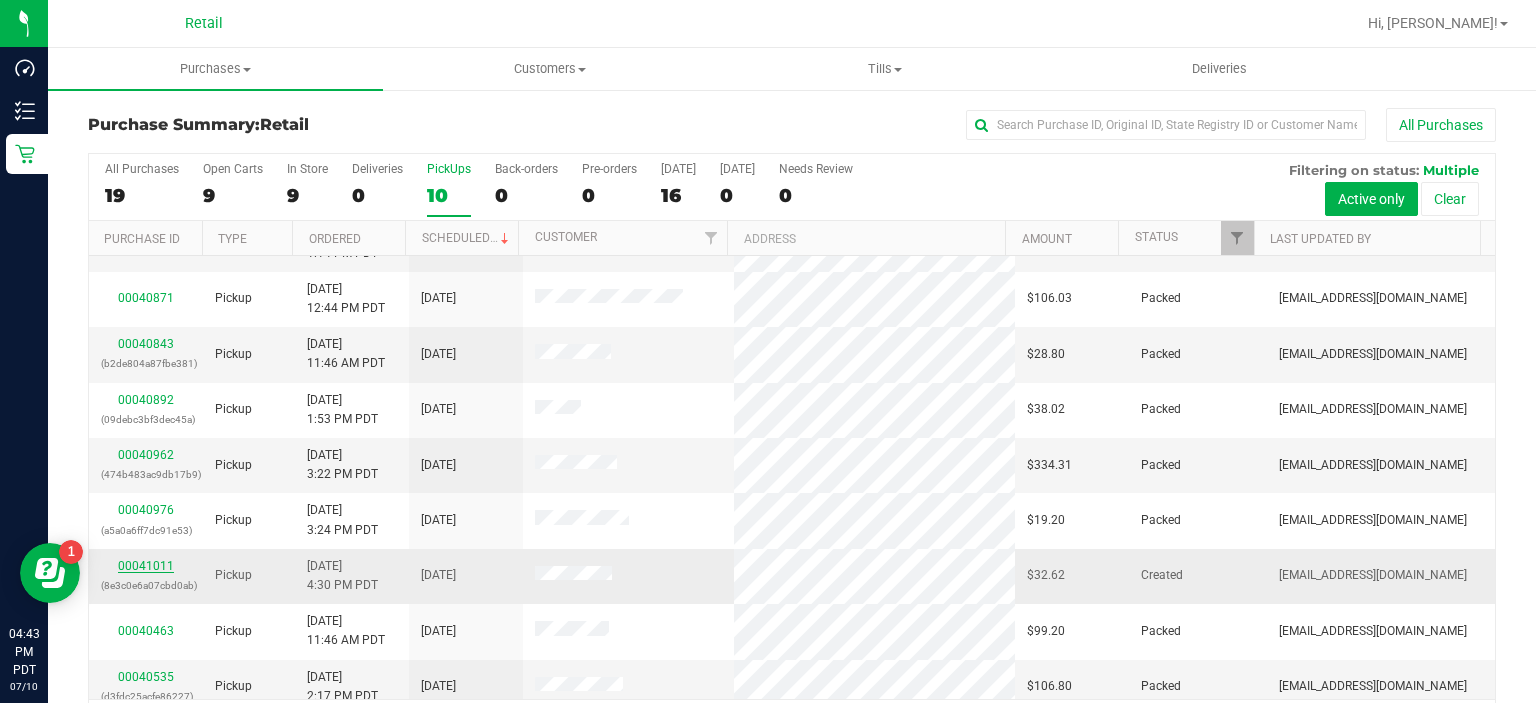 click on "00041011" at bounding box center (146, 566) 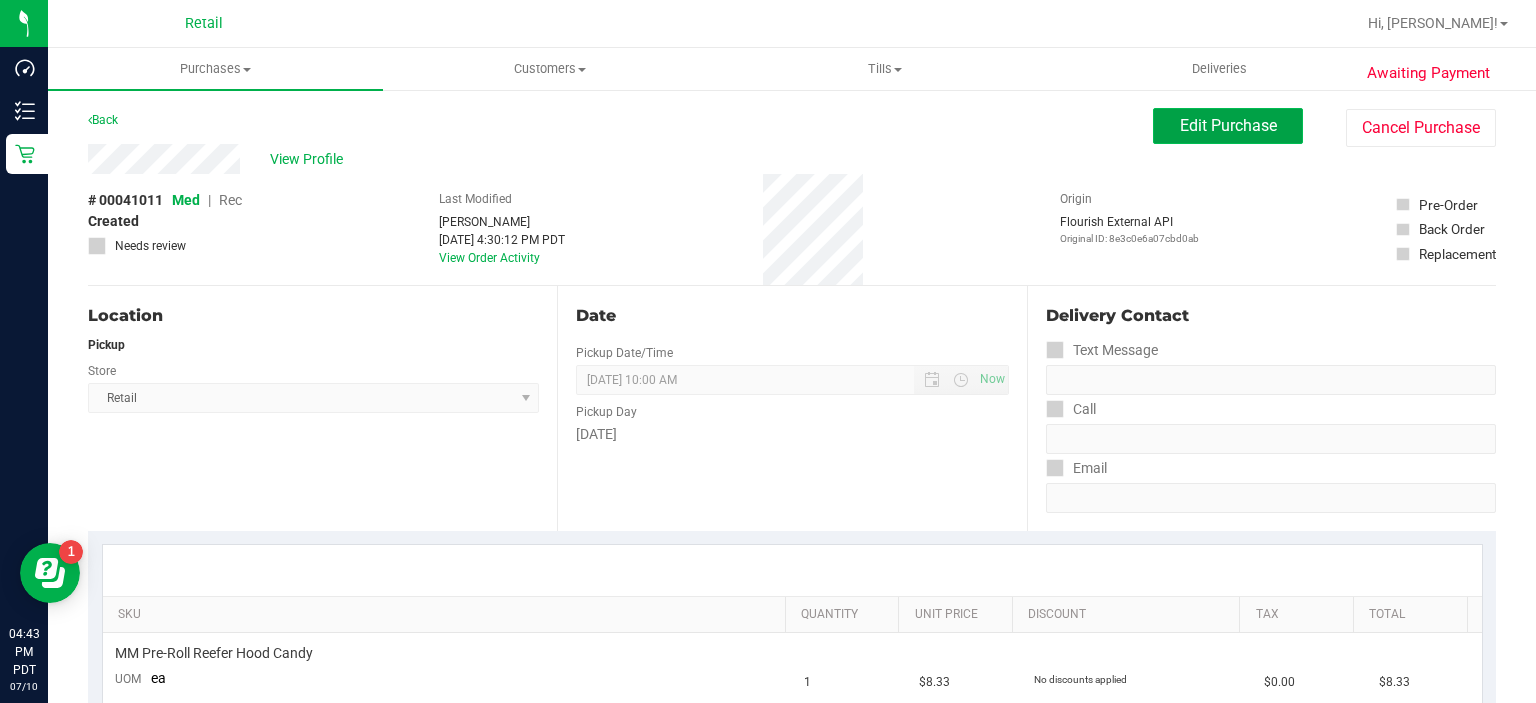 click on "Edit Purchase" at bounding box center [1228, 125] 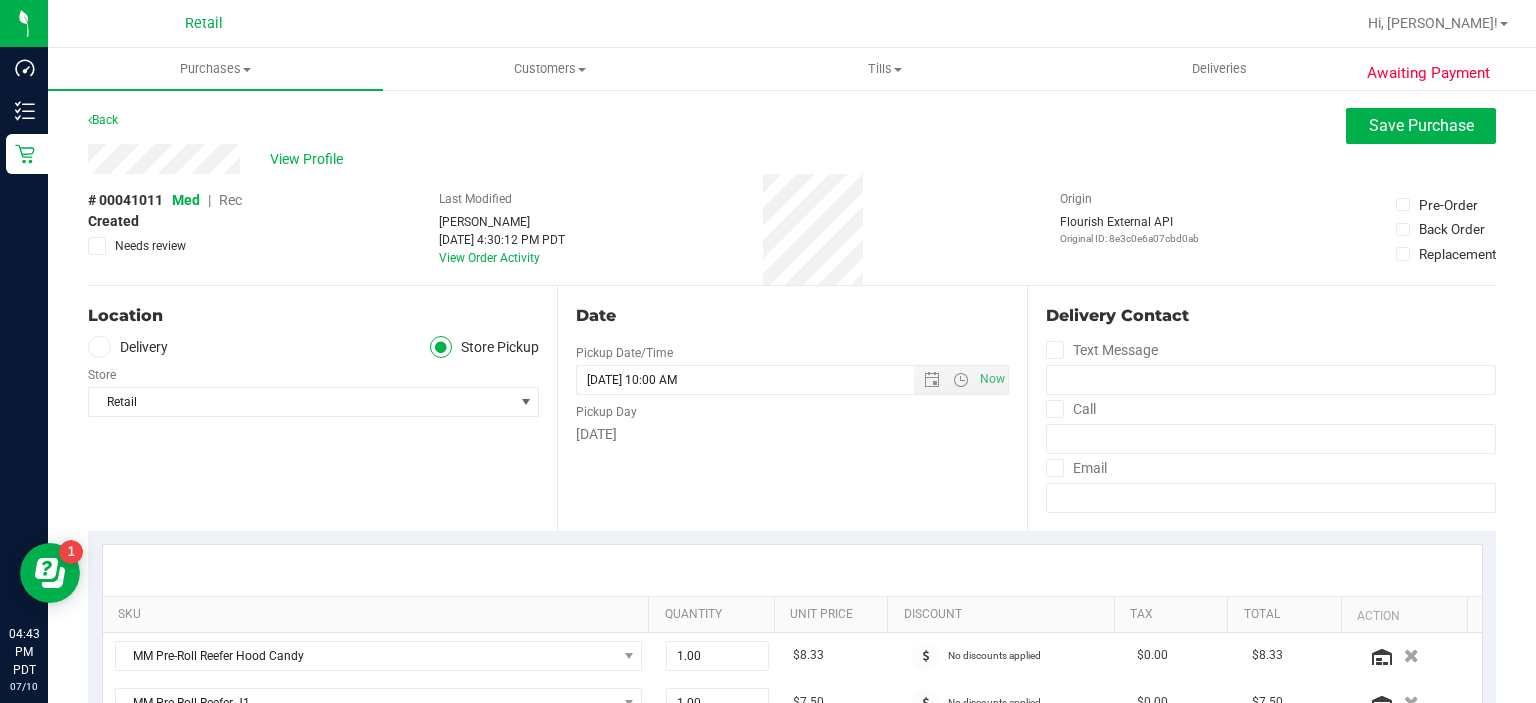 click on "Rec" at bounding box center [230, 200] 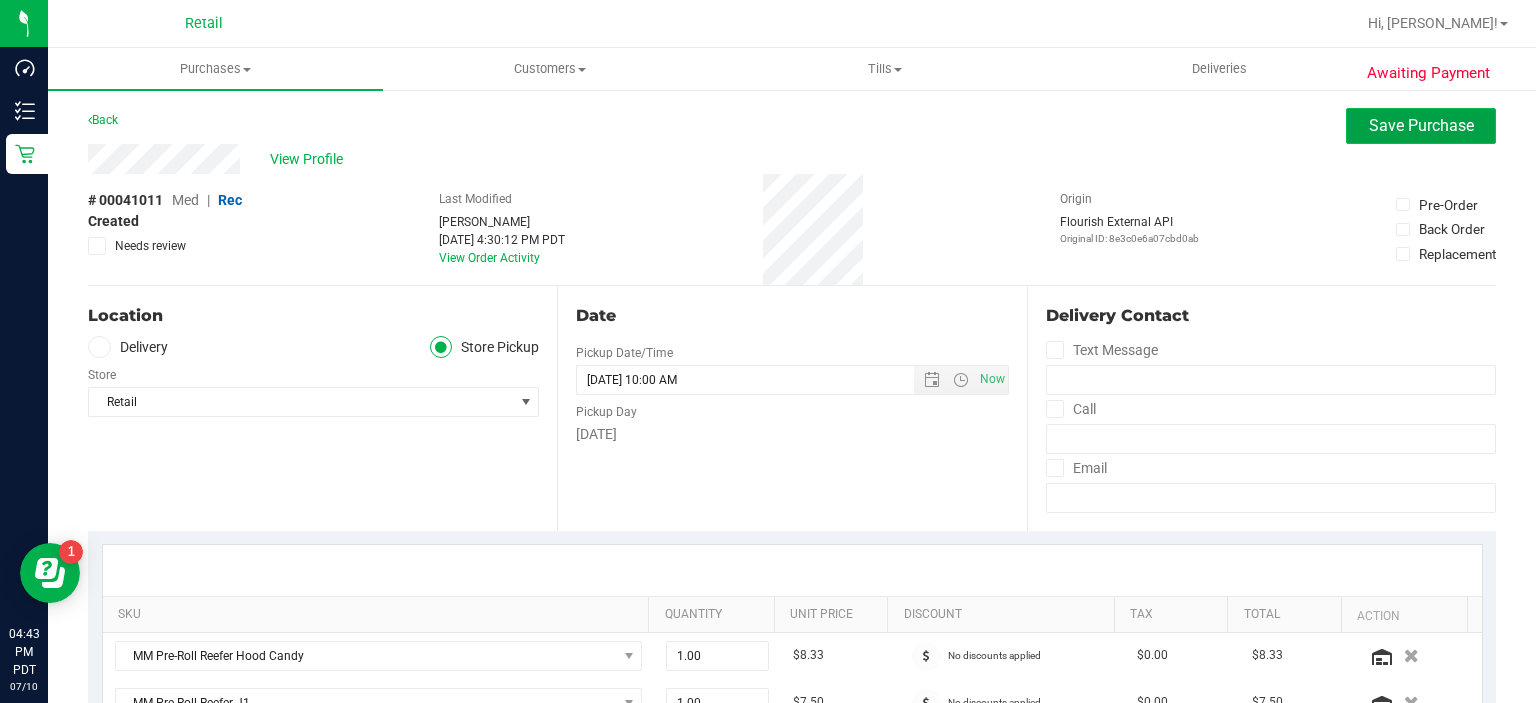 click on "Save Purchase" at bounding box center [1421, 126] 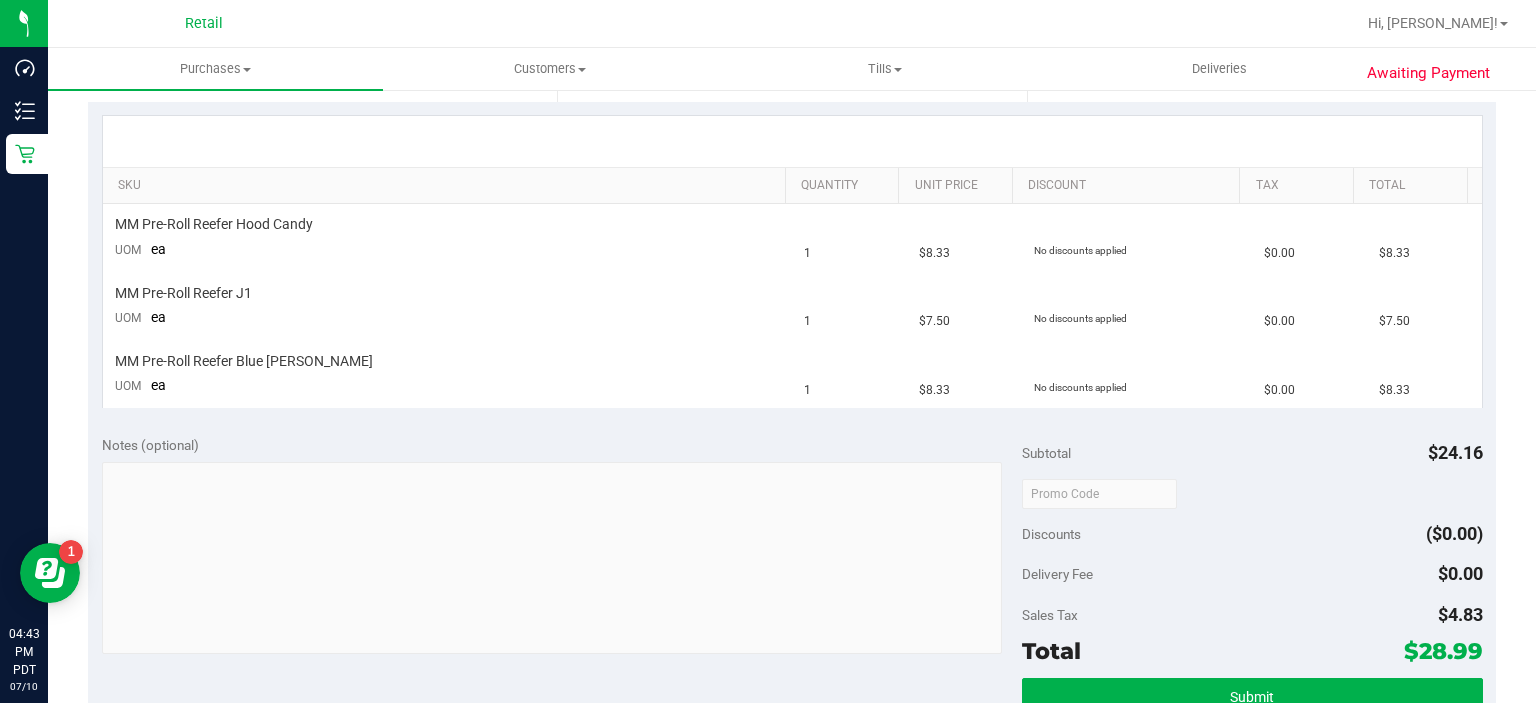 scroll, scrollTop: 443, scrollLeft: 0, axis: vertical 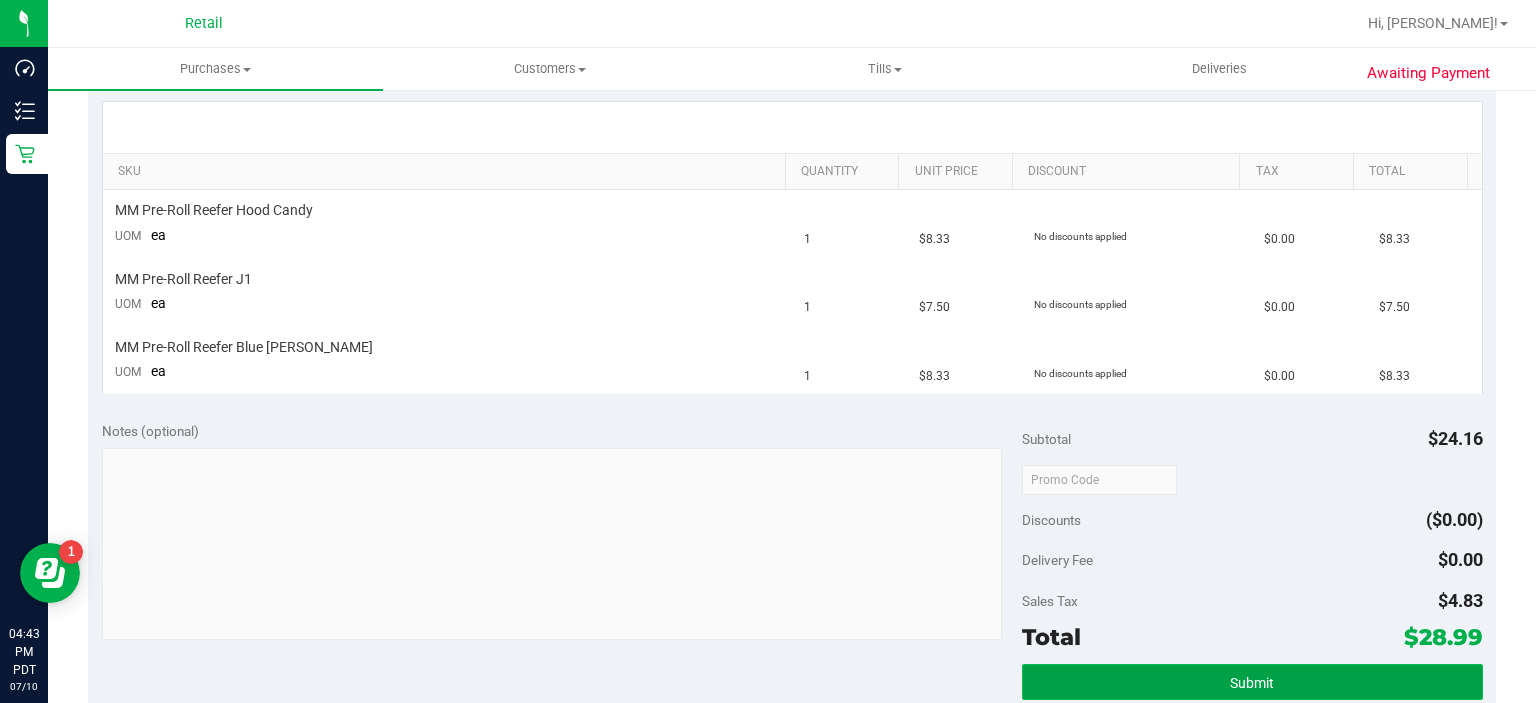 click on "Submit" at bounding box center (1252, 682) 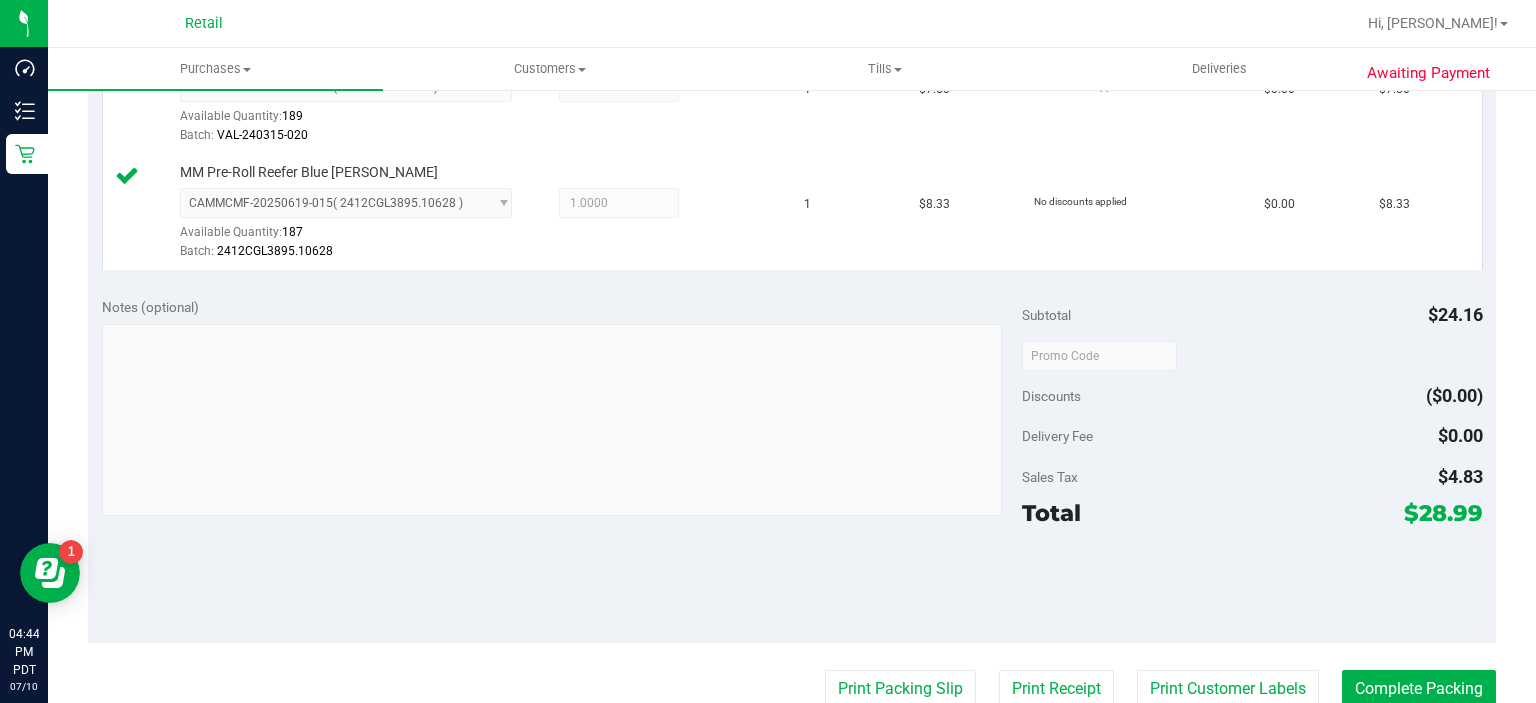 scroll, scrollTop: 742, scrollLeft: 0, axis: vertical 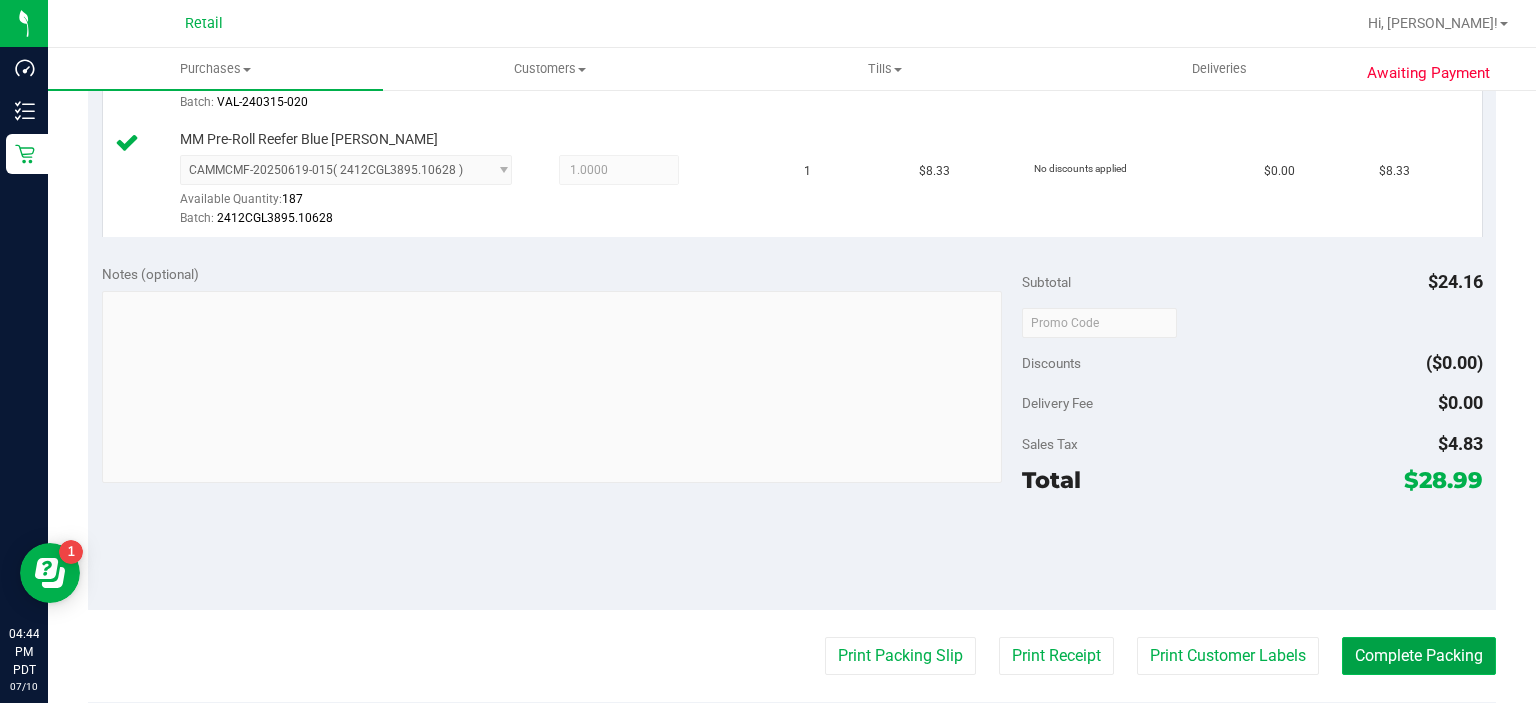 click on "Complete Packing" at bounding box center [1419, 656] 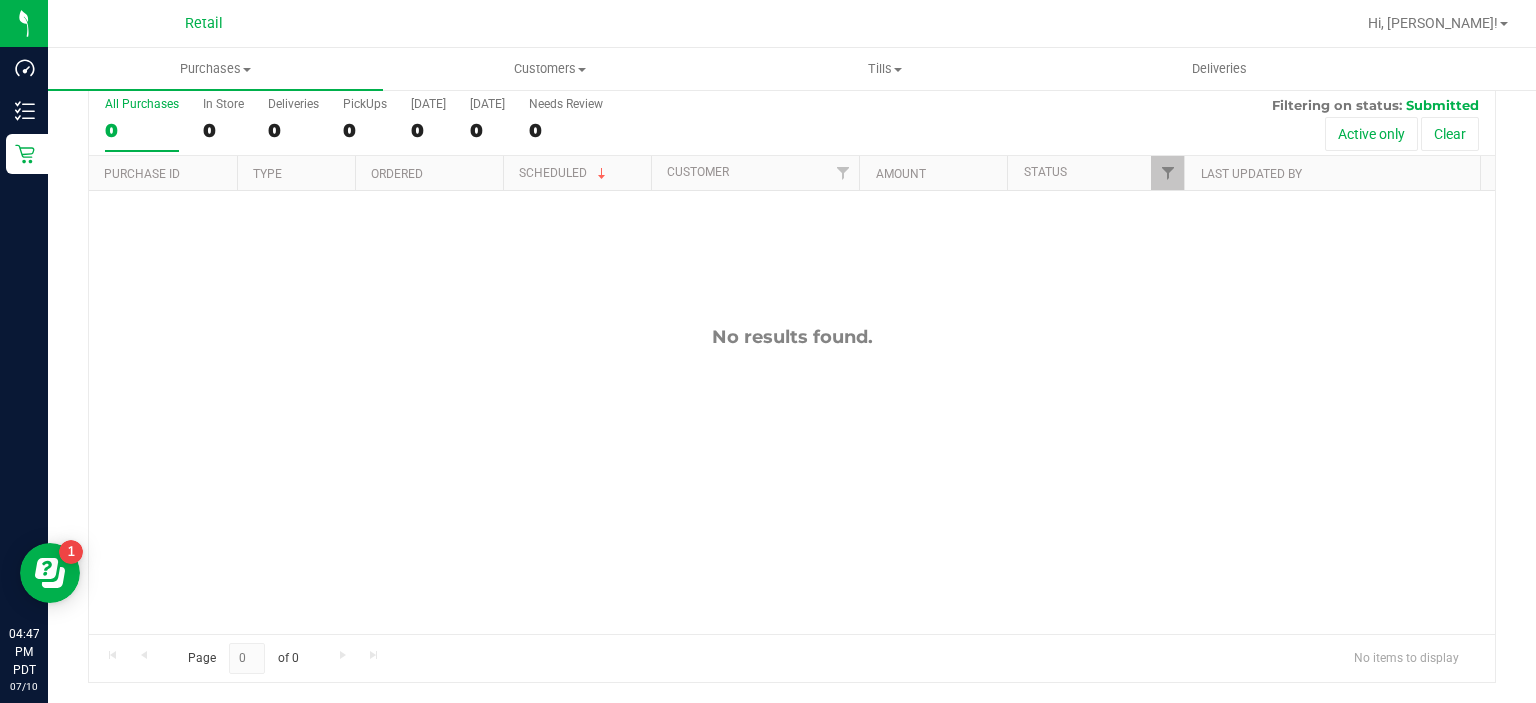 scroll, scrollTop: 0, scrollLeft: 0, axis: both 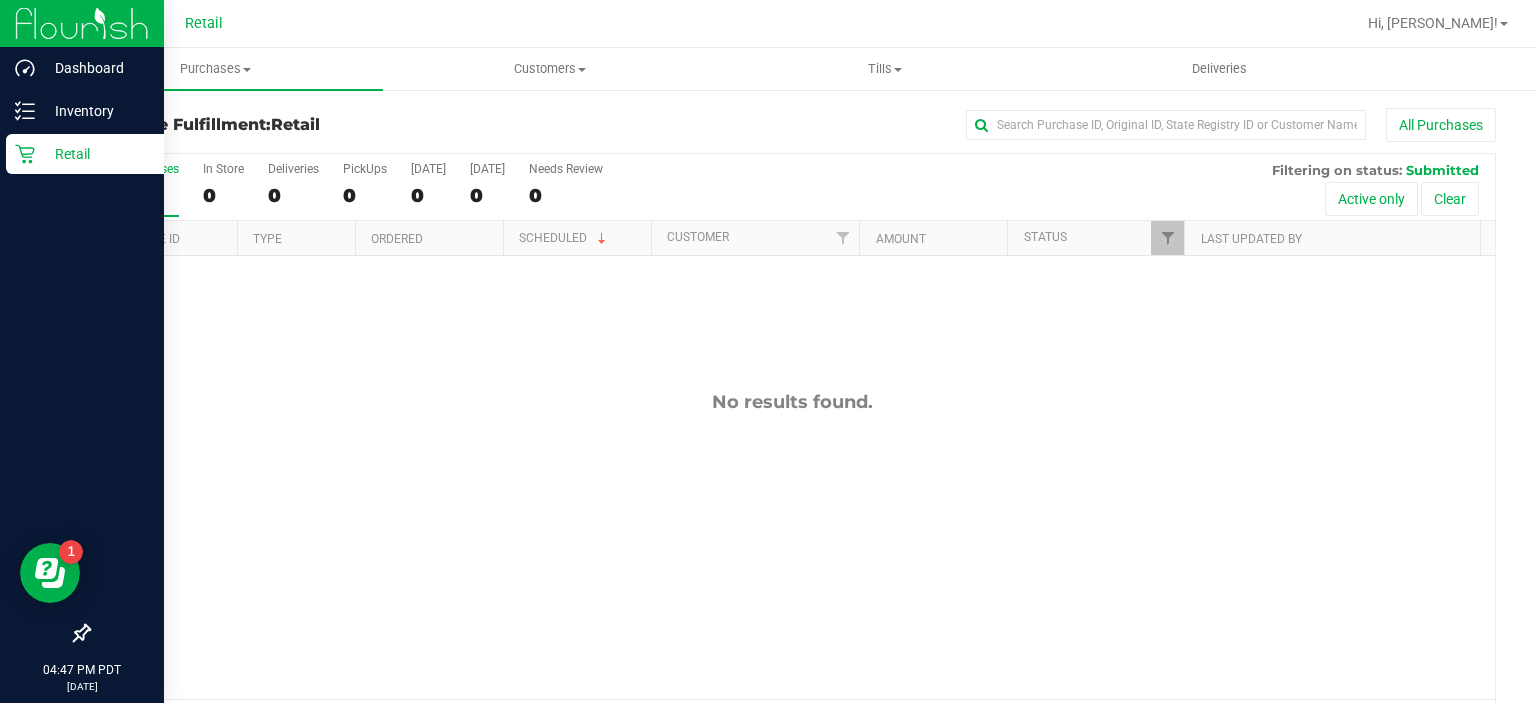 click on "Retail" at bounding box center (82, 155) 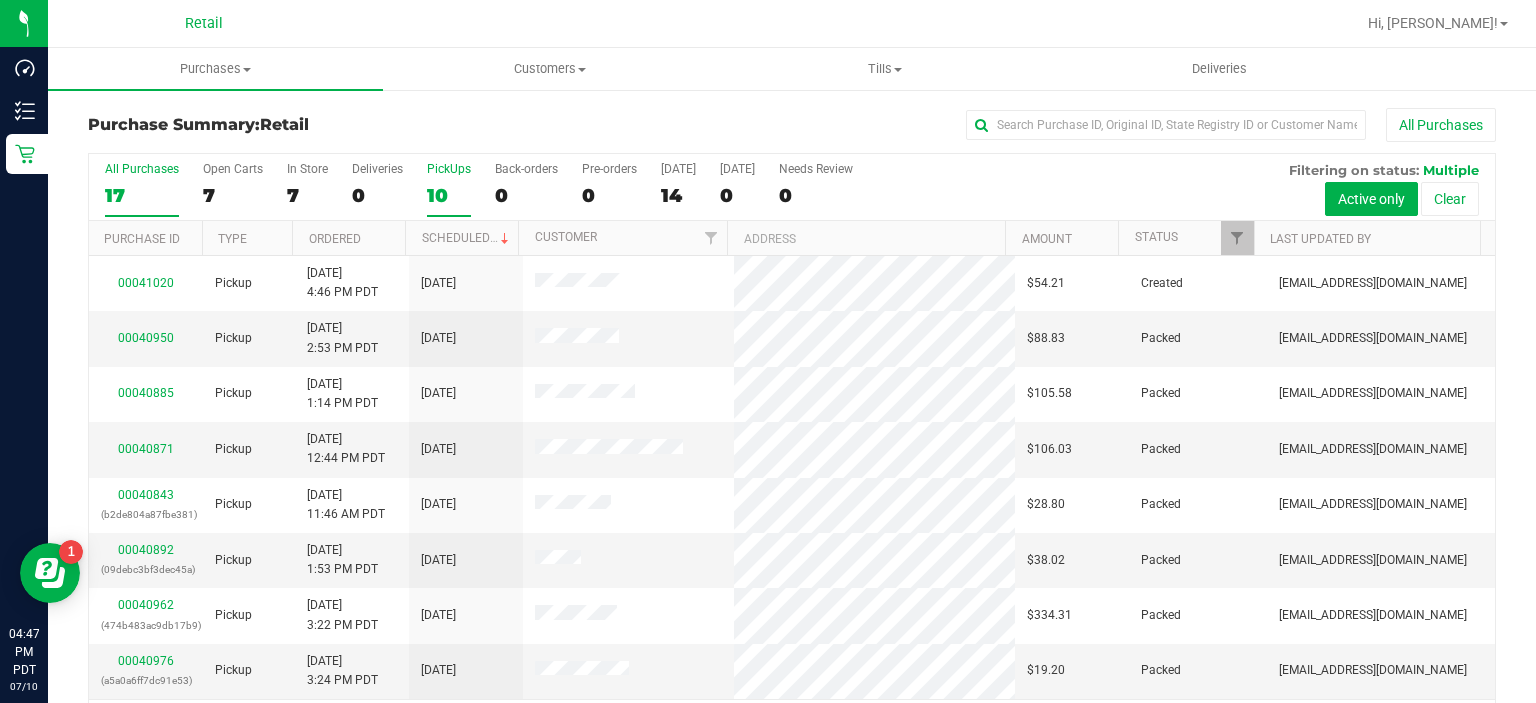 click on "PickUps" at bounding box center [449, 169] 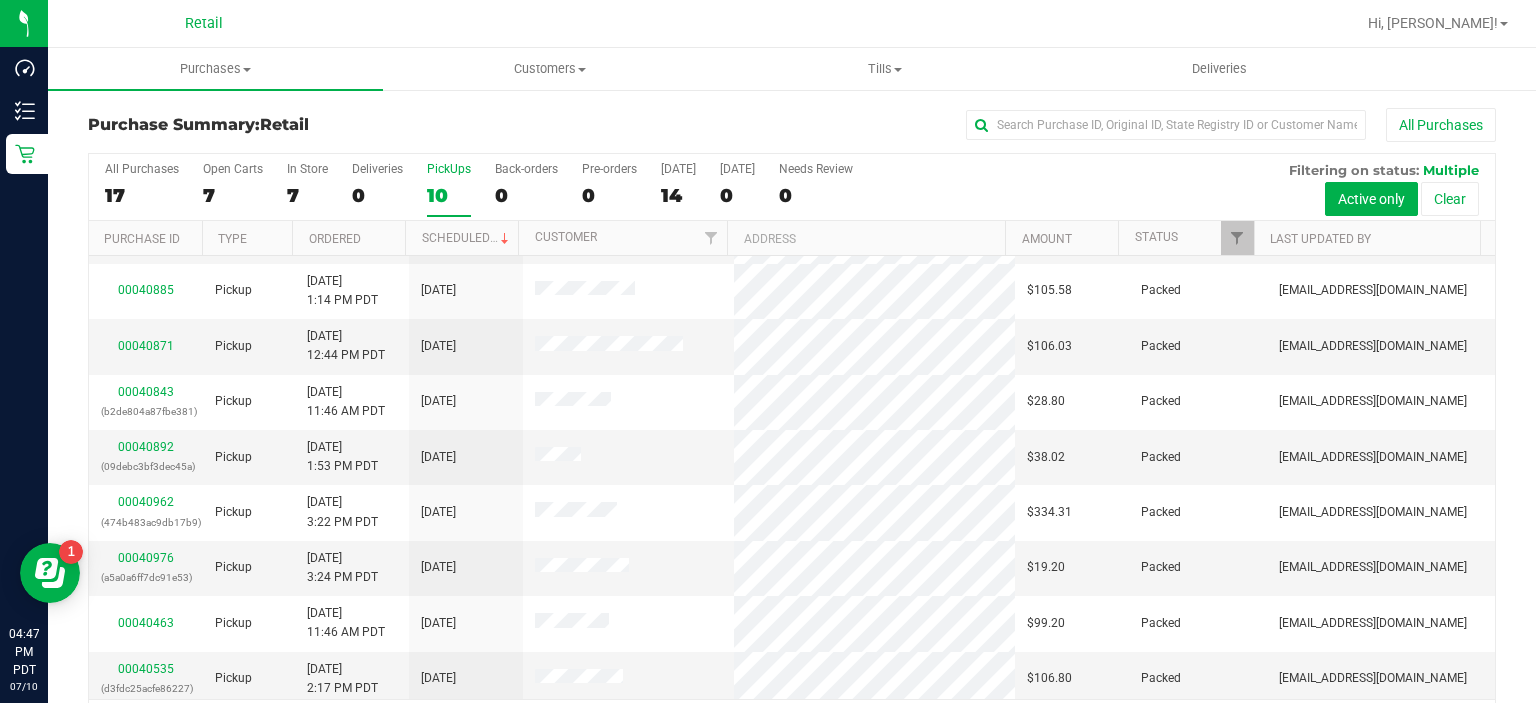 scroll, scrollTop: 108, scrollLeft: 0, axis: vertical 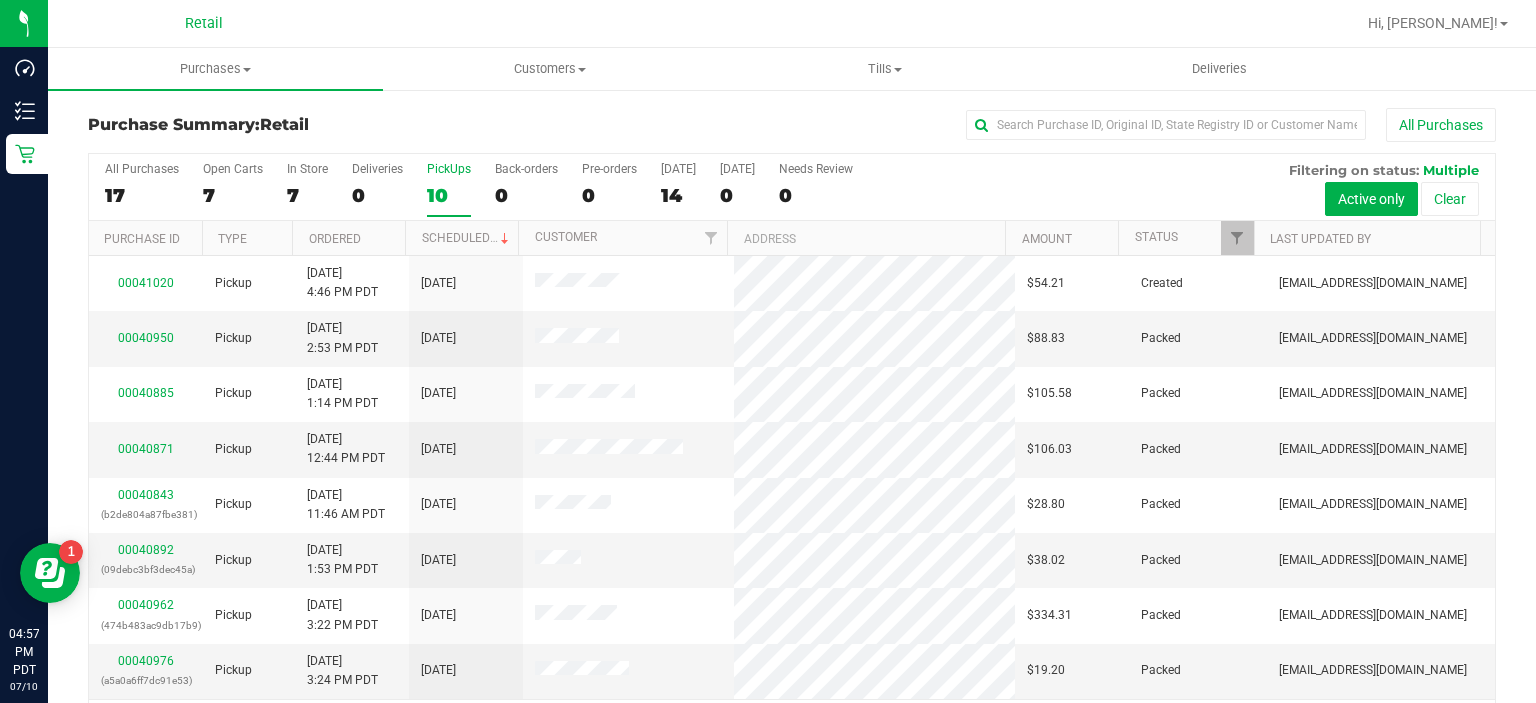 click on "10" at bounding box center [449, 195] 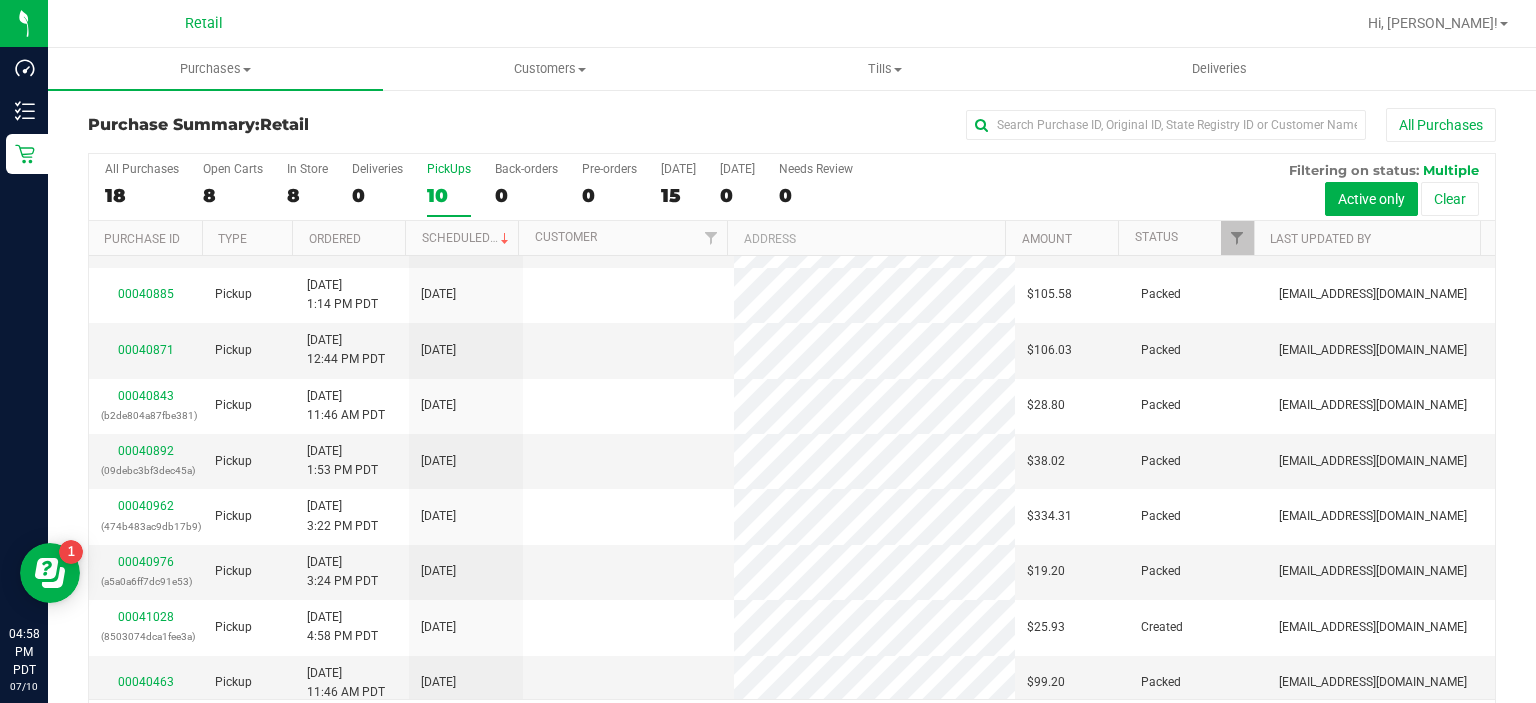 scroll, scrollTop: 0, scrollLeft: 0, axis: both 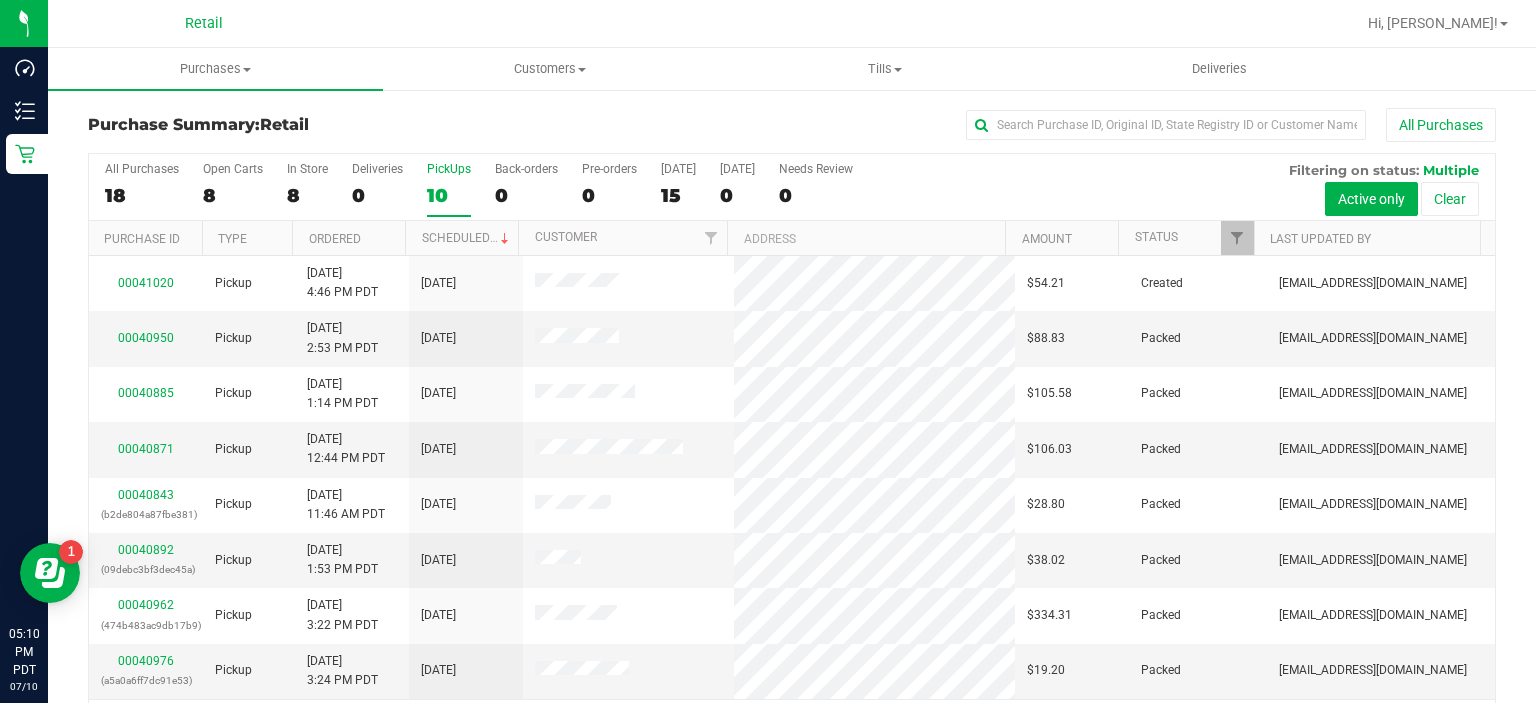 click on "10" at bounding box center [449, 195] 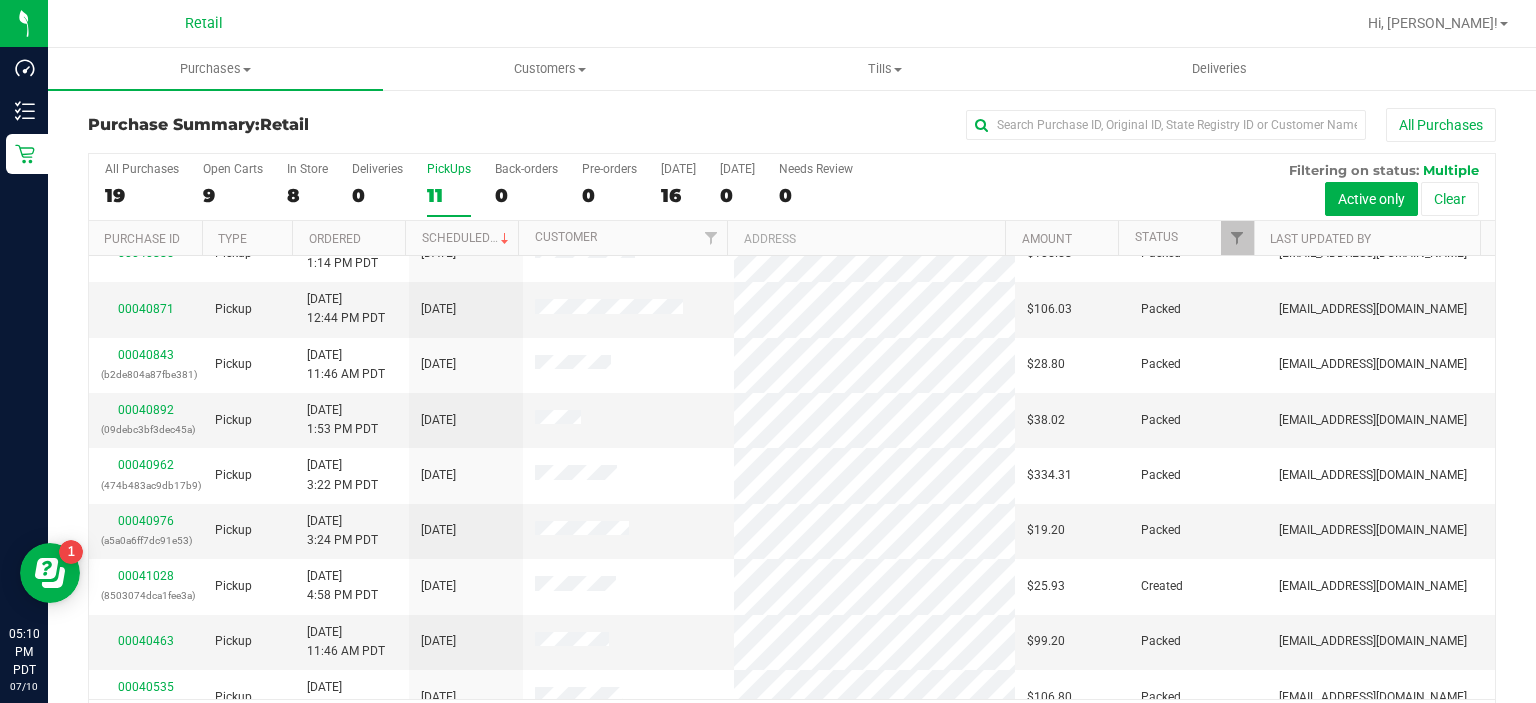 scroll, scrollTop: 163, scrollLeft: 0, axis: vertical 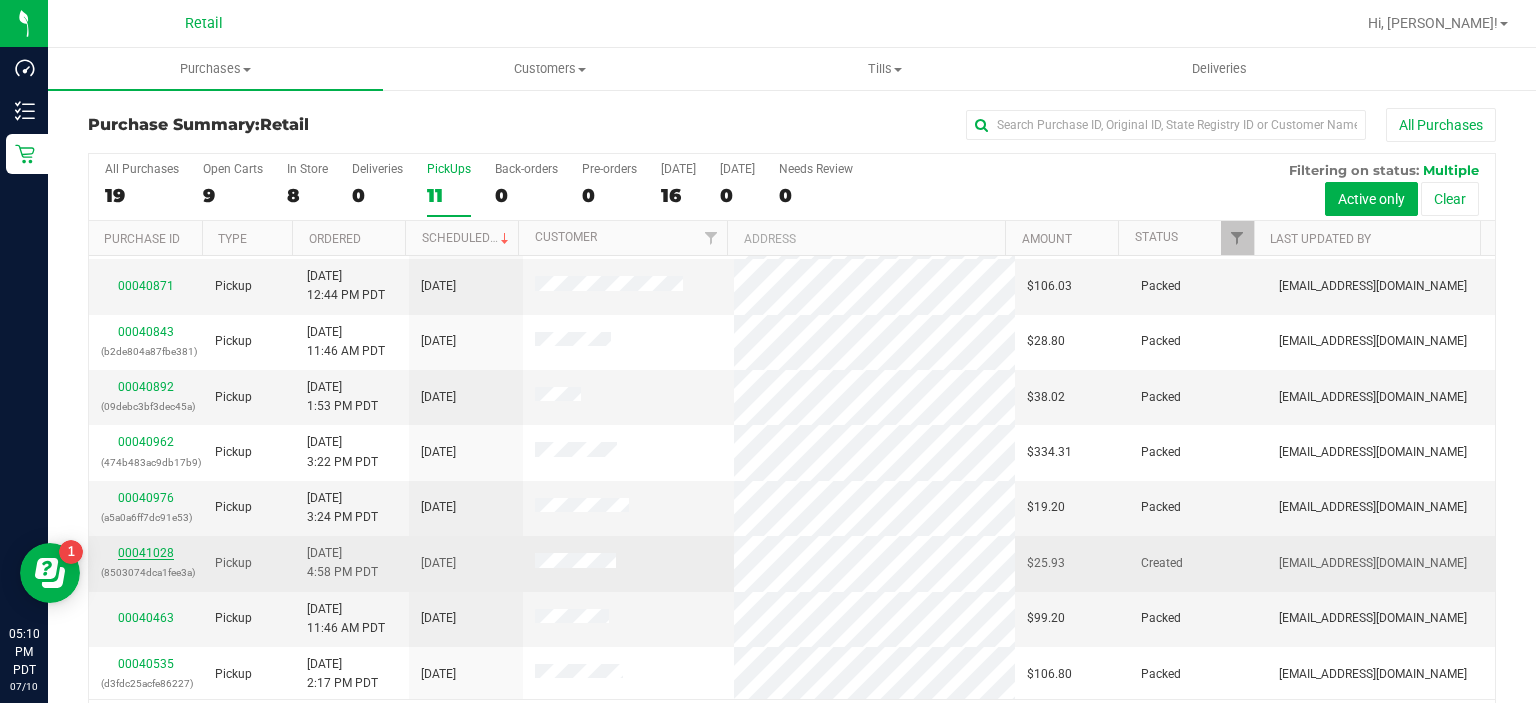 click on "00041028" at bounding box center (146, 553) 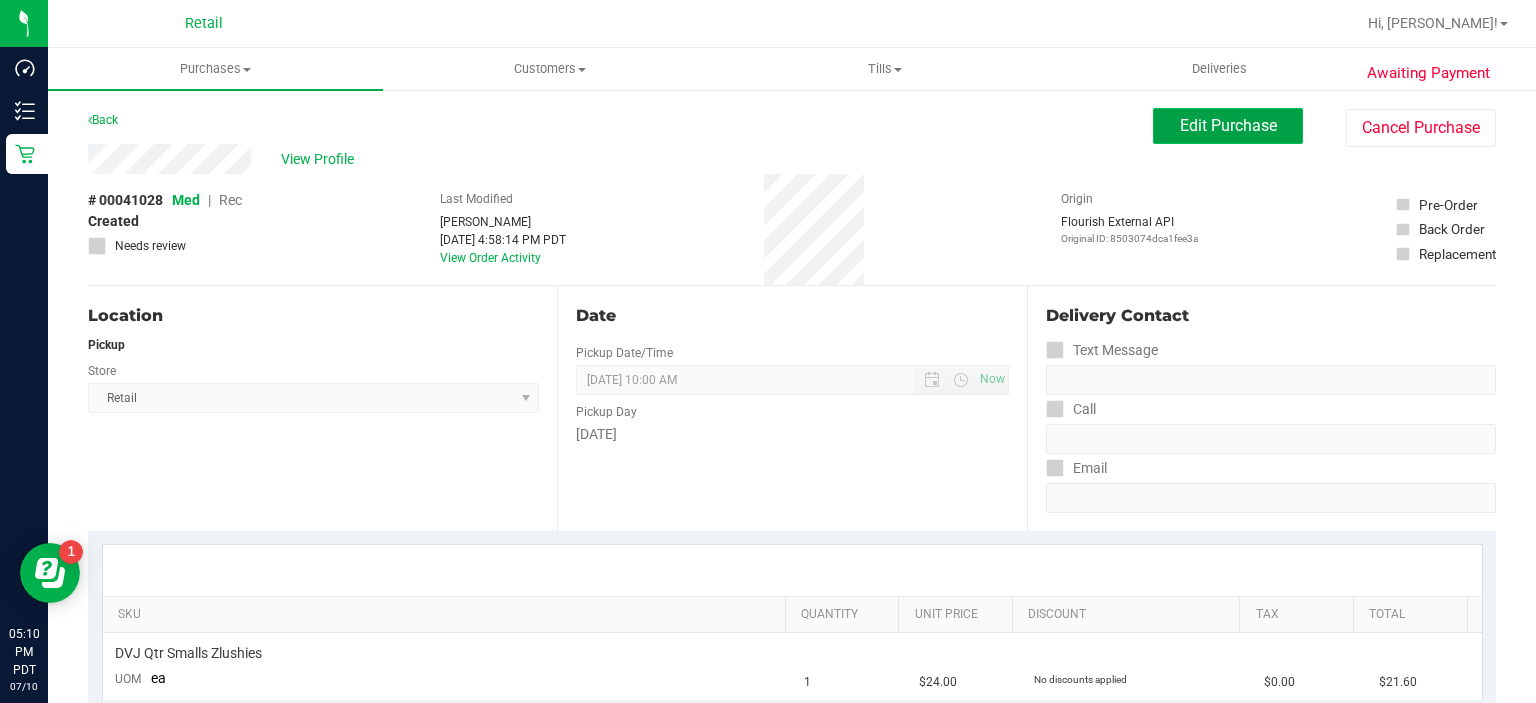 click on "Edit Purchase" at bounding box center [1228, 126] 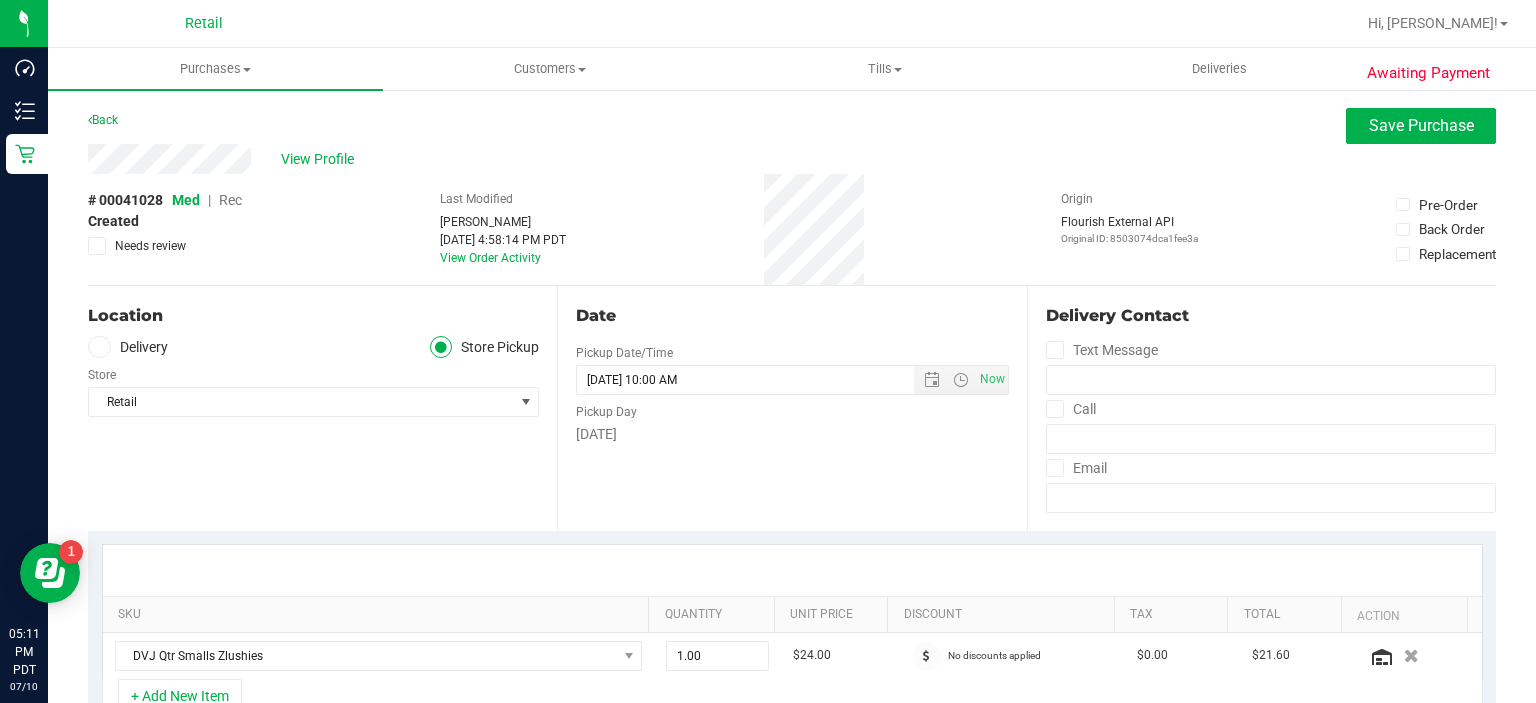 click on "Rec" at bounding box center [230, 200] 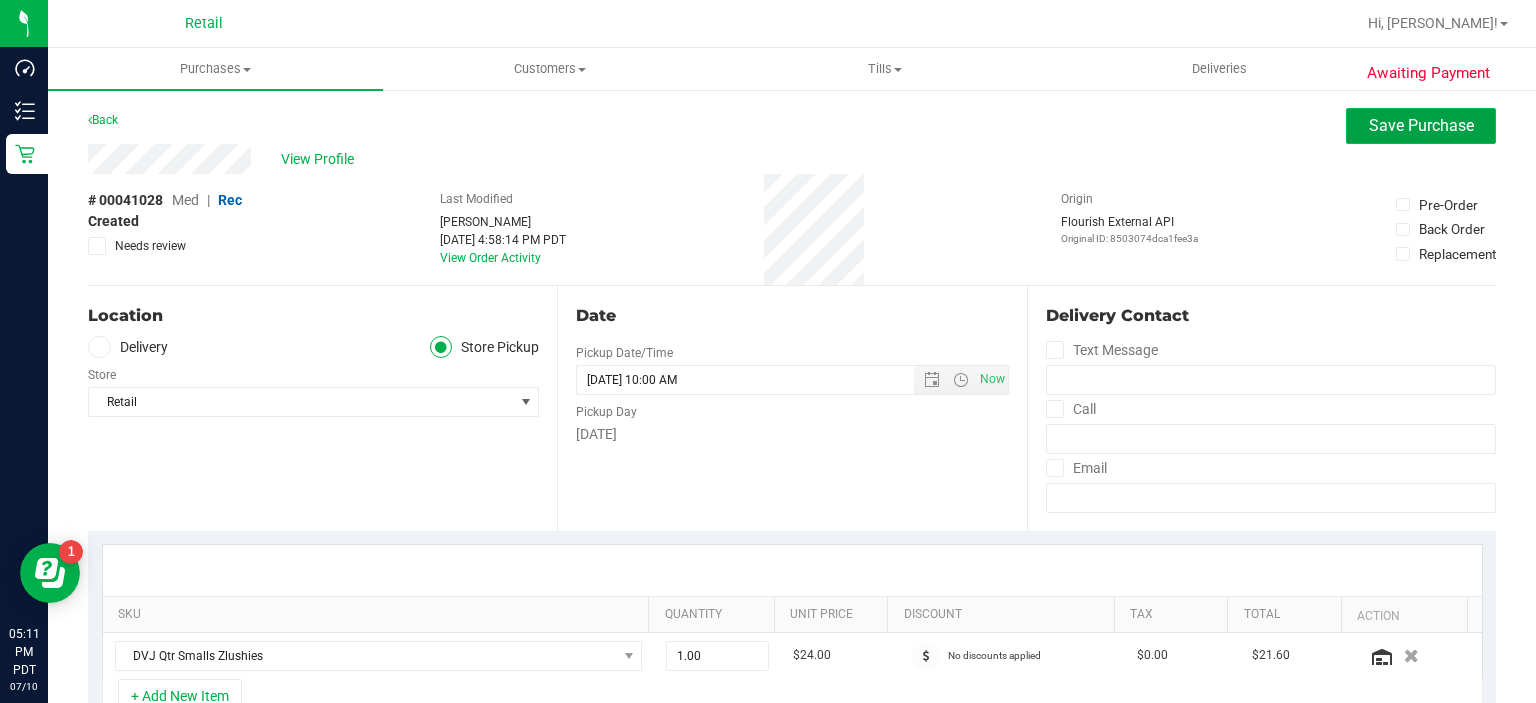 click on "Save Purchase" at bounding box center (1421, 126) 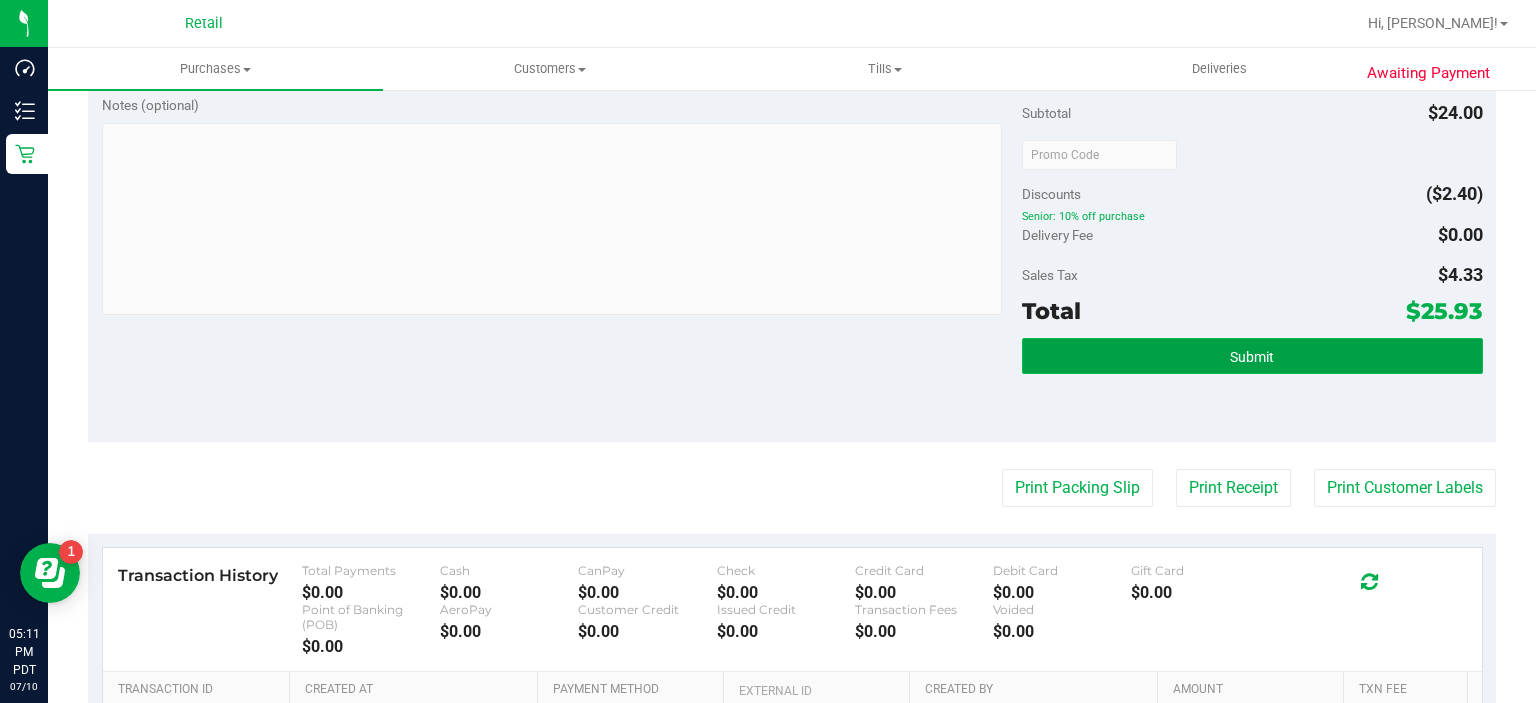 click on "Submit" at bounding box center [1252, 356] 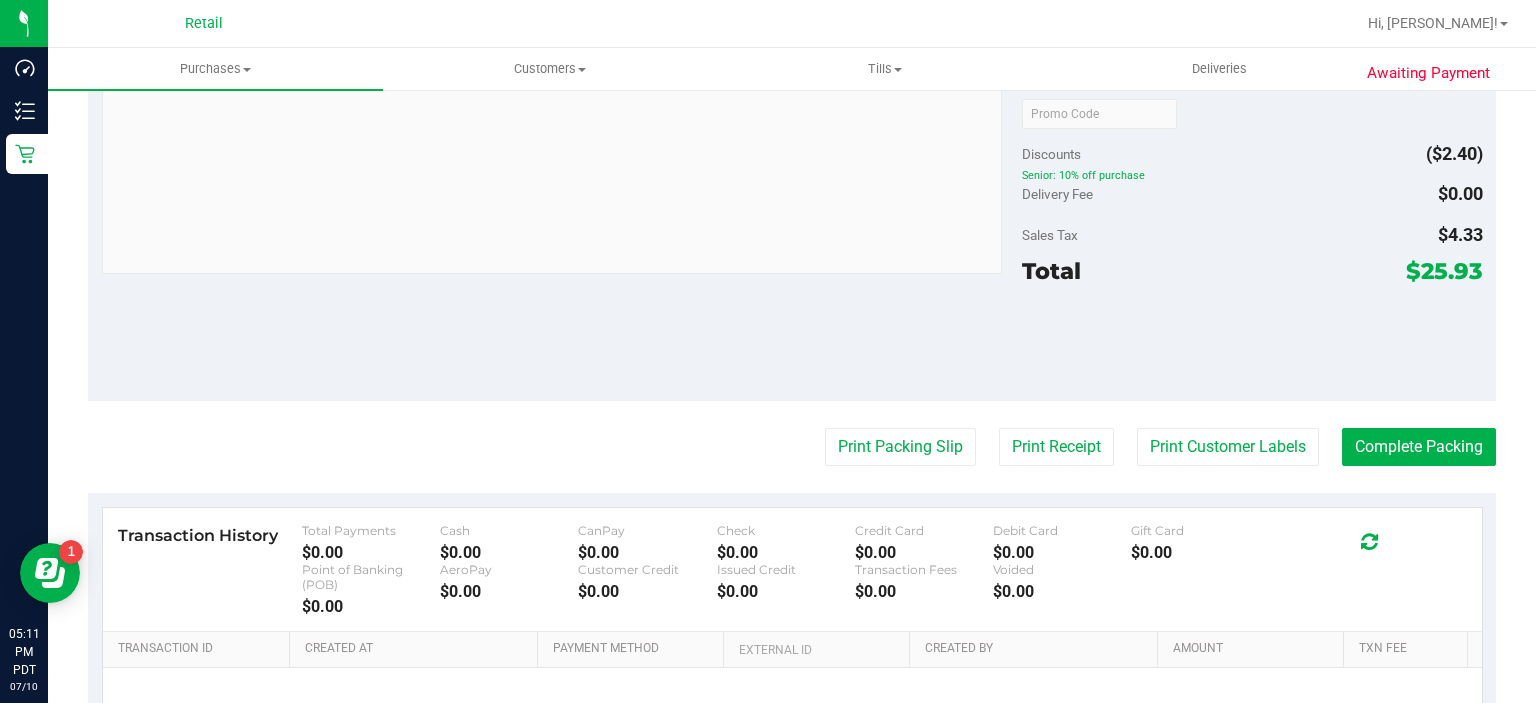 scroll, scrollTop: 720, scrollLeft: 0, axis: vertical 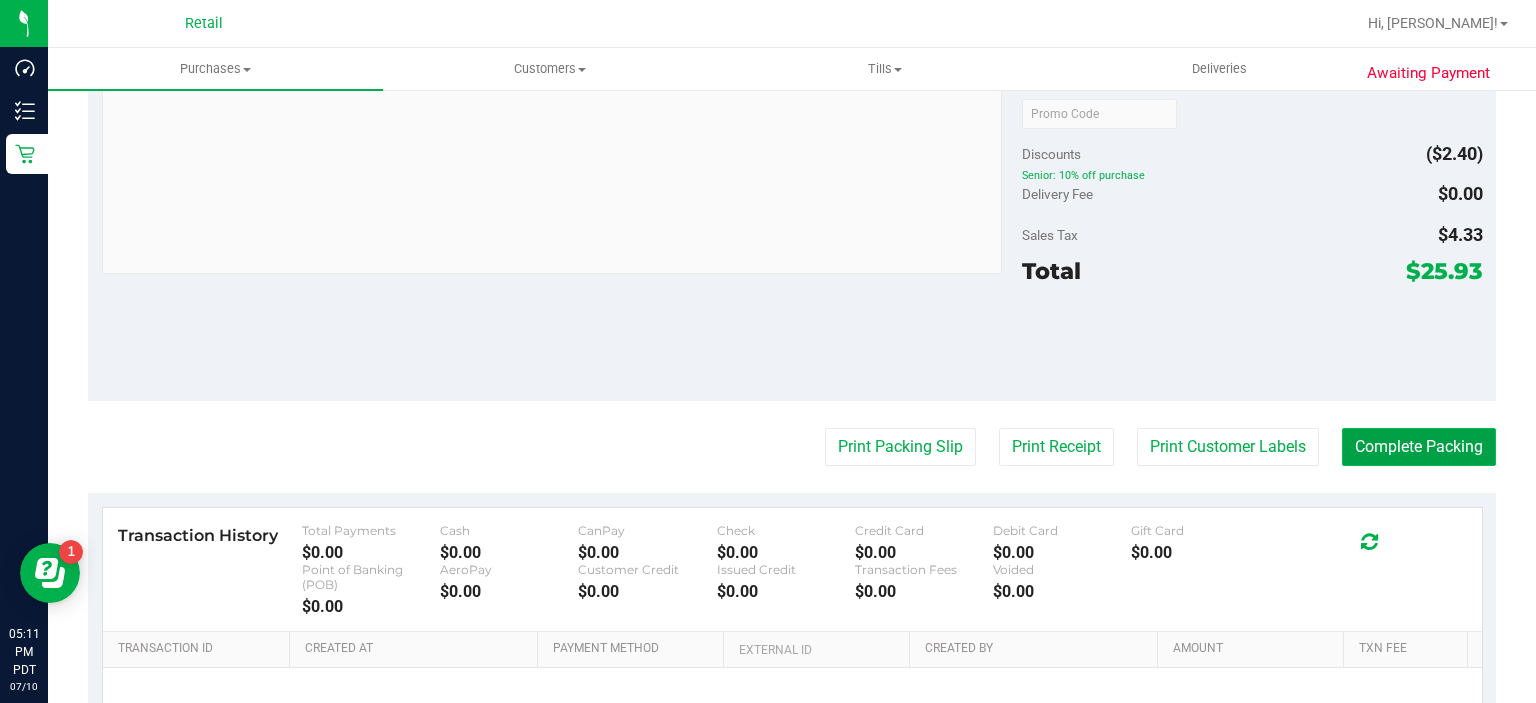 click on "Complete Packing" at bounding box center (1419, 447) 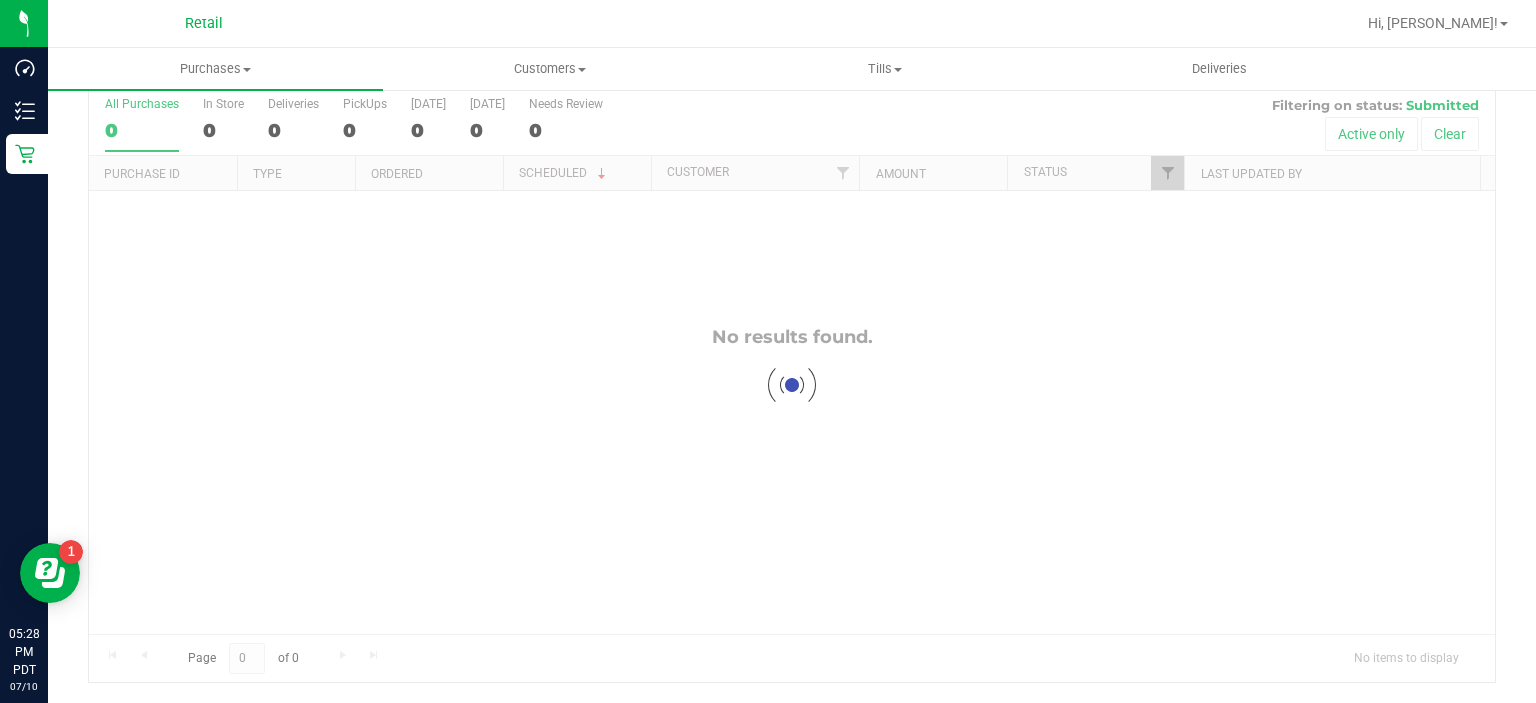 scroll, scrollTop: 0, scrollLeft: 0, axis: both 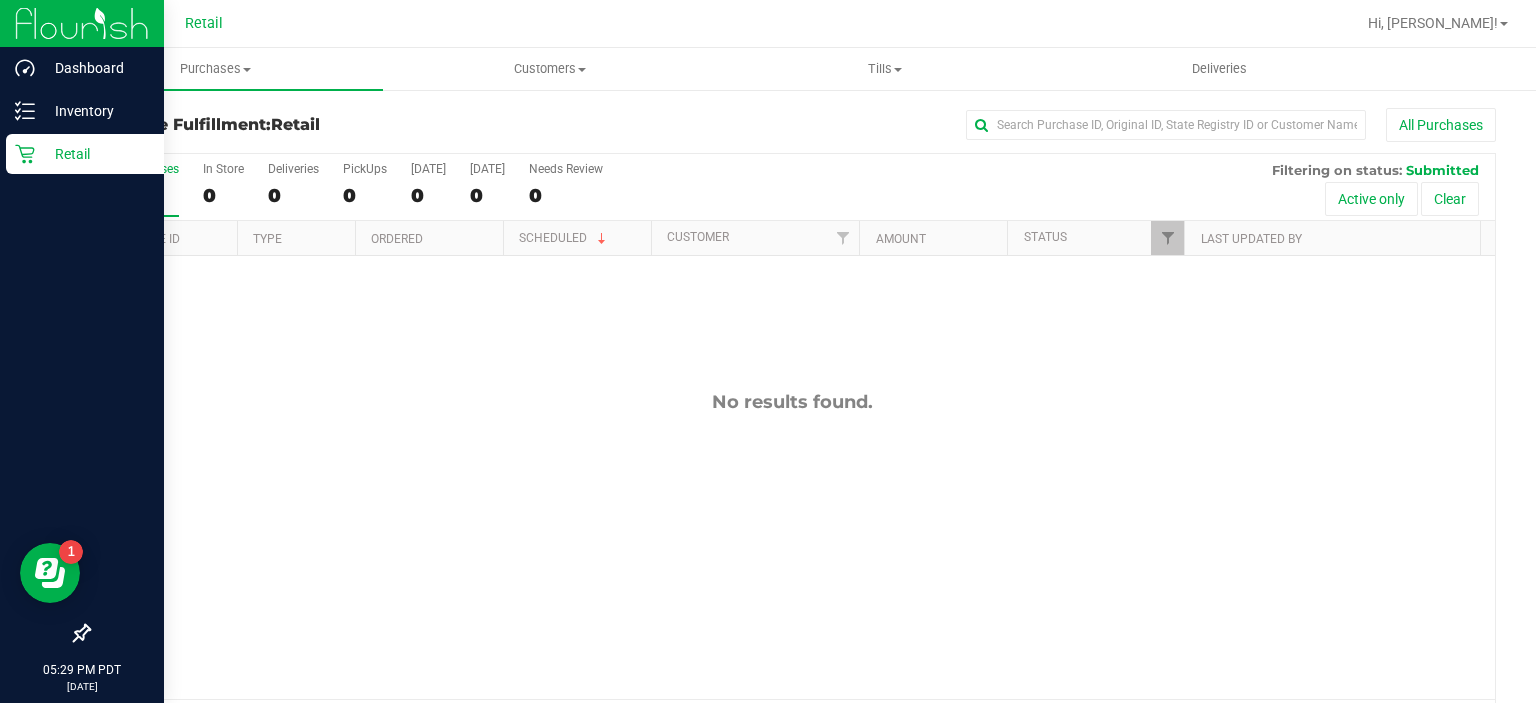 click on "Retail" at bounding box center [82, 155] 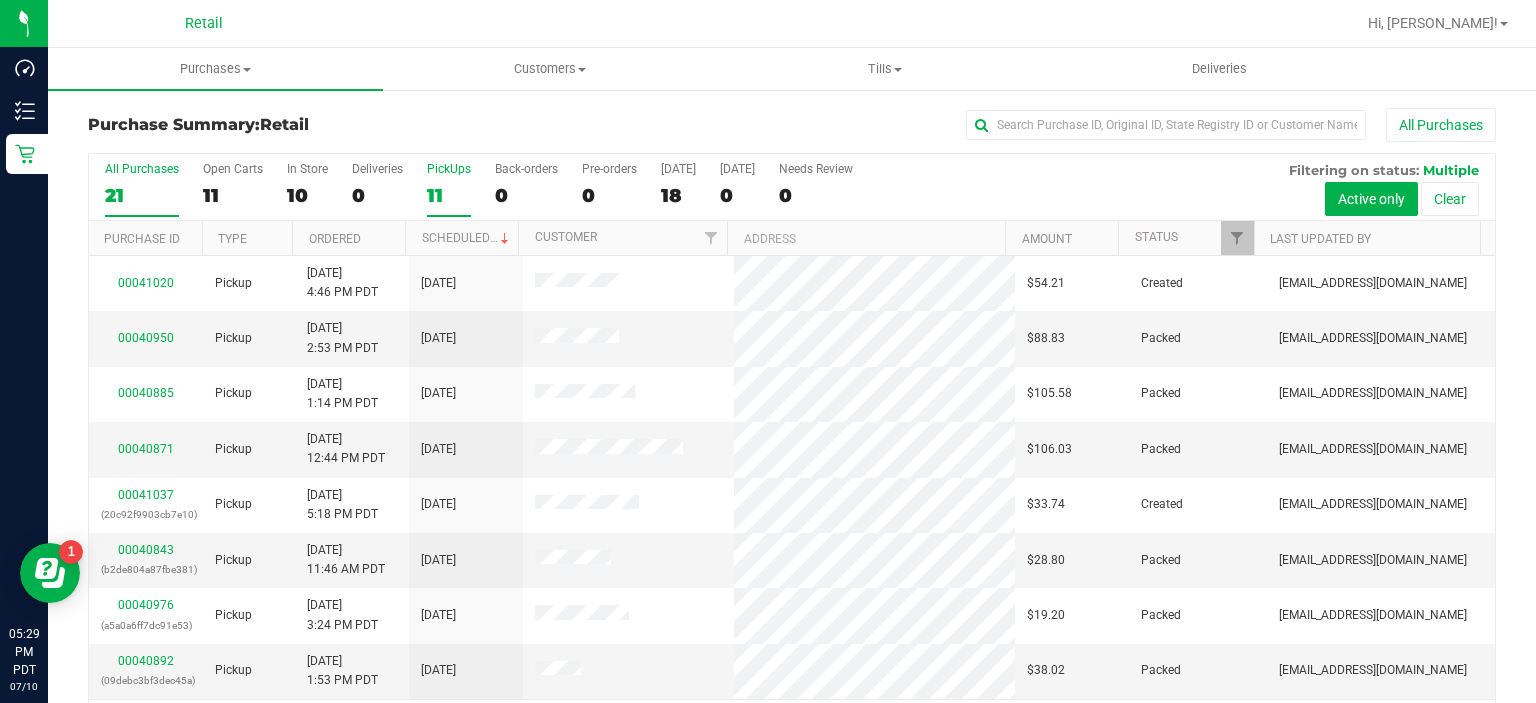 click on "PickUps" at bounding box center [449, 169] 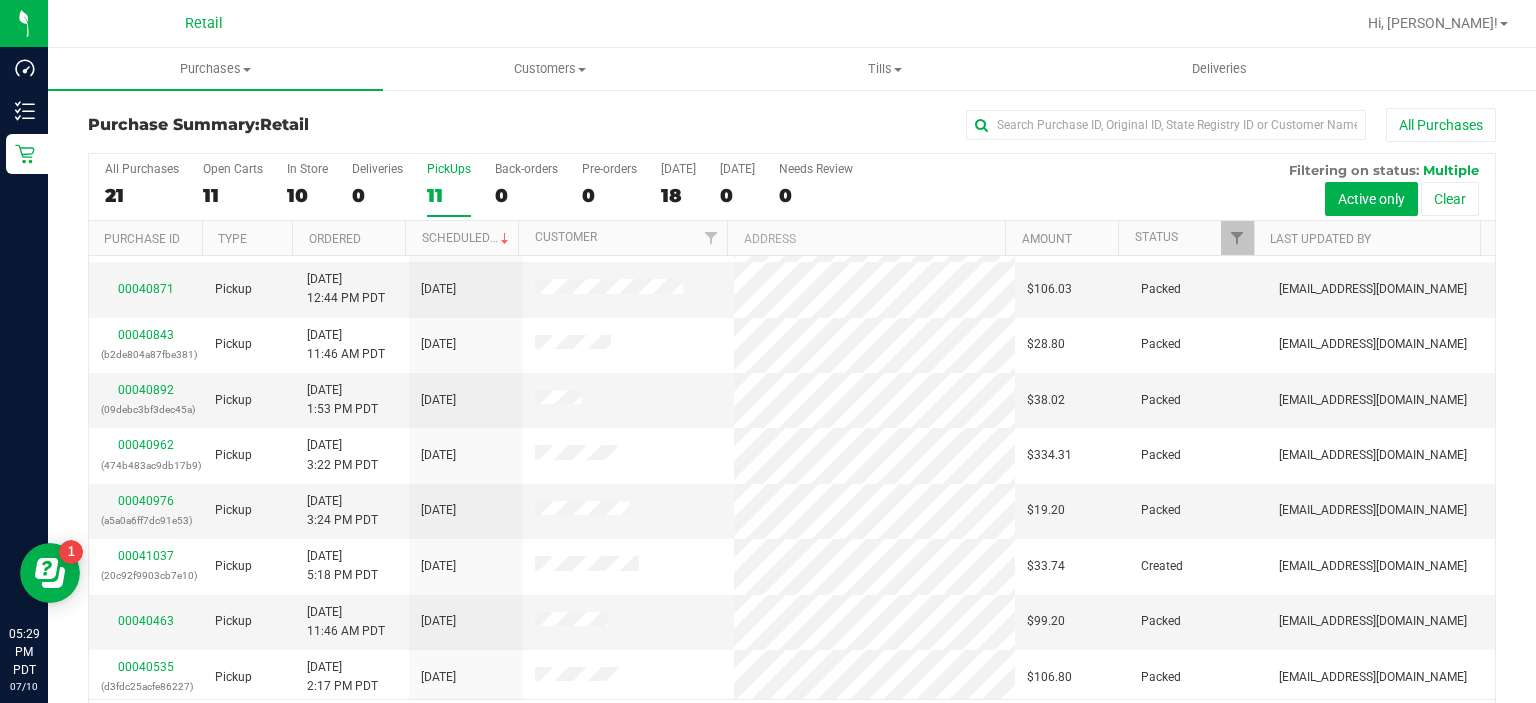 scroll, scrollTop: 163, scrollLeft: 0, axis: vertical 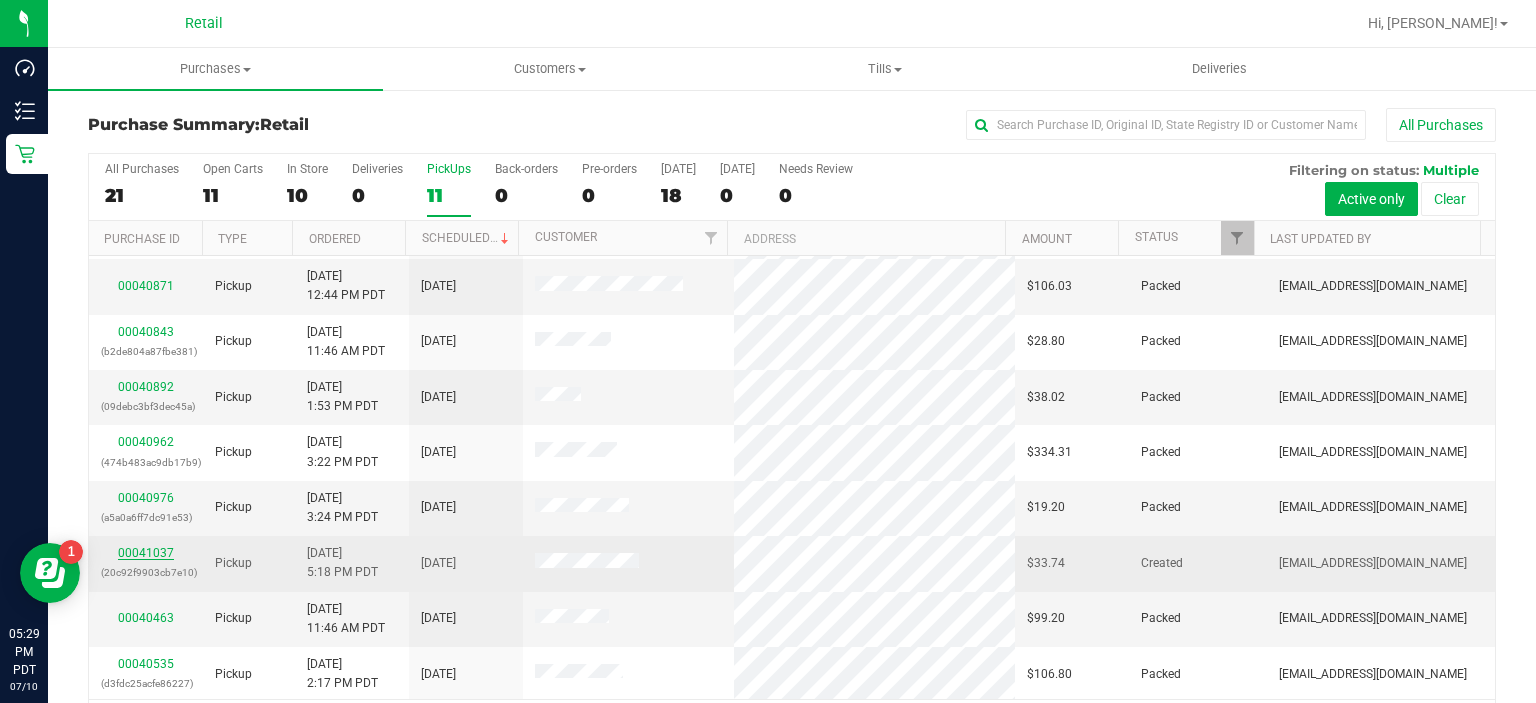click on "00041037" at bounding box center (146, 553) 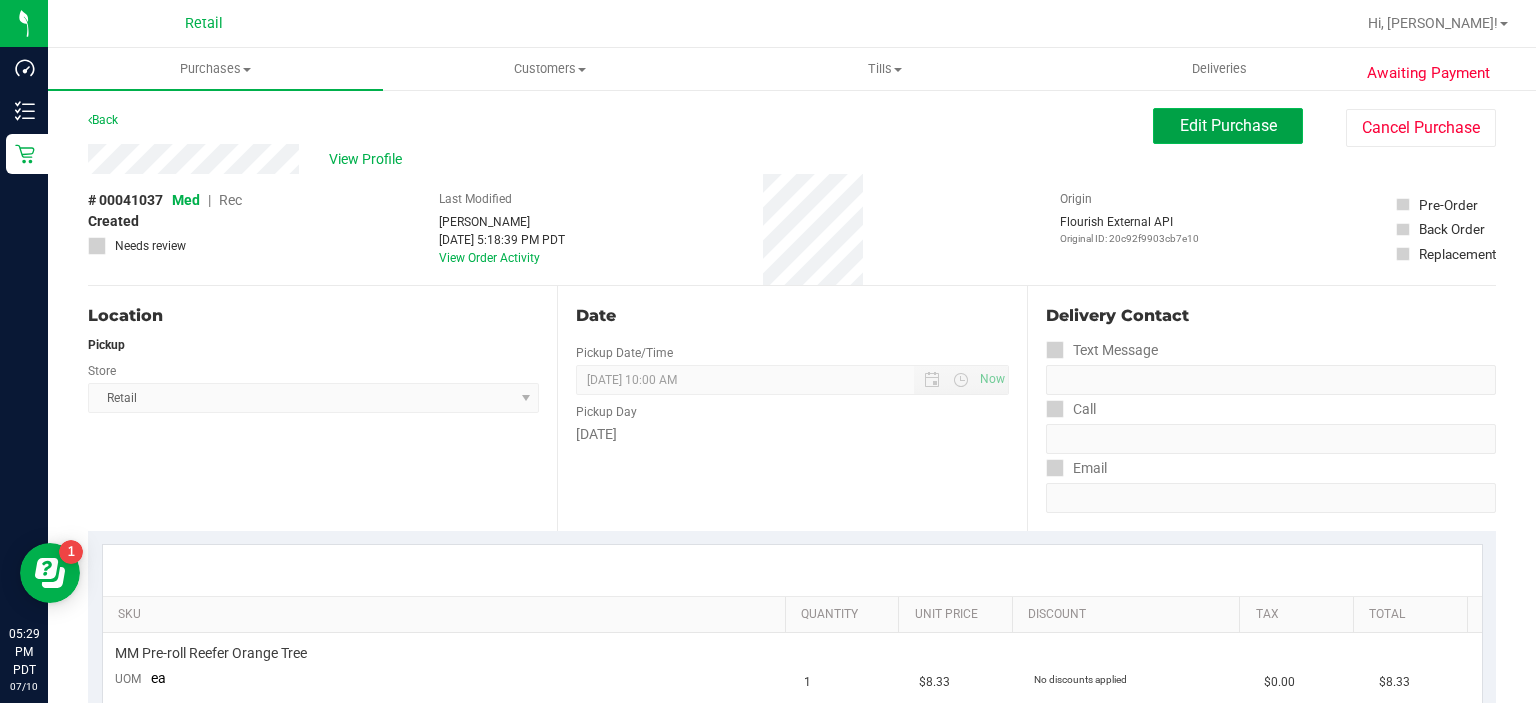 click on "Edit Purchase" at bounding box center (1228, 126) 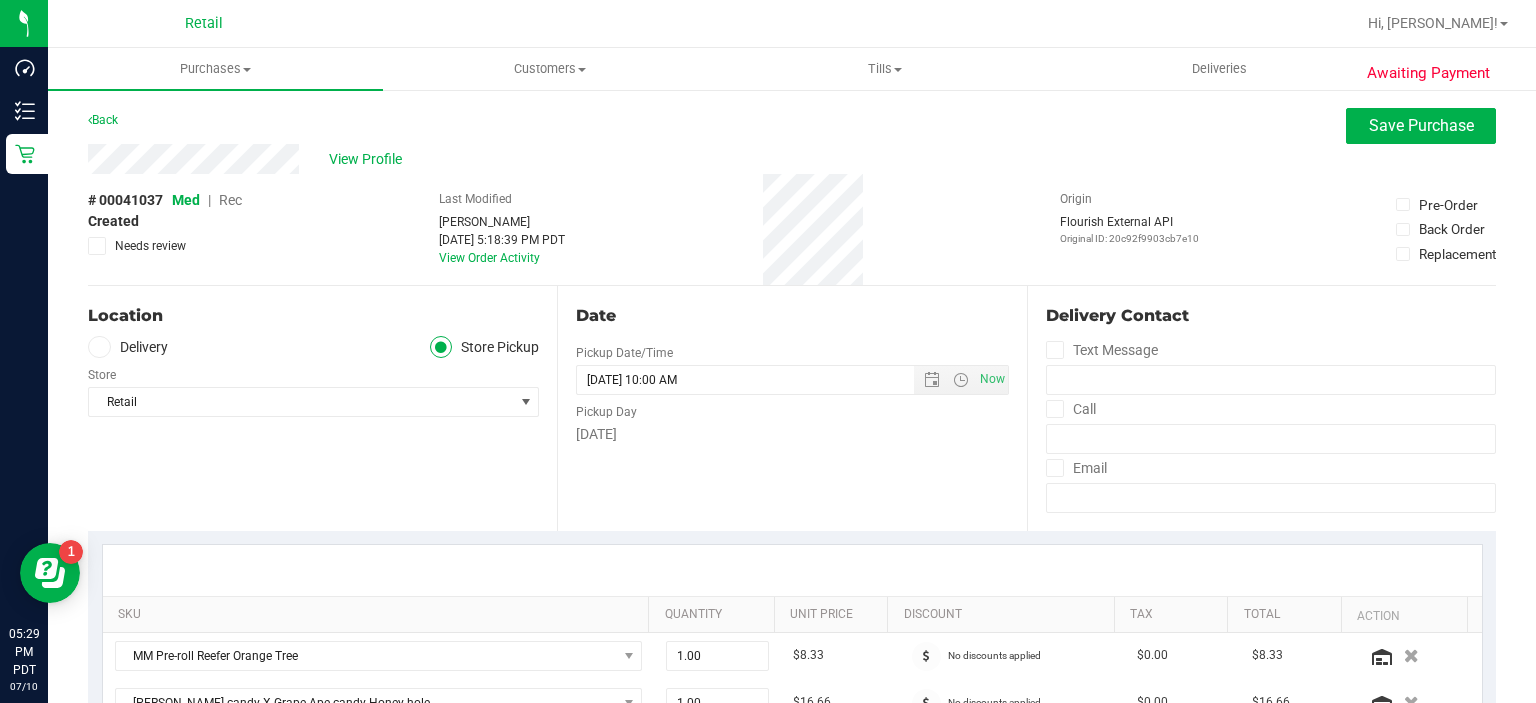 click on "Rec" at bounding box center (230, 200) 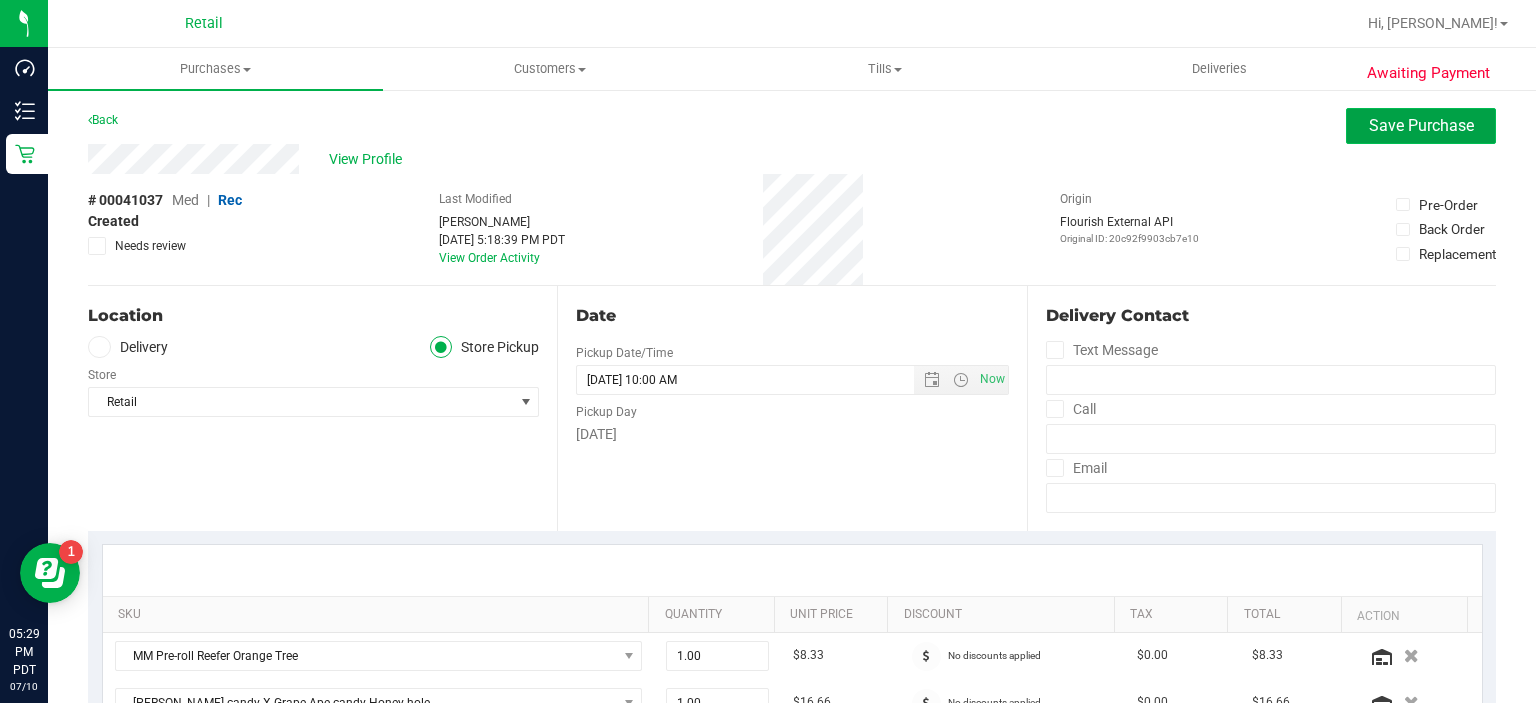 click on "Save Purchase" at bounding box center (1421, 126) 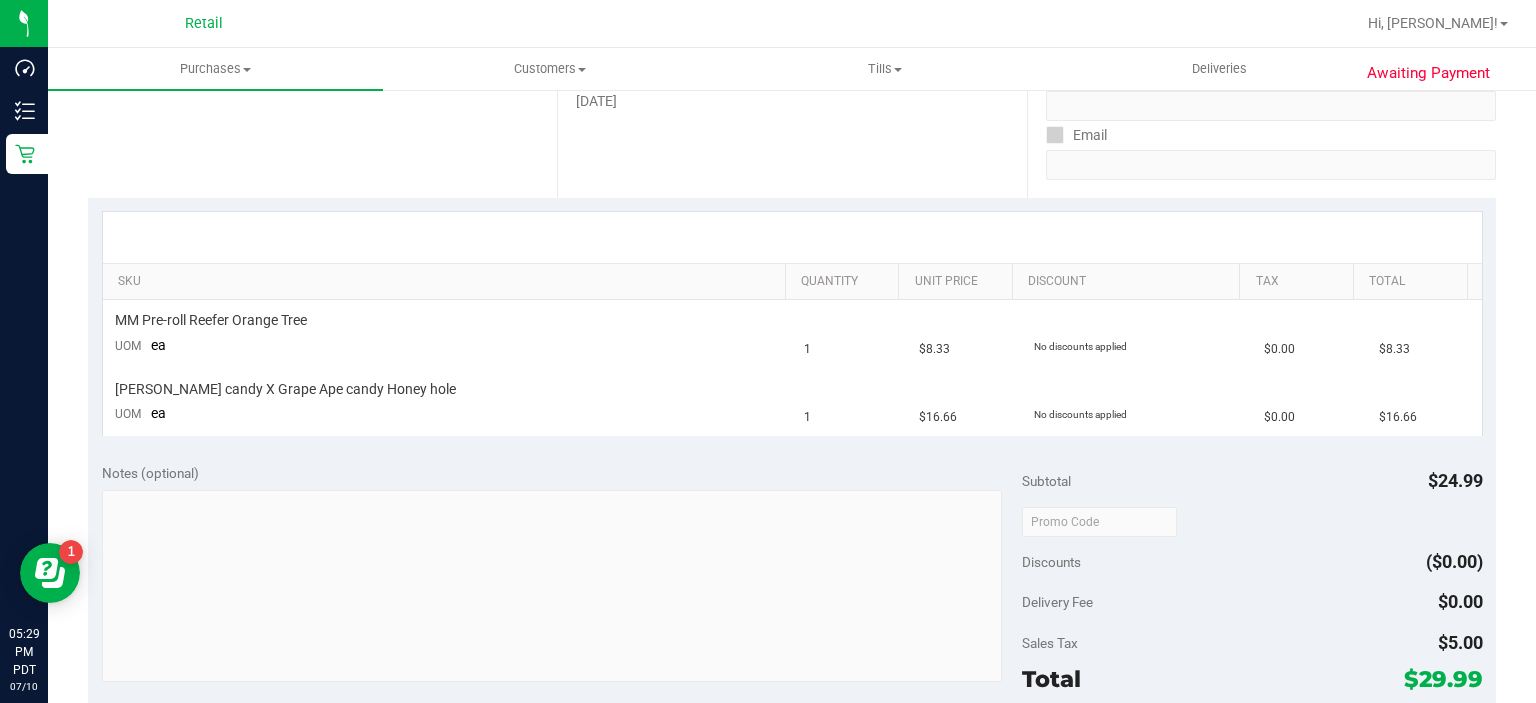 scroll, scrollTop: 347, scrollLeft: 0, axis: vertical 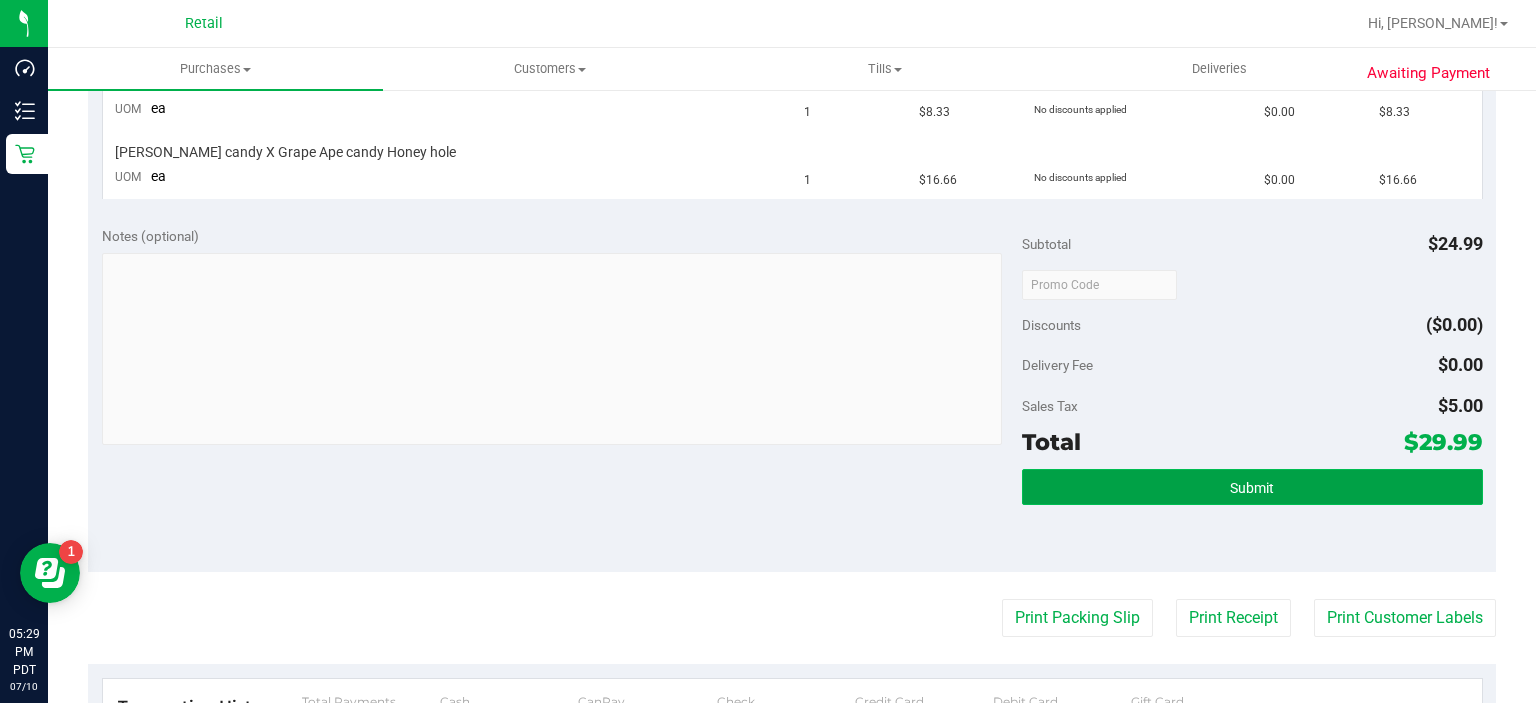 click on "Submit" at bounding box center [1252, 487] 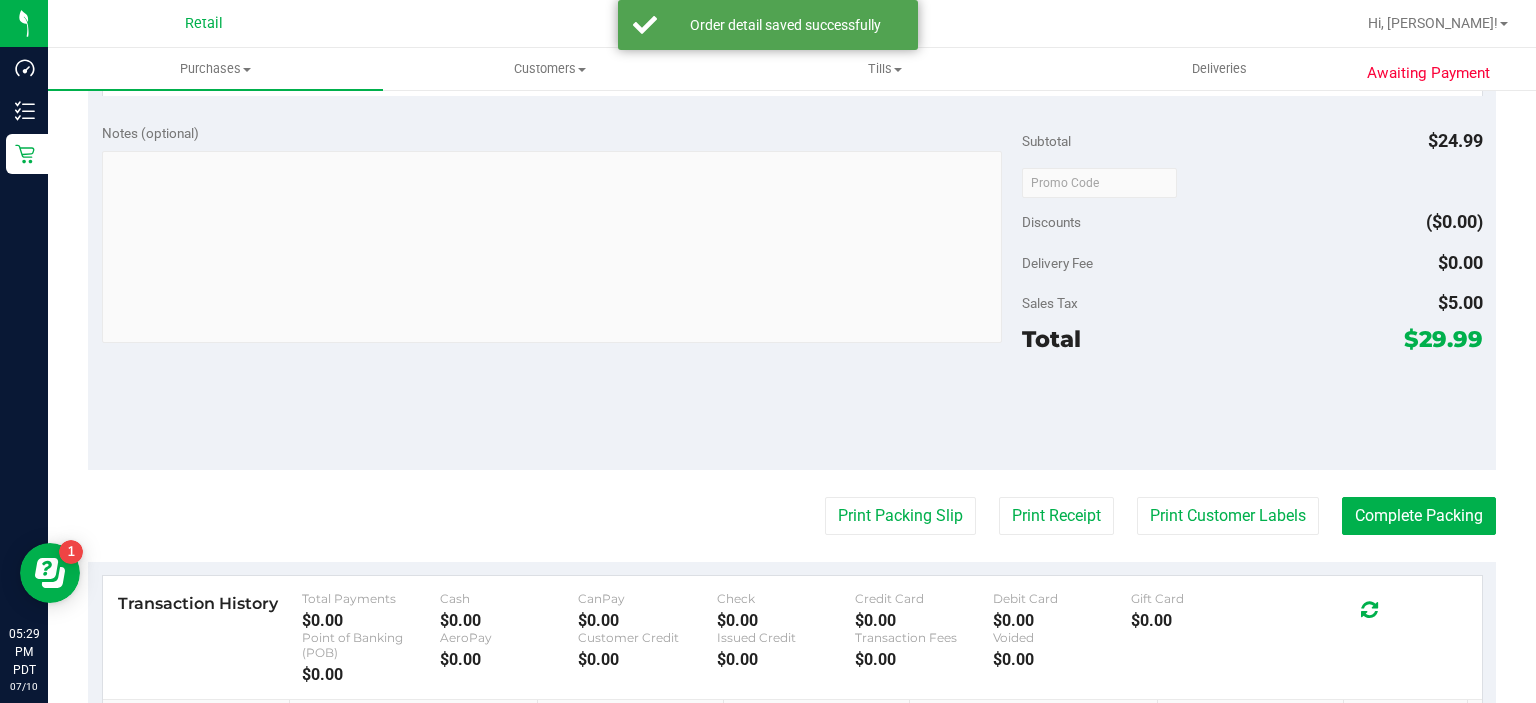 scroll, scrollTop: 767, scrollLeft: 0, axis: vertical 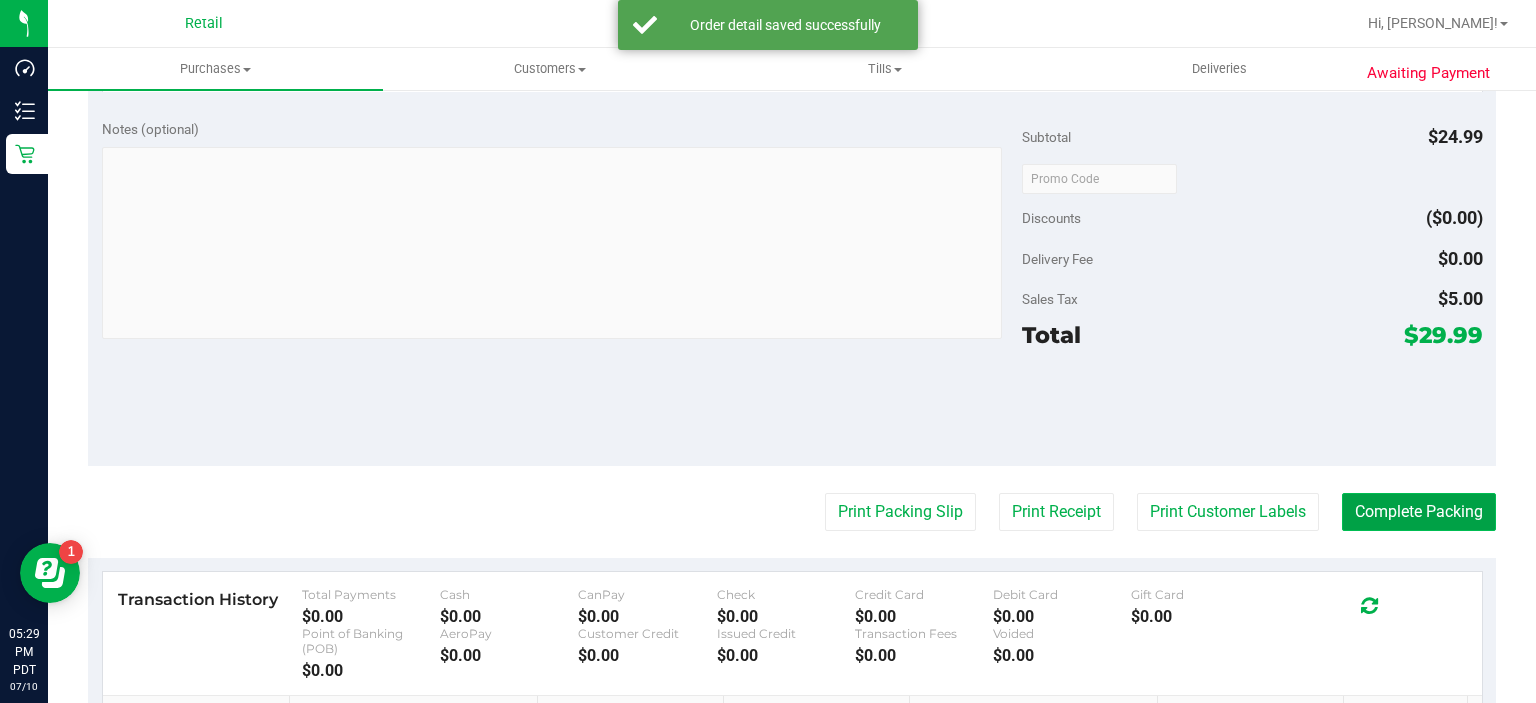 click on "Complete Packing" at bounding box center [1419, 512] 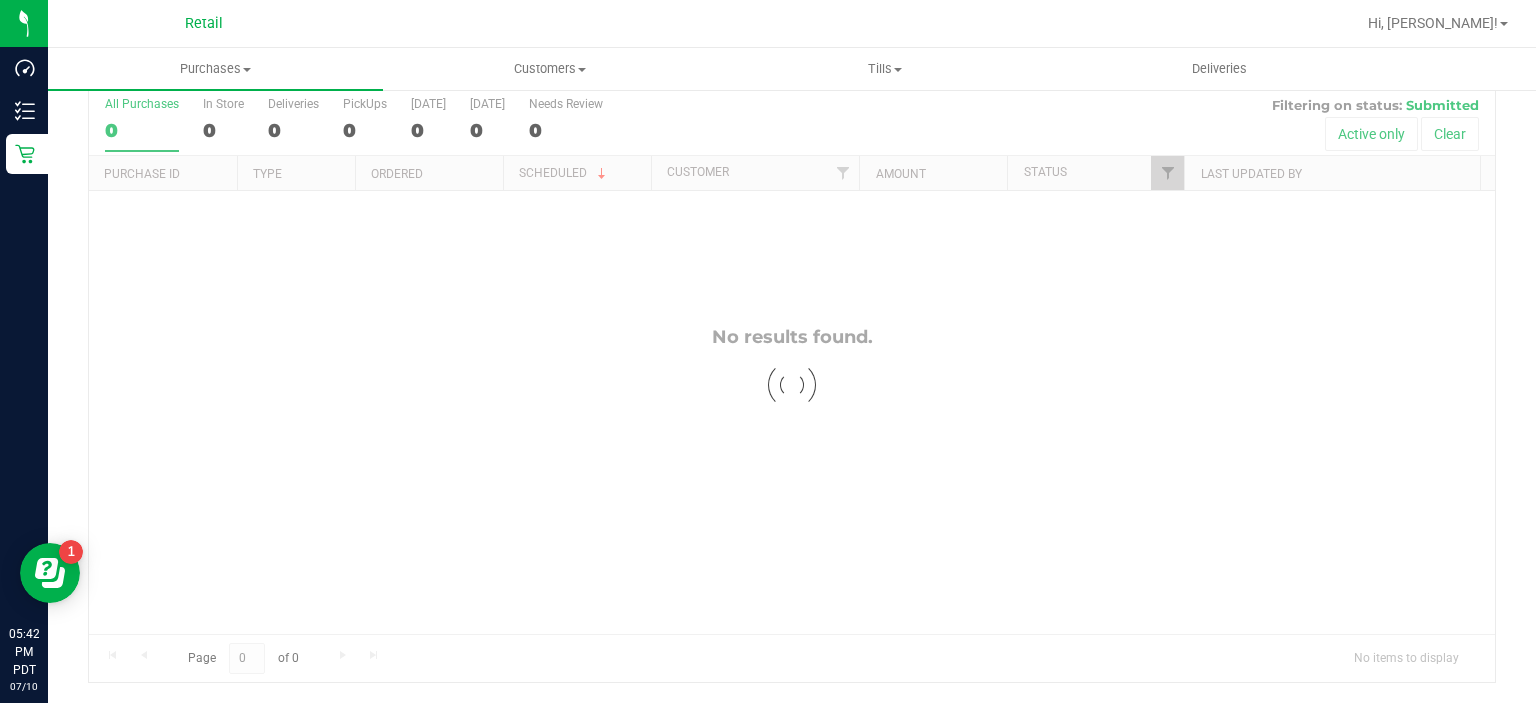 scroll, scrollTop: 0, scrollLeft: 0, axis: both 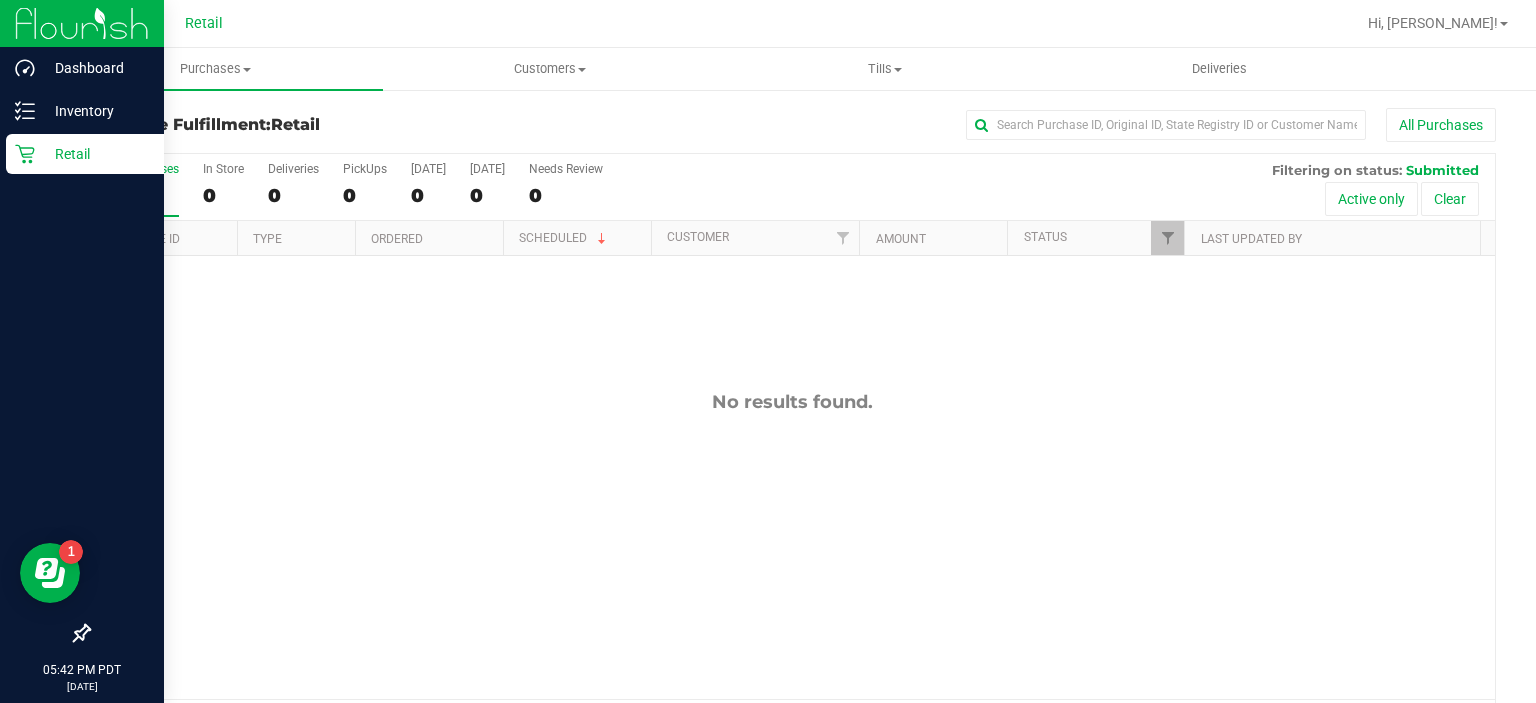 click on "Retail" at bounding box center [85, 154] 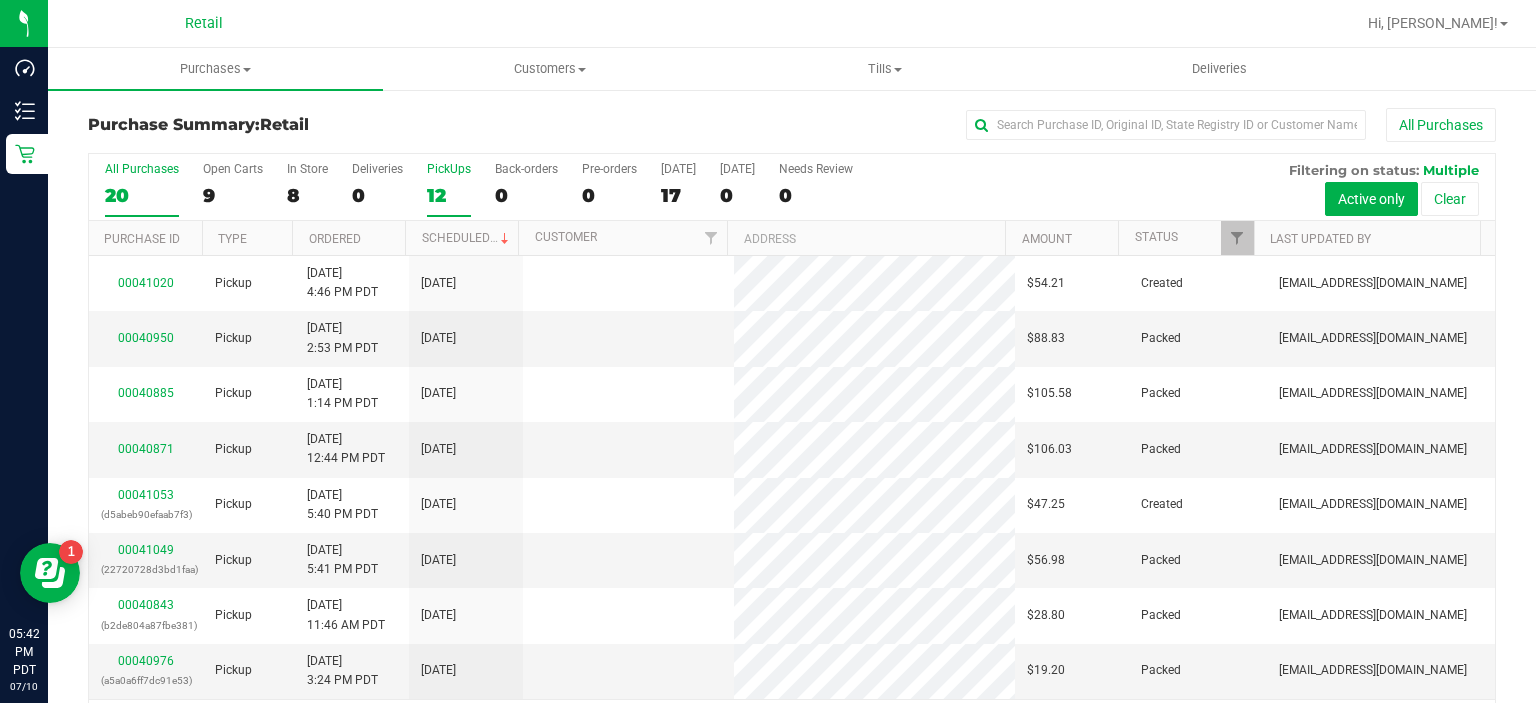 click on "12" at bounding box center [449, 195] 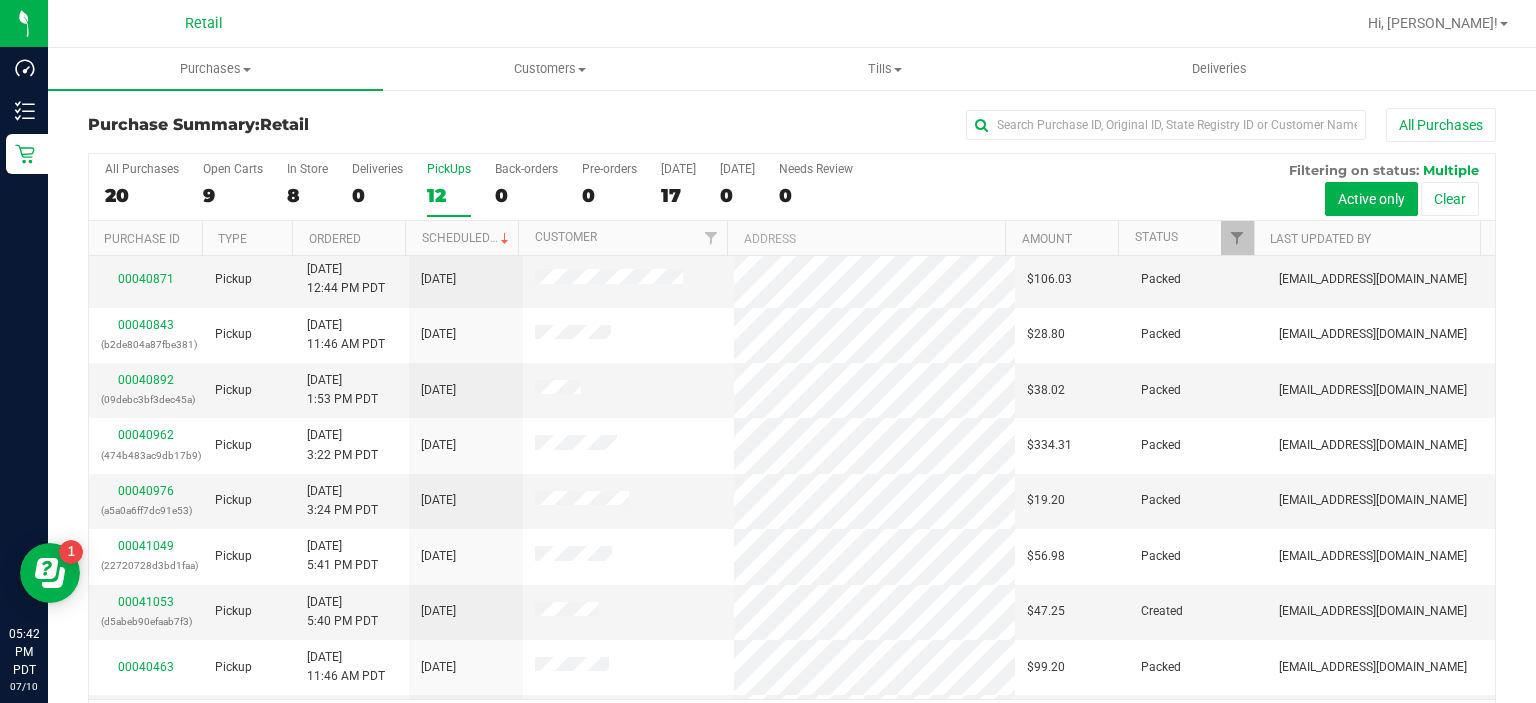 scroll, scrollTop: 218, scrollLeft: 0, axis: vertical 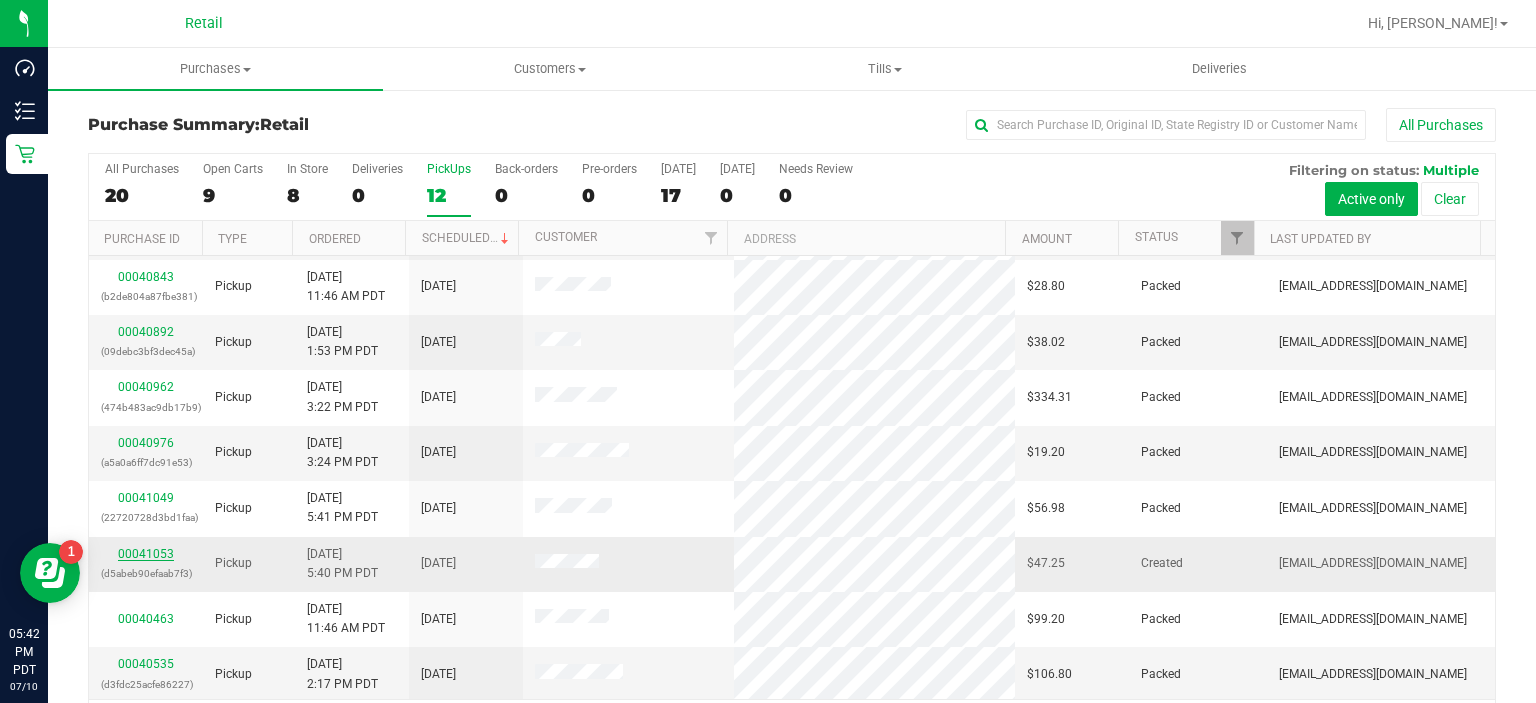 click on "00041053" at bounding box center [146, 554] 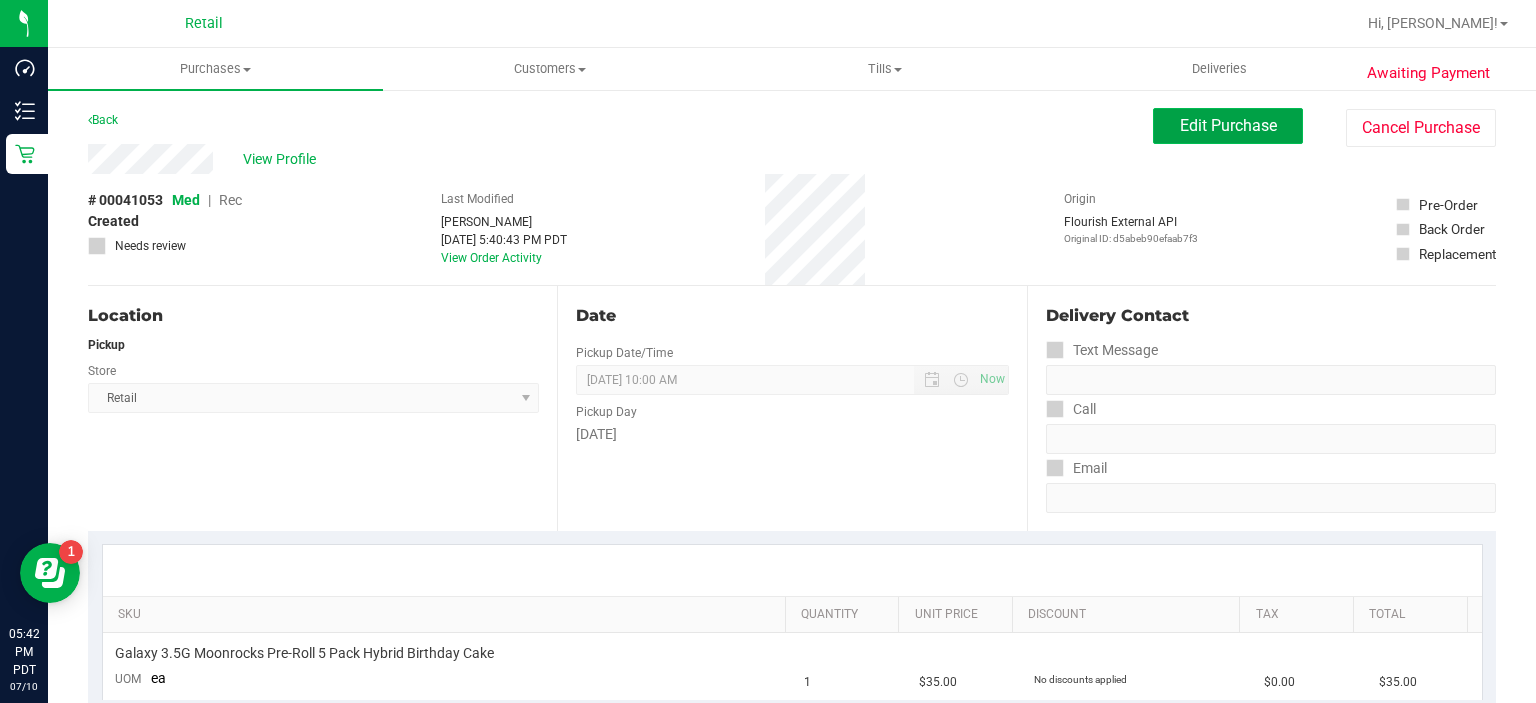 click on "Edit Purchase" at bounding box center [1228, 125] 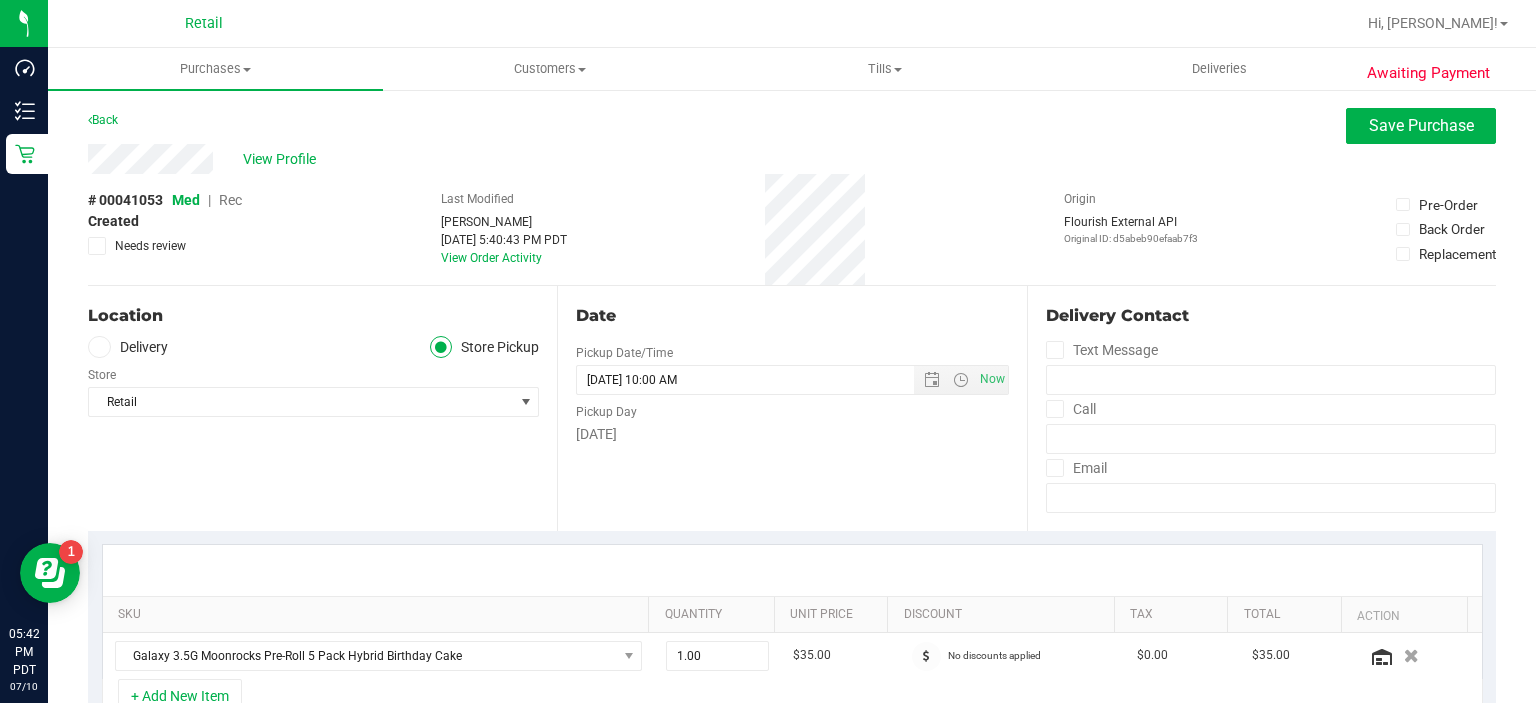 click on "Rec" at bounding box center (230, 200) 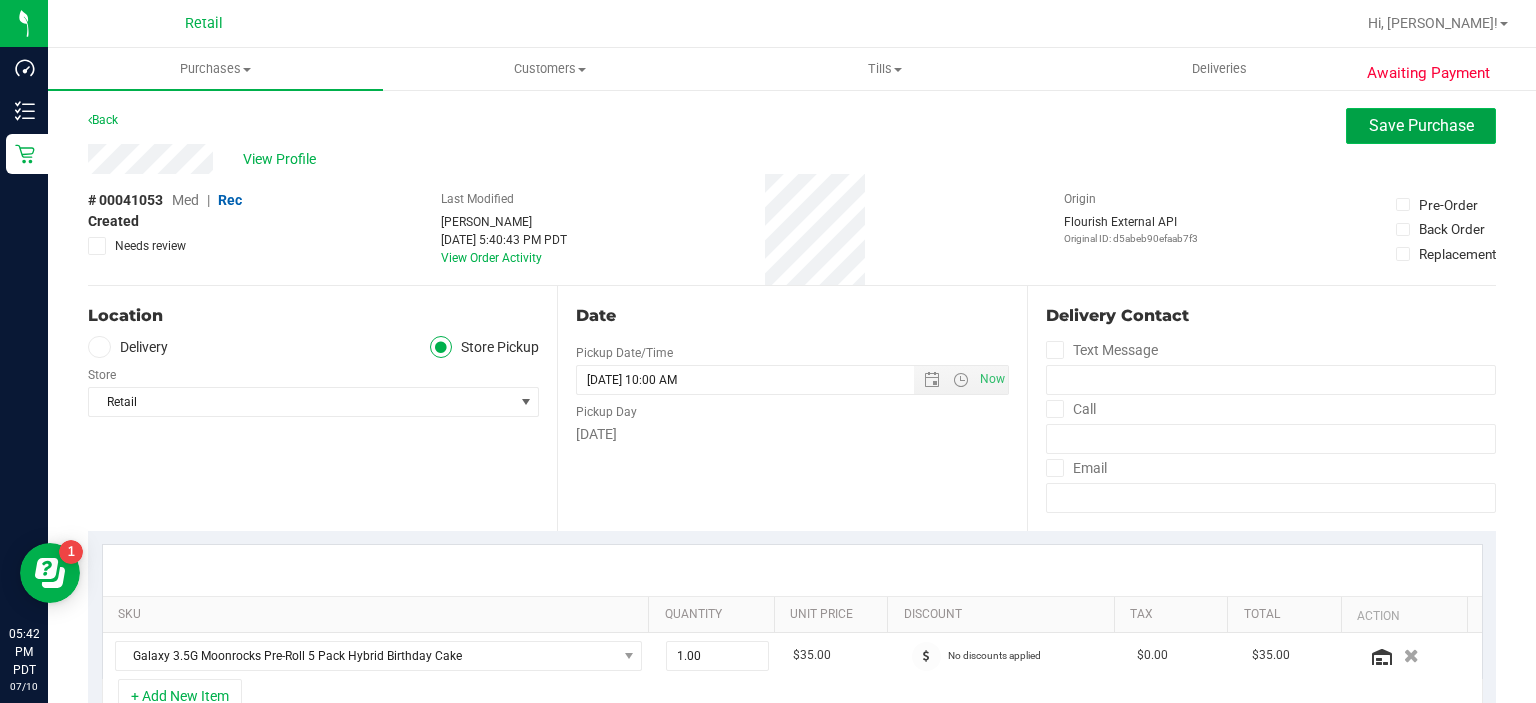 click on "Save Purchase" at bounding box center [1421, 125] 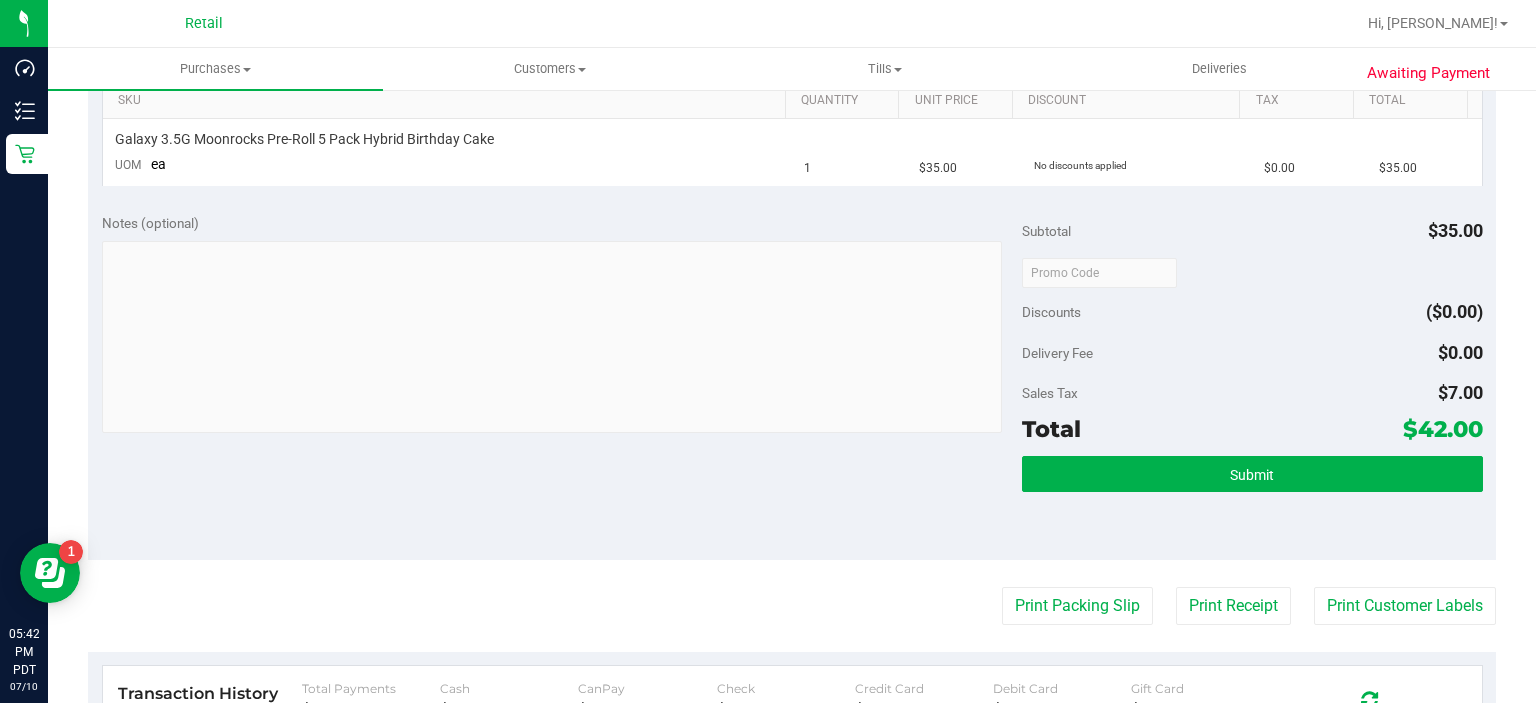 scroll, scrollTop: 524, scrollLeft: 0, axis: vertical 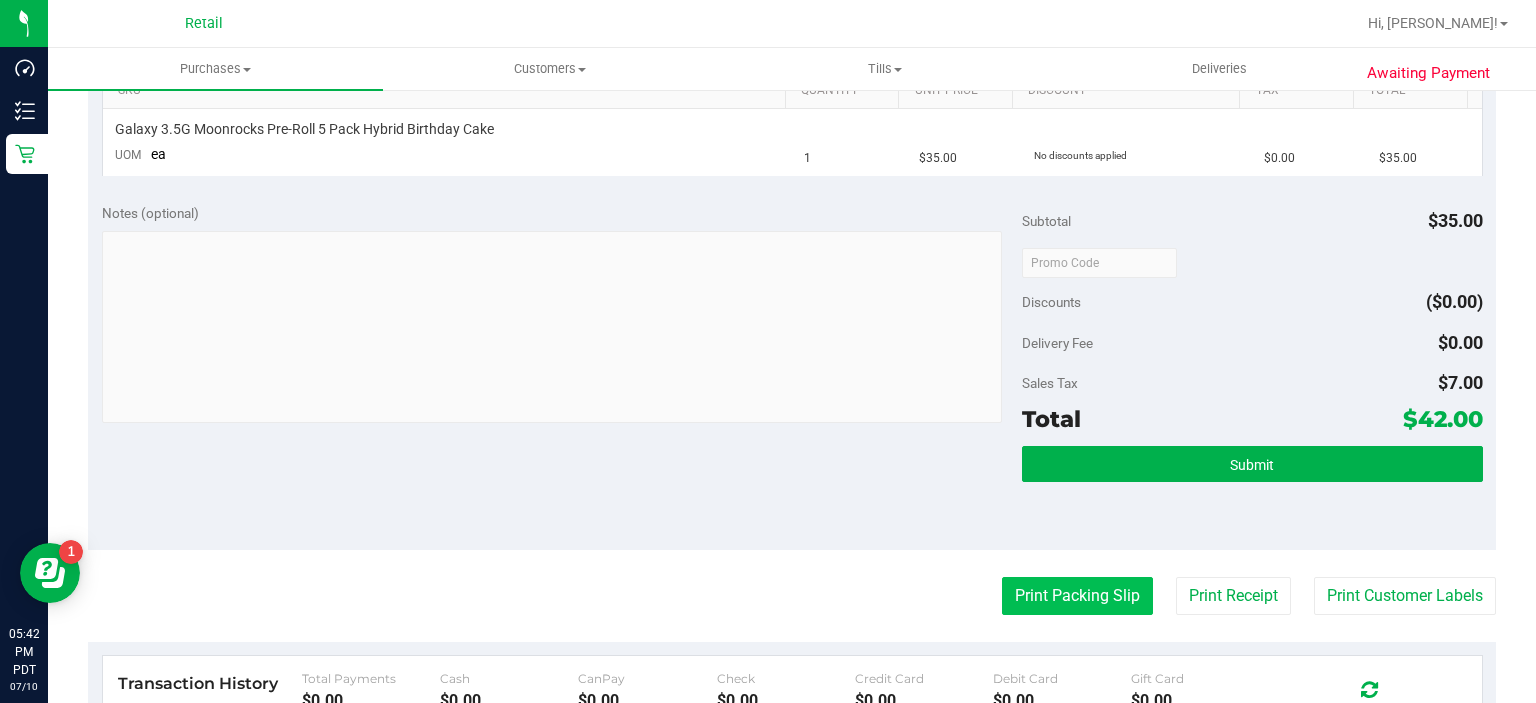 click on "Print Packing Slip" at bounding box center (1077, 596) 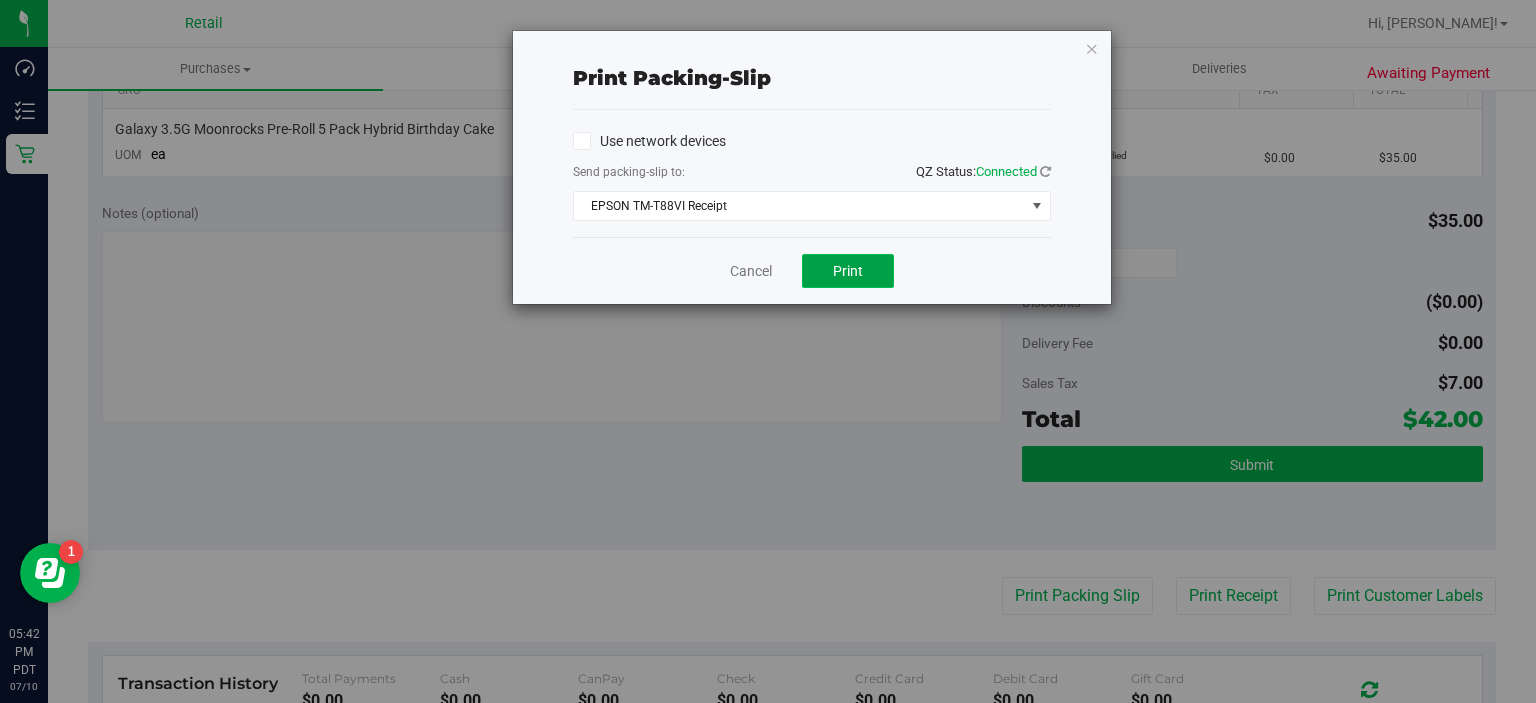 click on "Print" at bounding box center (848, 271) 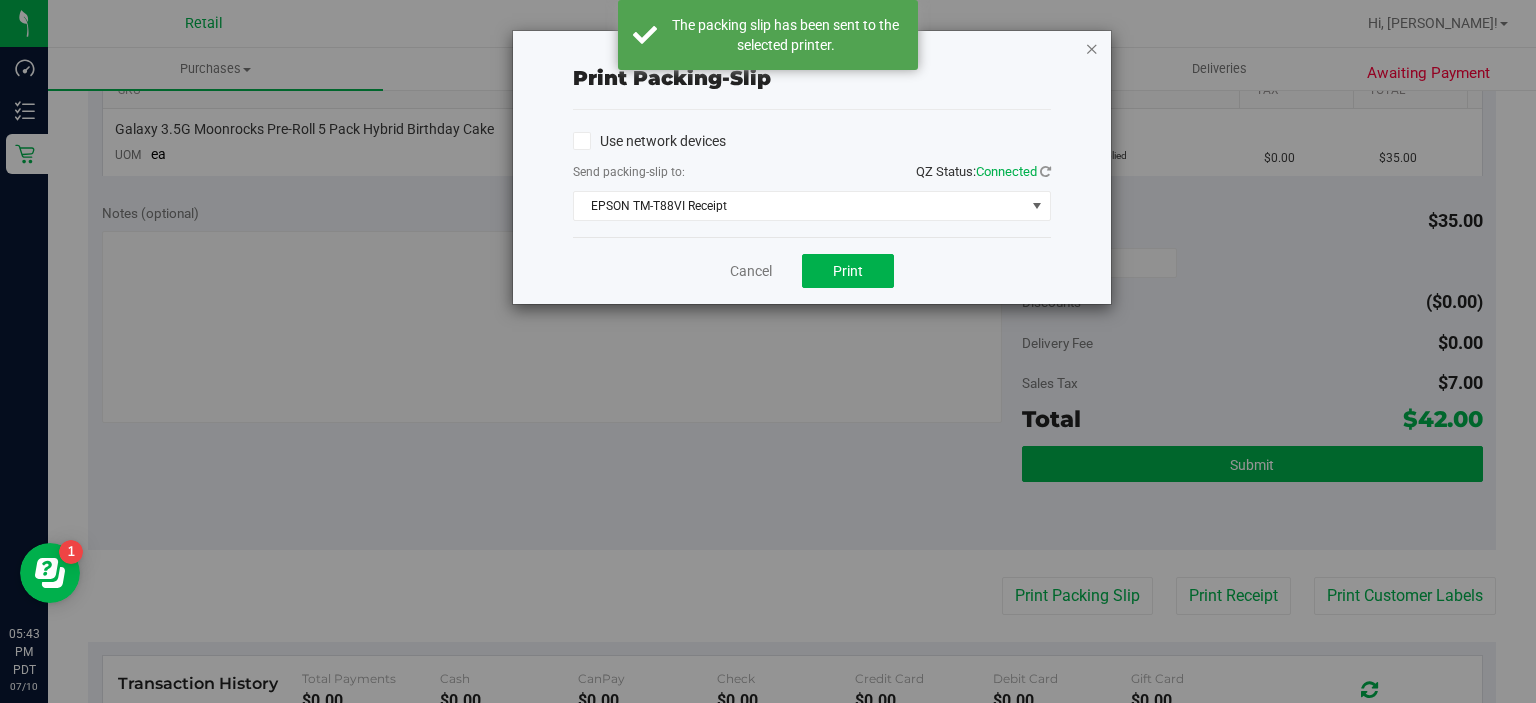 click at bounding box center [1092, 48] 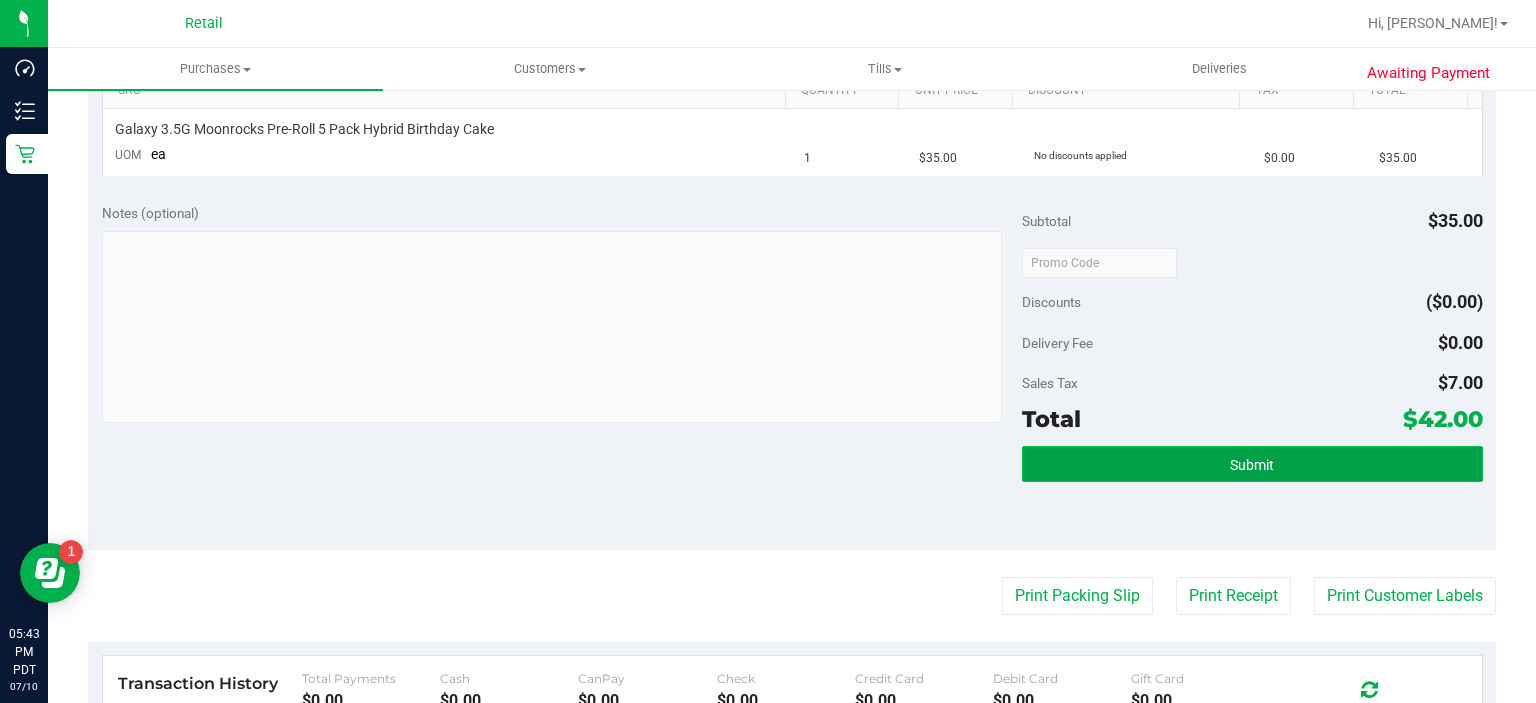 click on "Submit" at bounding box center [1252, 464] 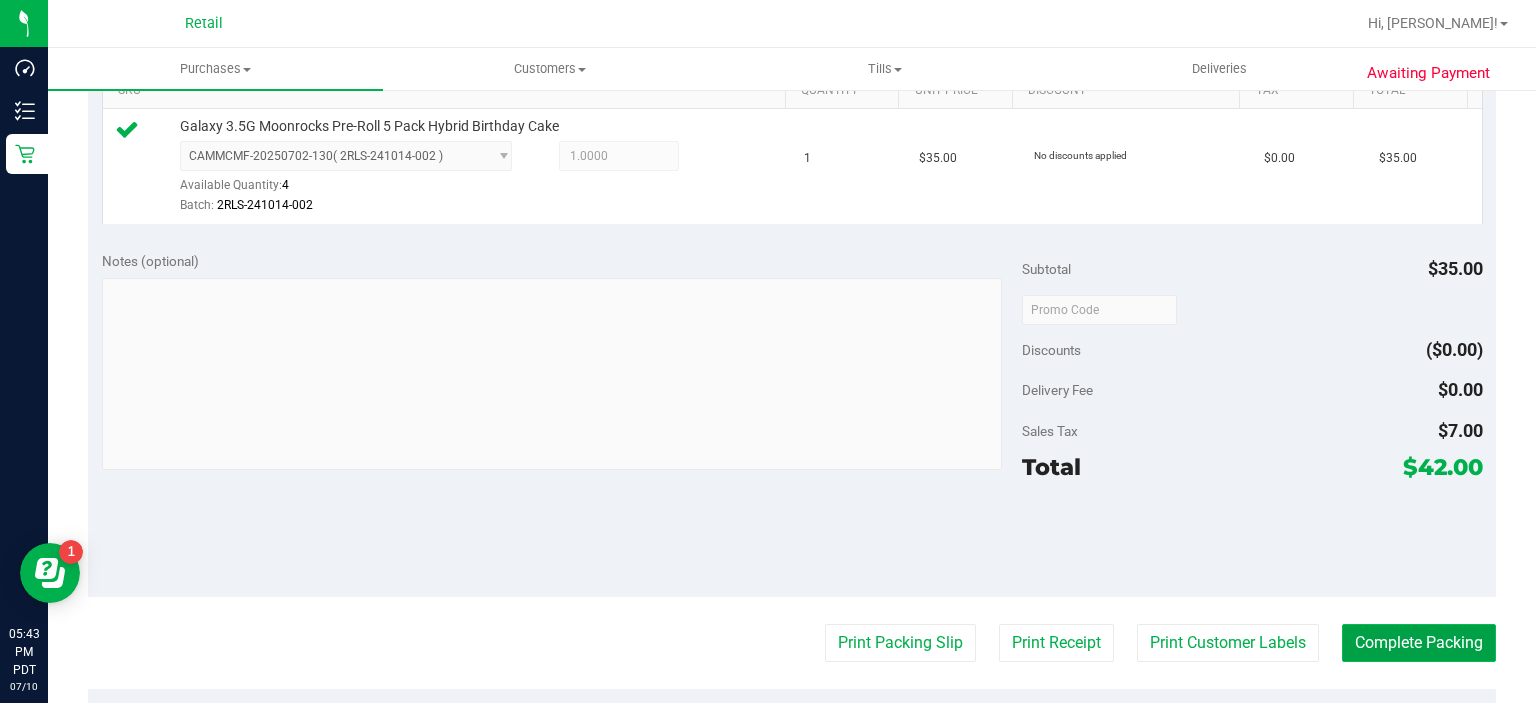 click on "Complete Packing" at bounding box center [1419, 643] 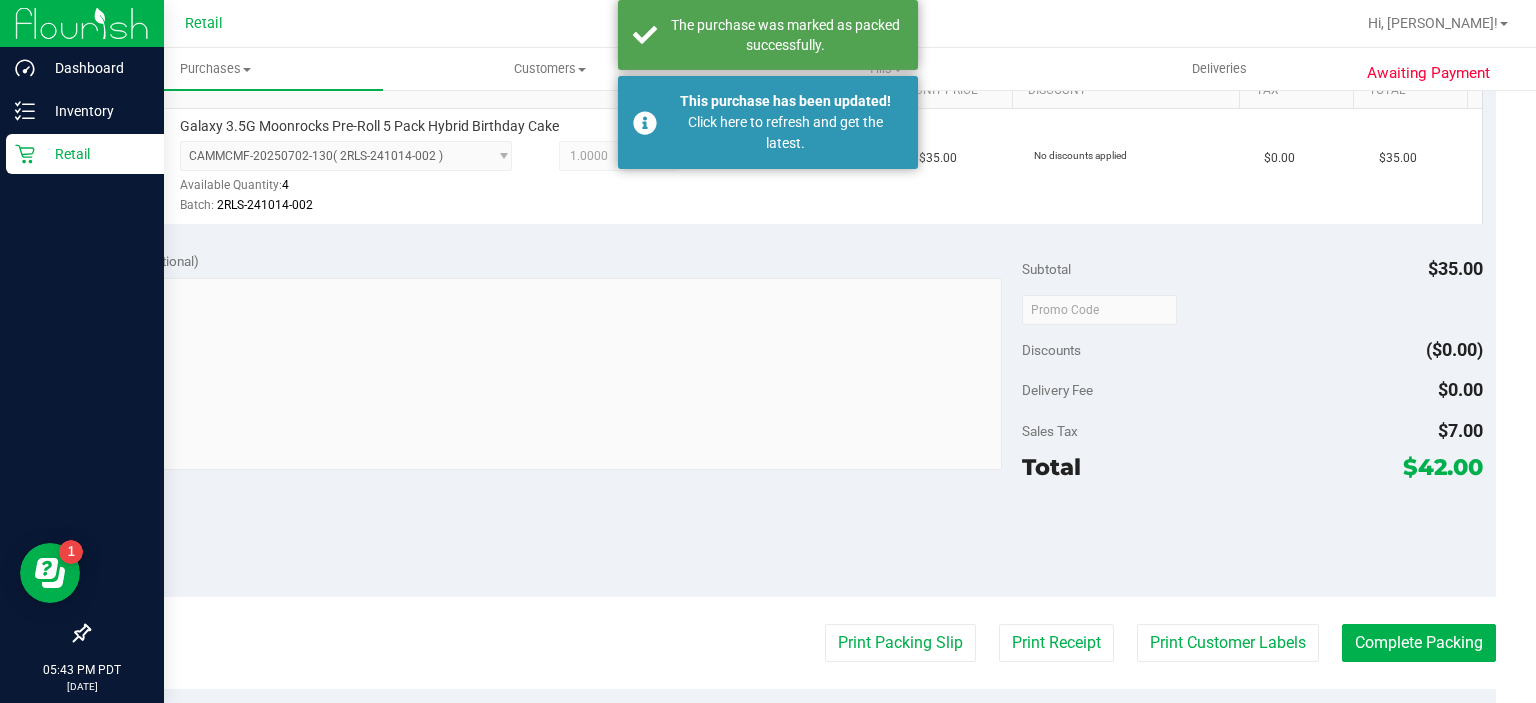 click on "Retail" at bounding box center [85, 154] 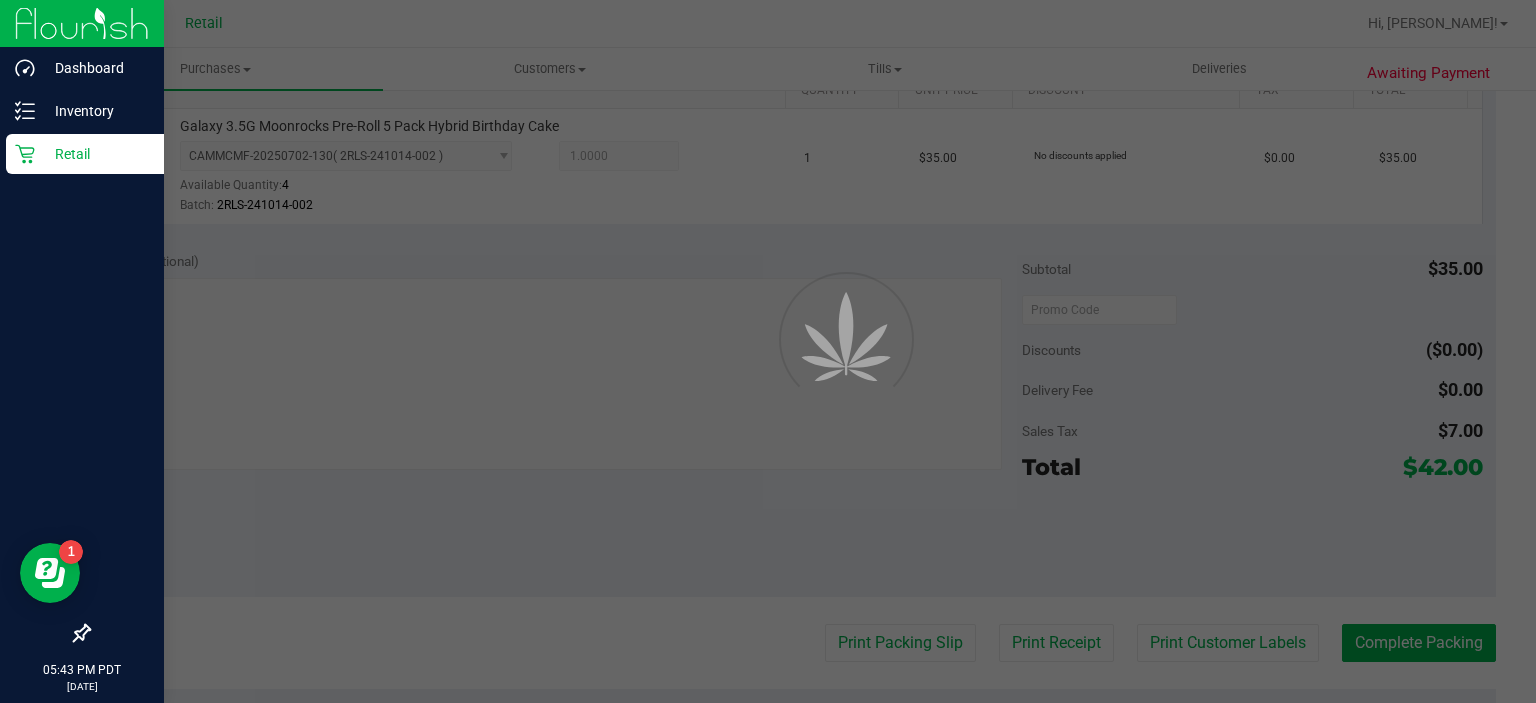 scroll, scrollTop: 0, scrollLeft: 0, axis: both 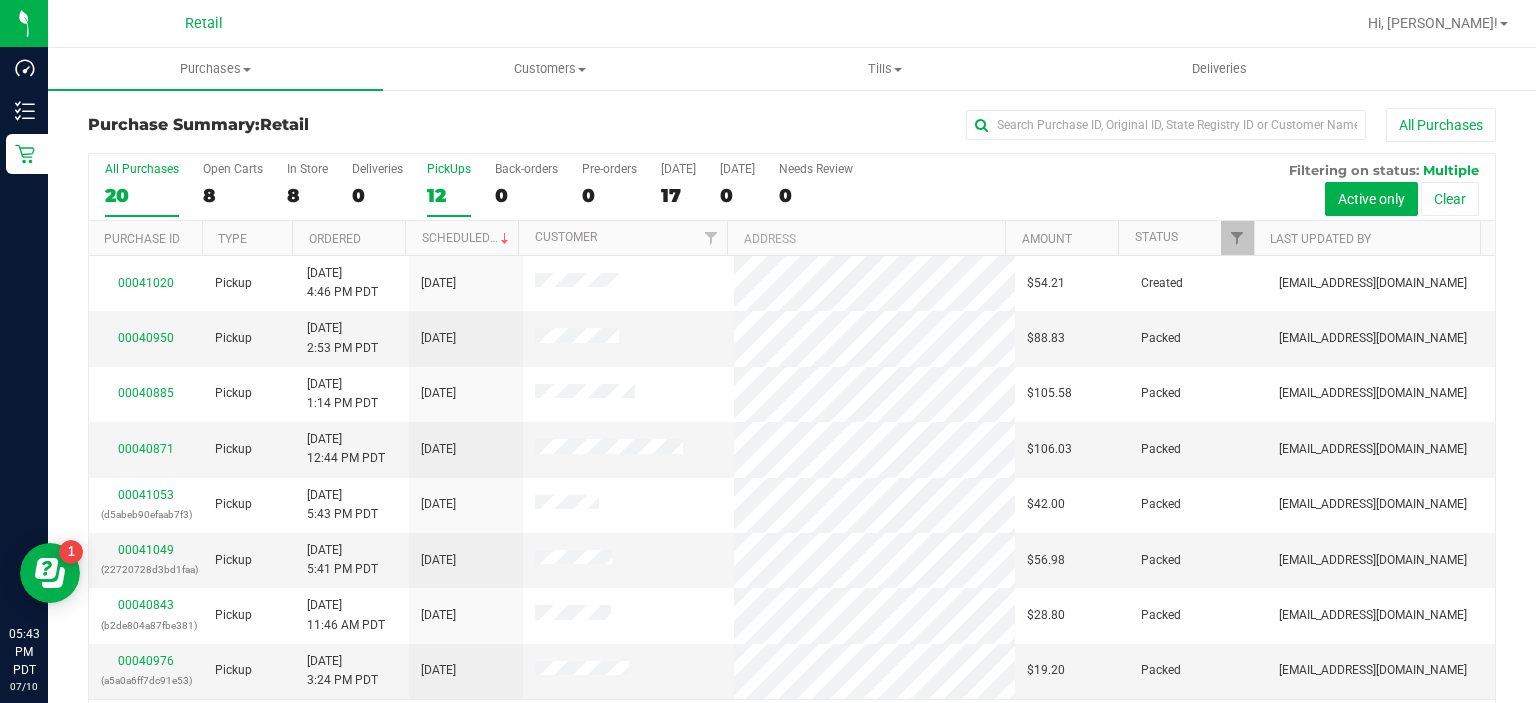 click on "PickUps" at bounding box center [449, 169] 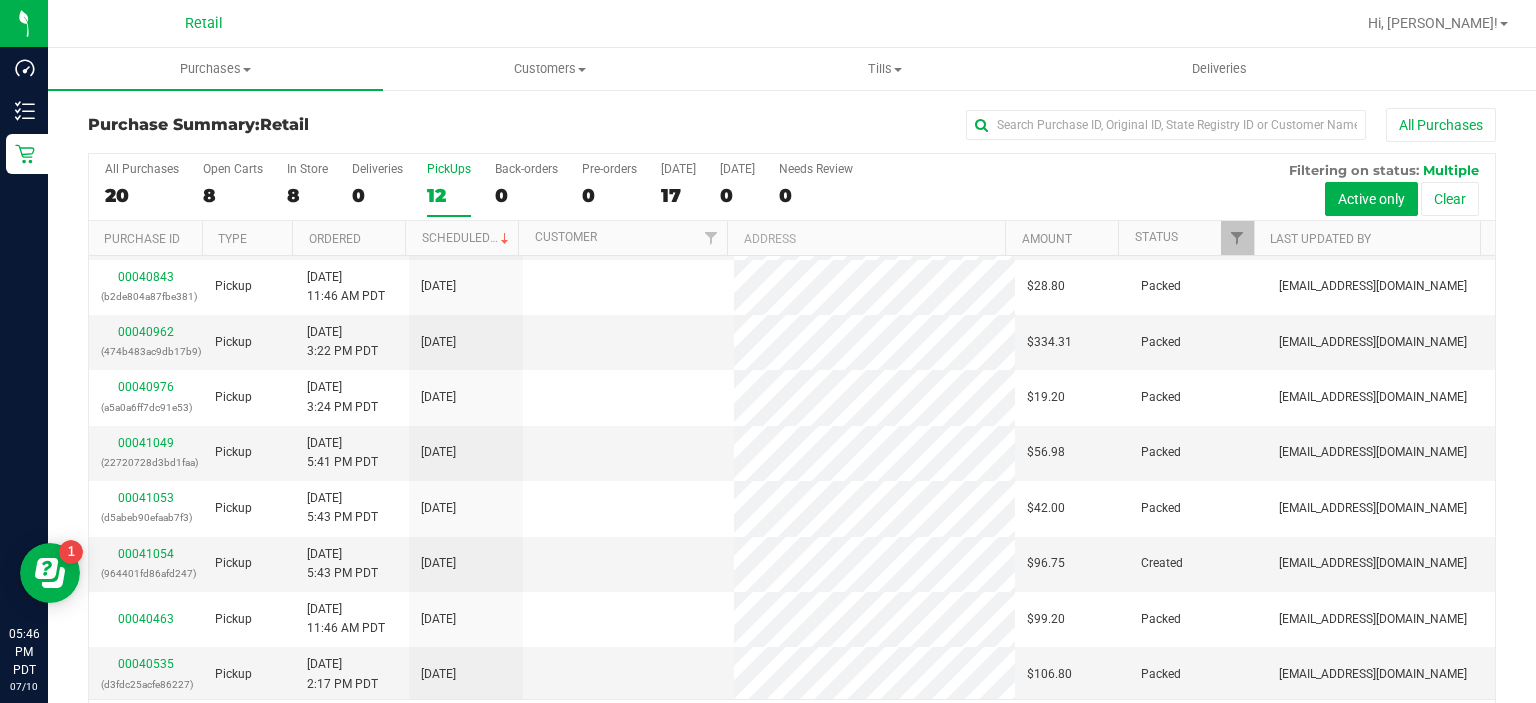 scroll, scrollTop: 0, scrollLeft: 0, axis: both 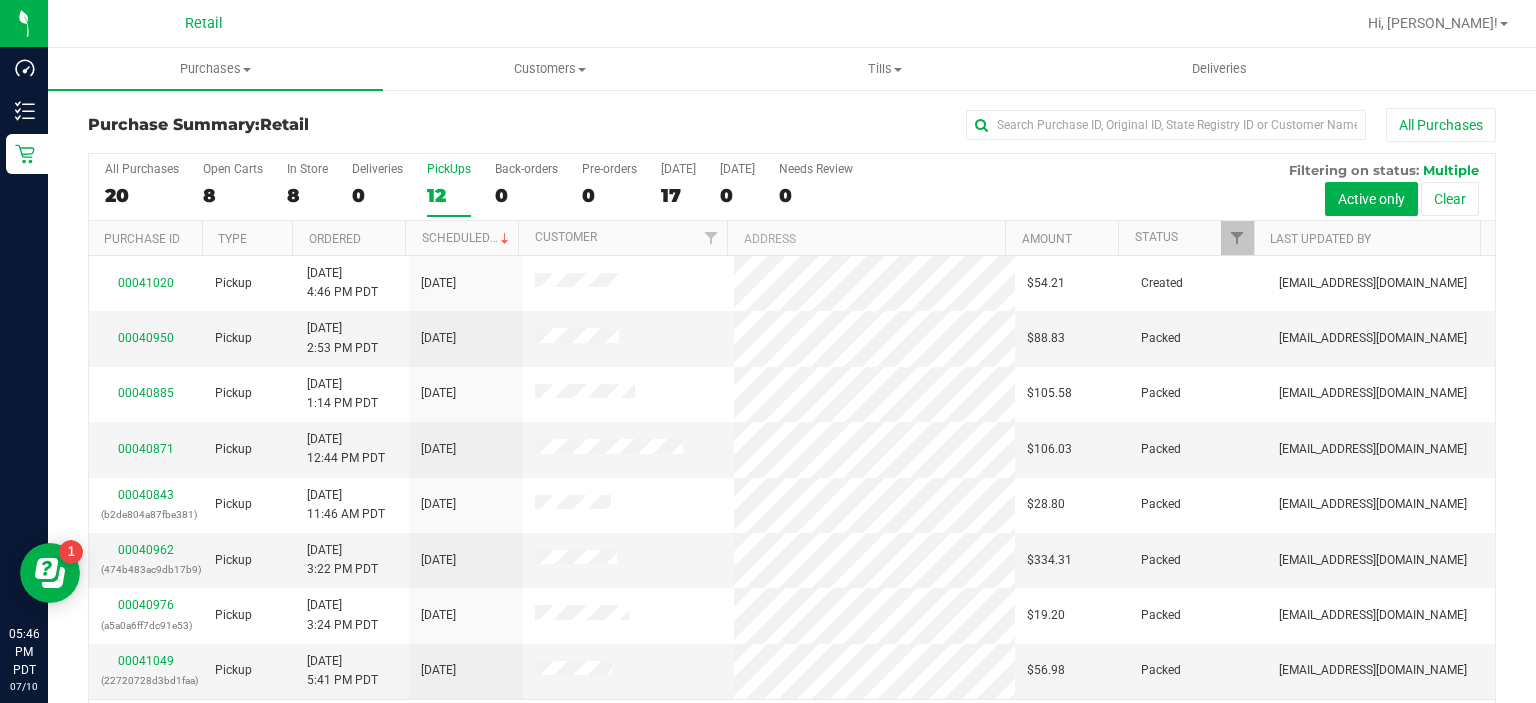 click on "PickUps" at bounding box center [449, 169] 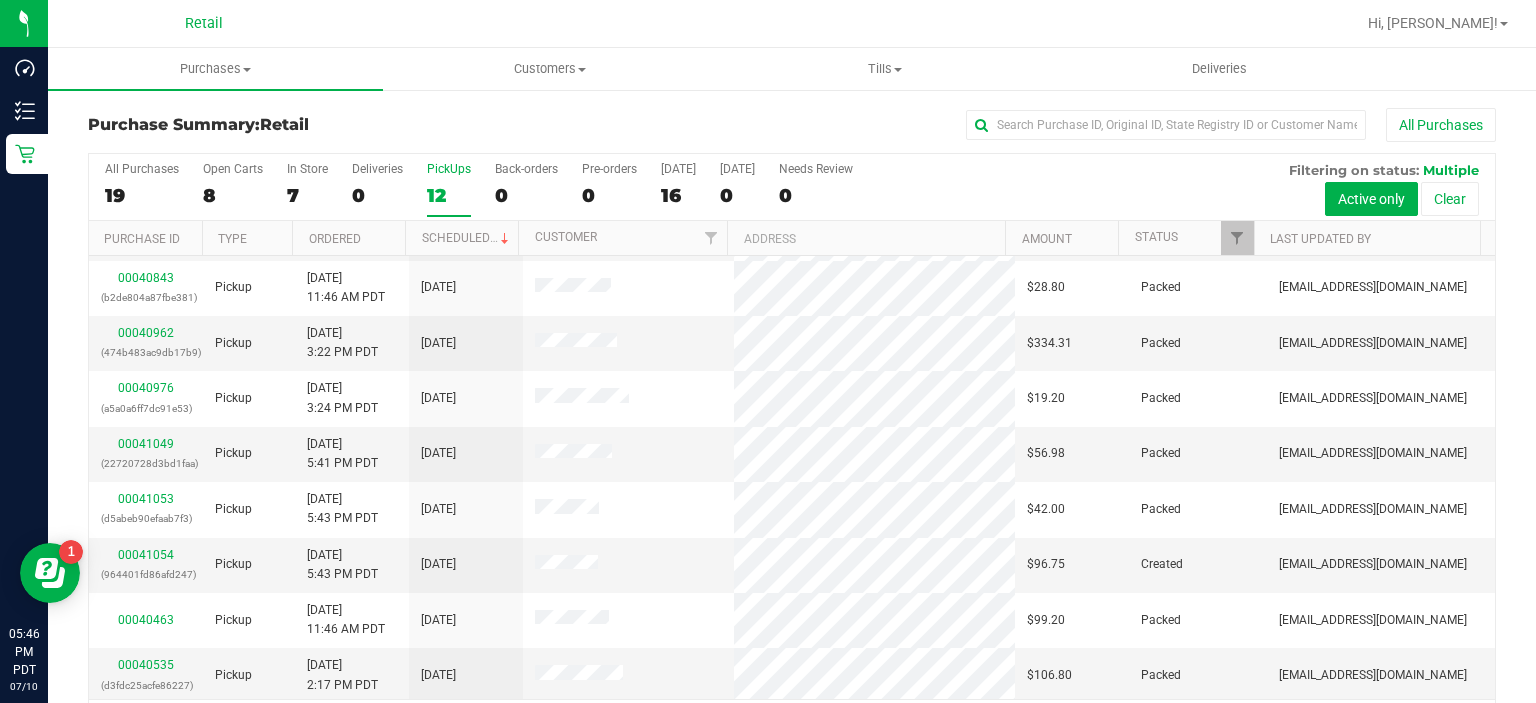 scroll, scrollTop: 218, scrollLeft: 0, axis: vertical 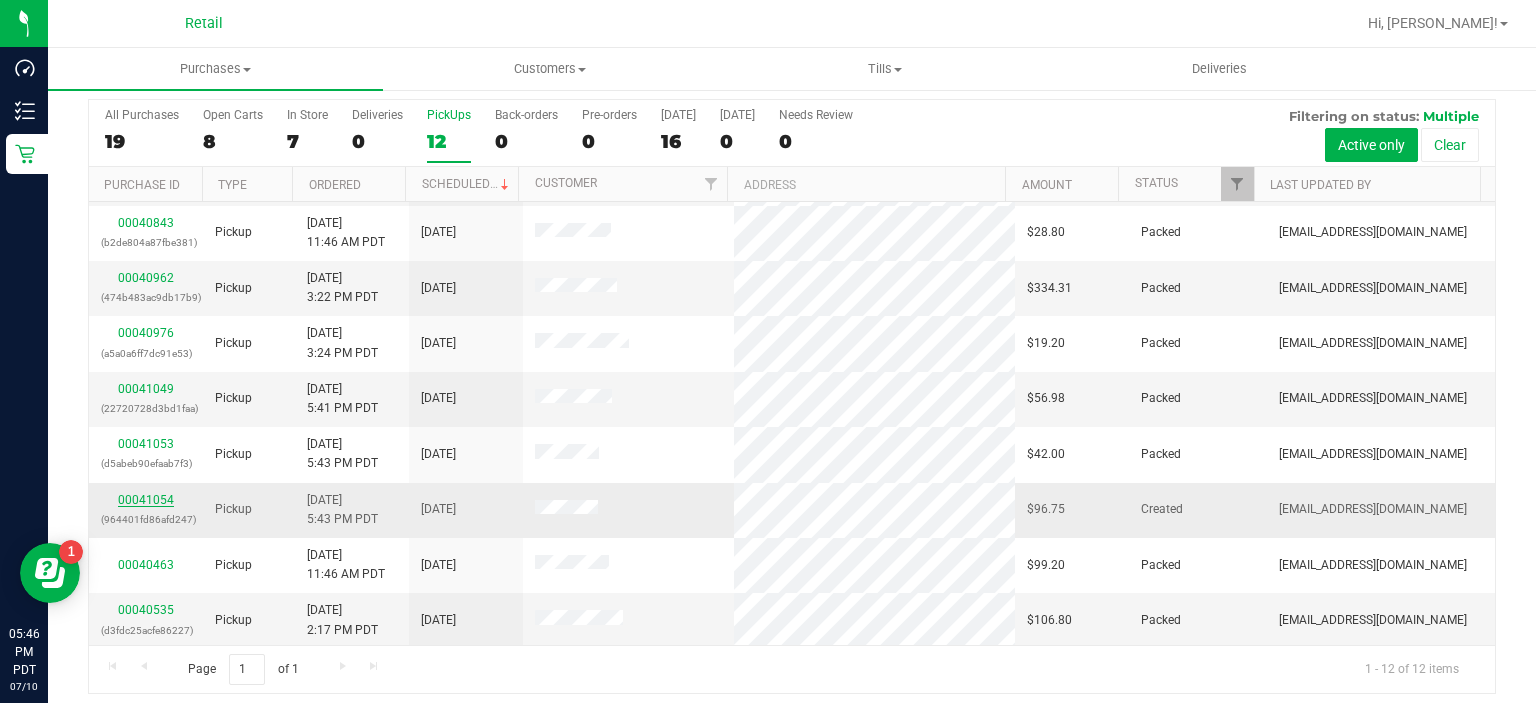click on "00041054" at bounding box center [146, 500] 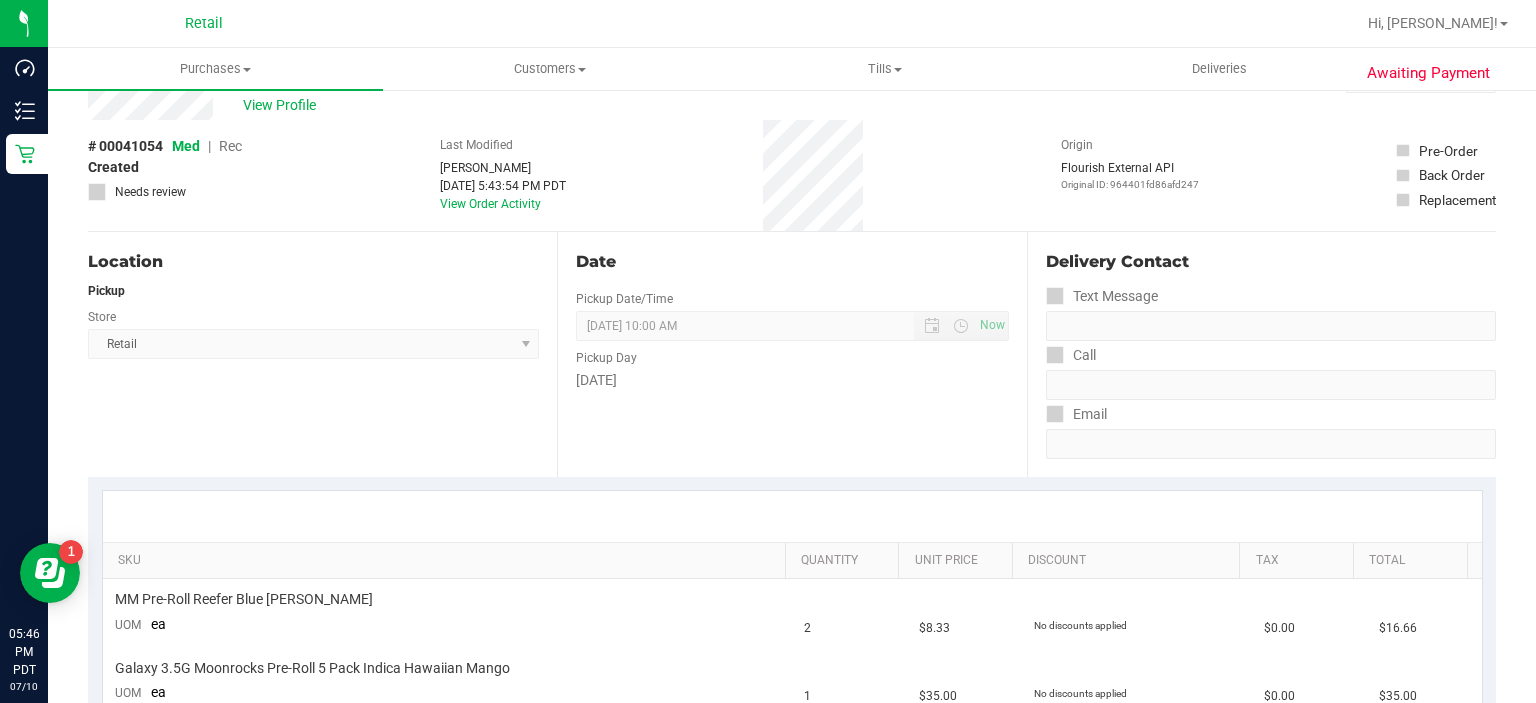 scroll, scrollTop: 0, scrollLeft: 0, axis: both 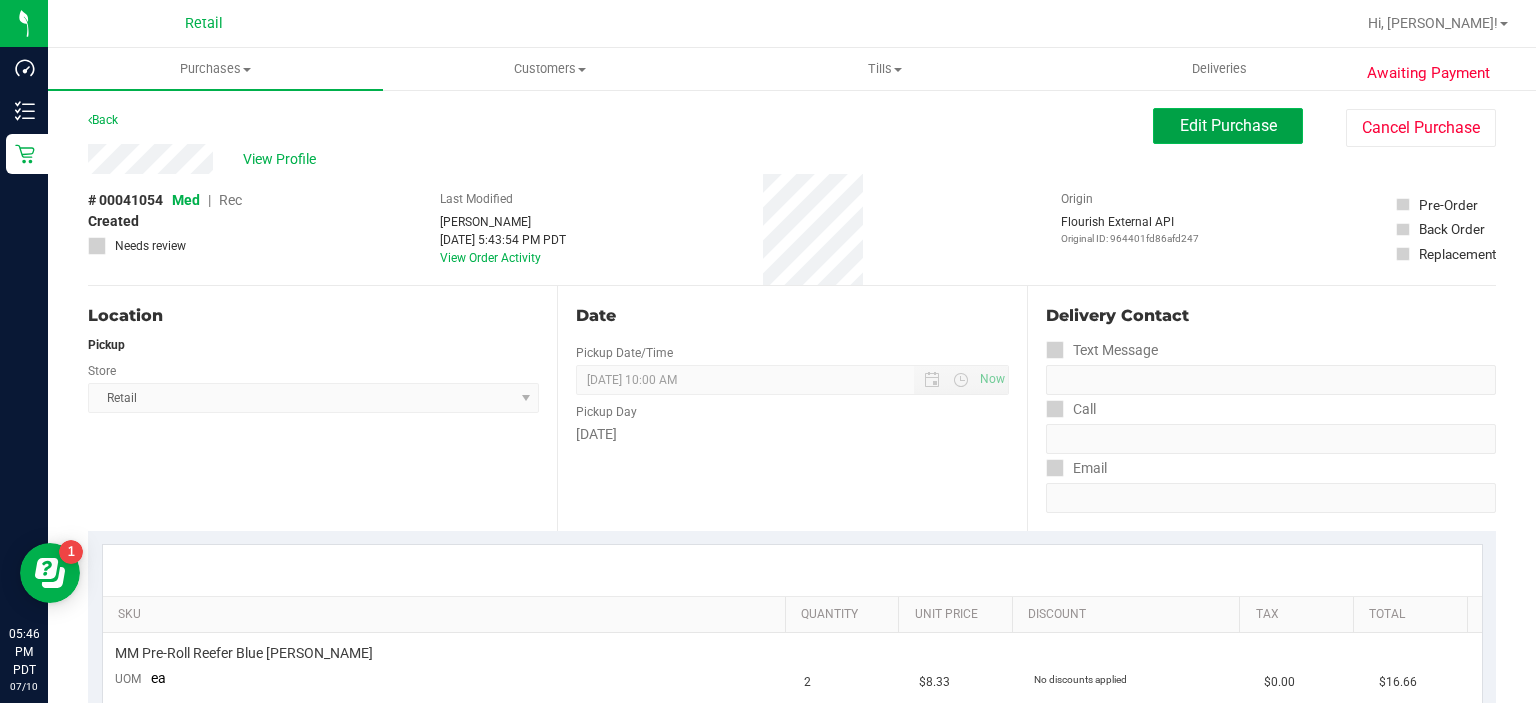 click on "Edit Purchase" at bounding box center (1228, 126) 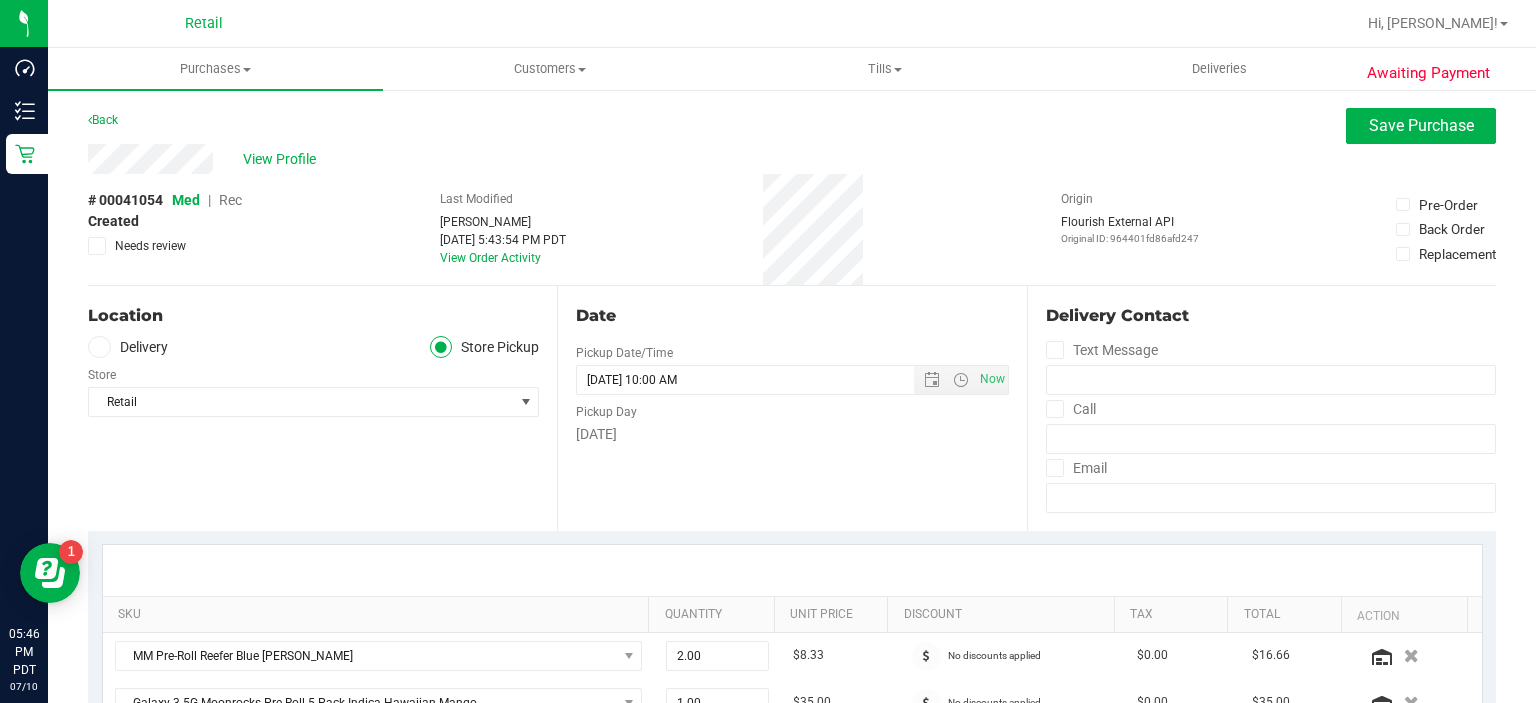 click on "Rec" at bounding box center (230, 200) 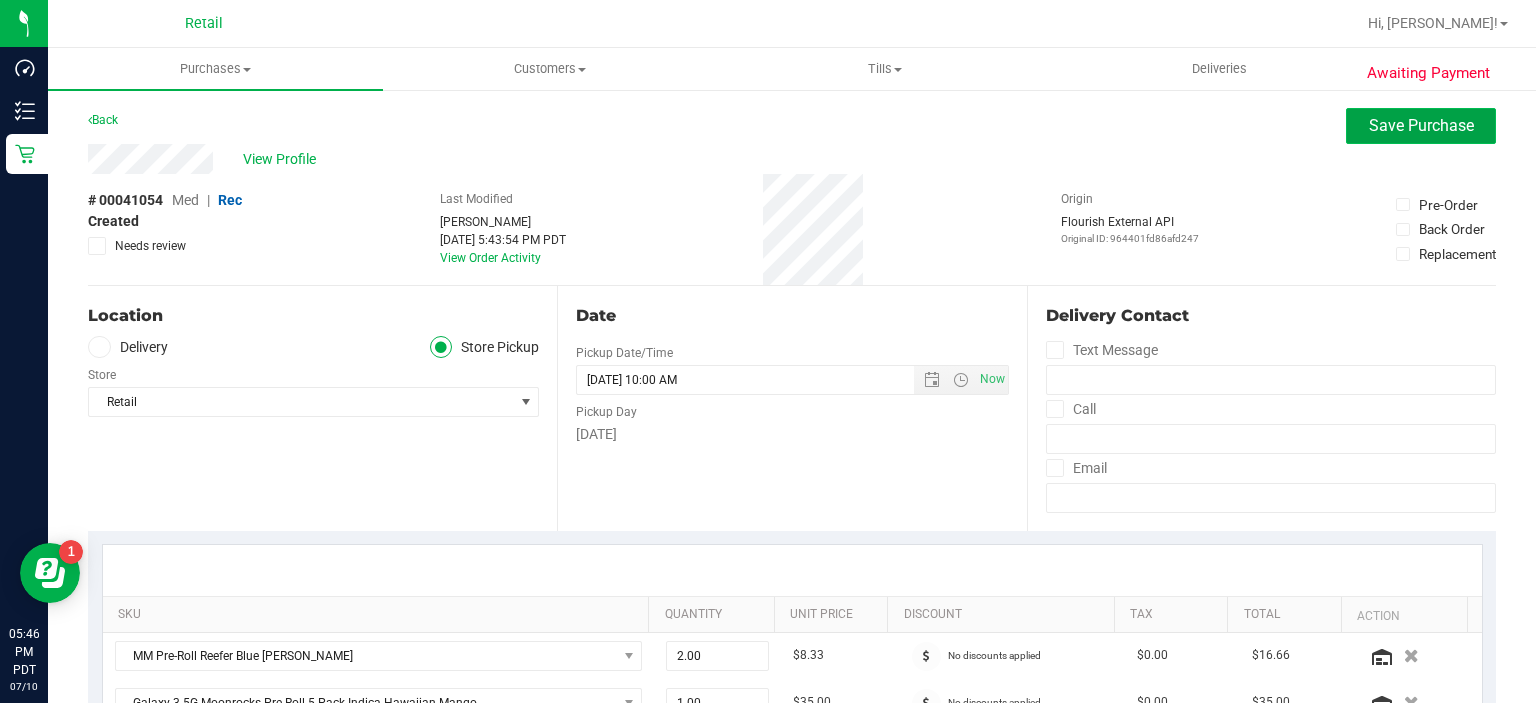 click on "Save Purchase" at bounding box center [1421, 125] 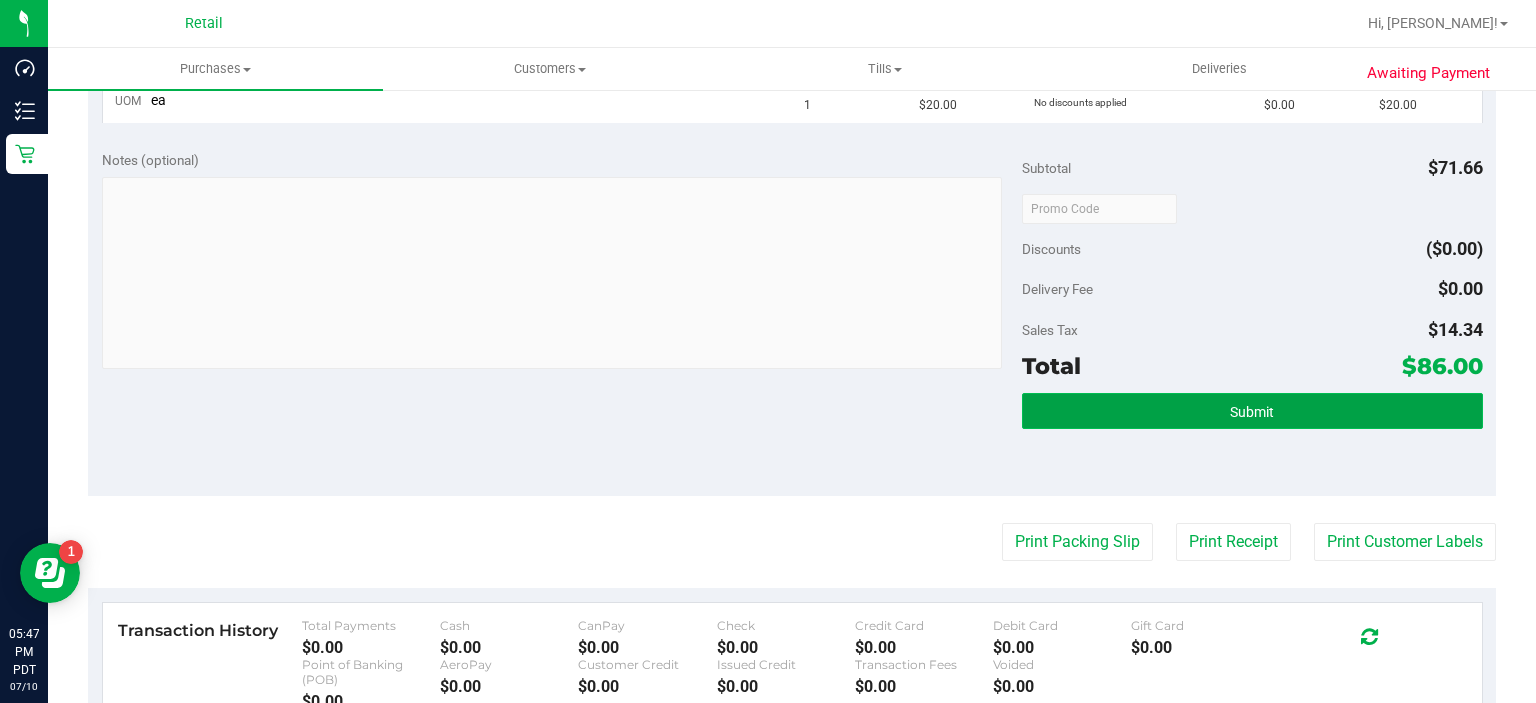 click on "Submit" at bounding box center (1252, 412) 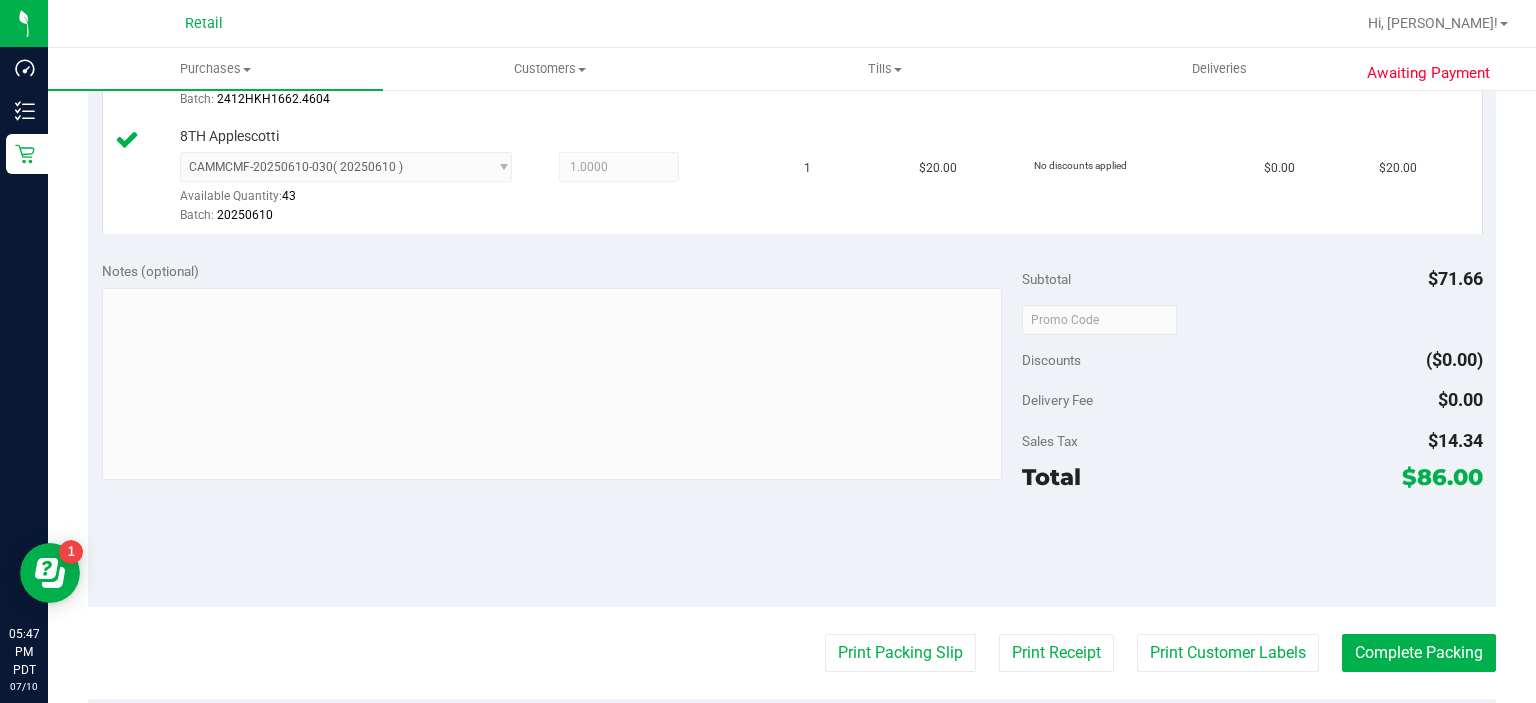 scroll, scrollTop: 751, scrollLeft: 0, axis: vertical 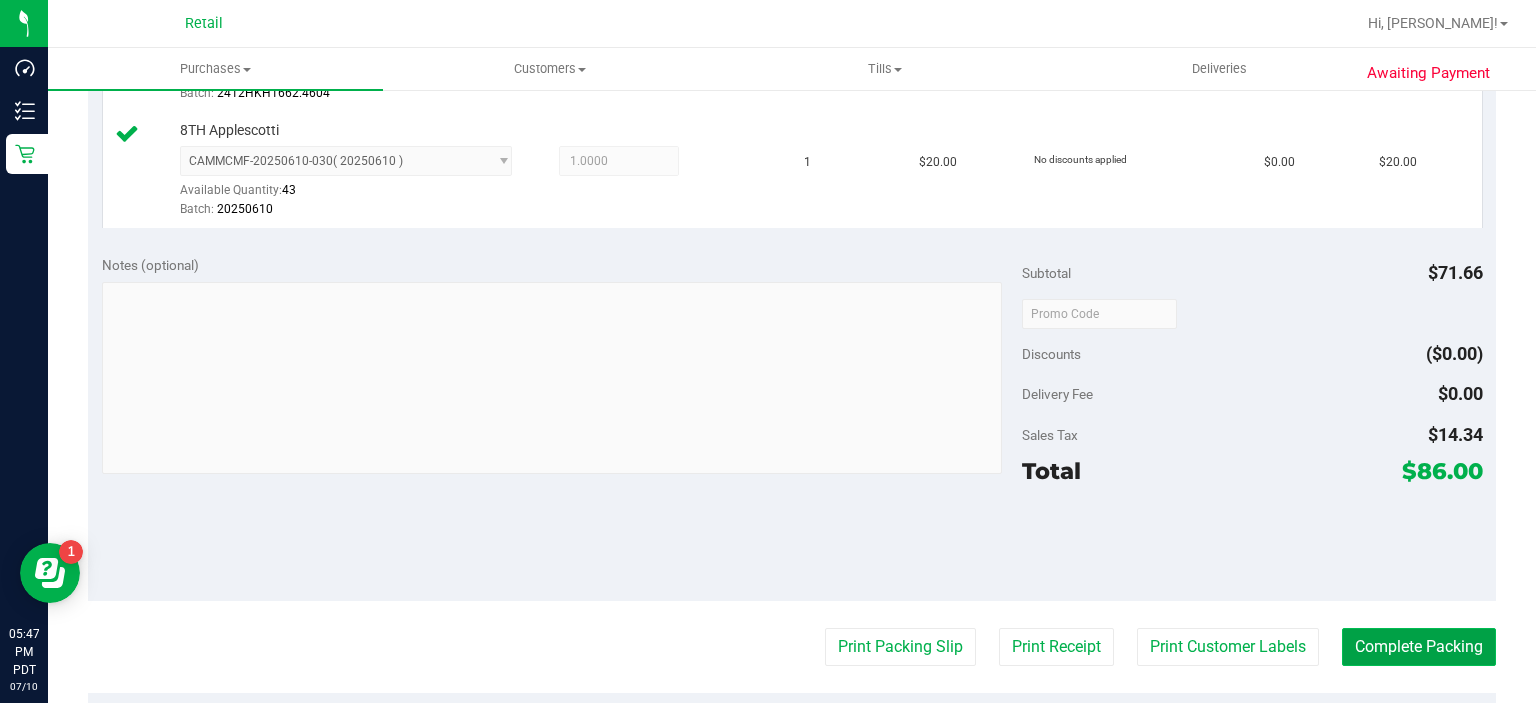 click on "Complete Packing" at bounding box center (1419, 647) 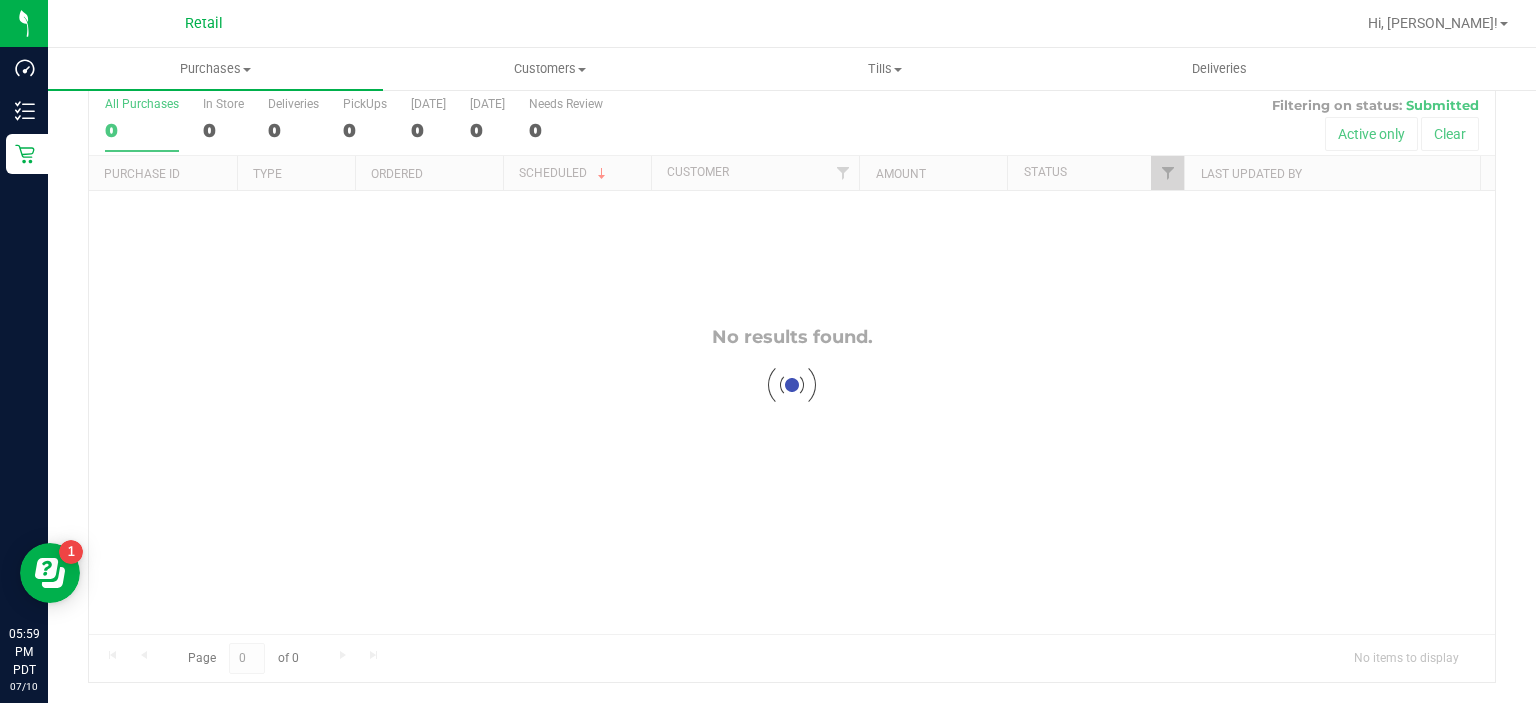 scroll, scrollTop: 0, scrollLeft: 0, axis: both 